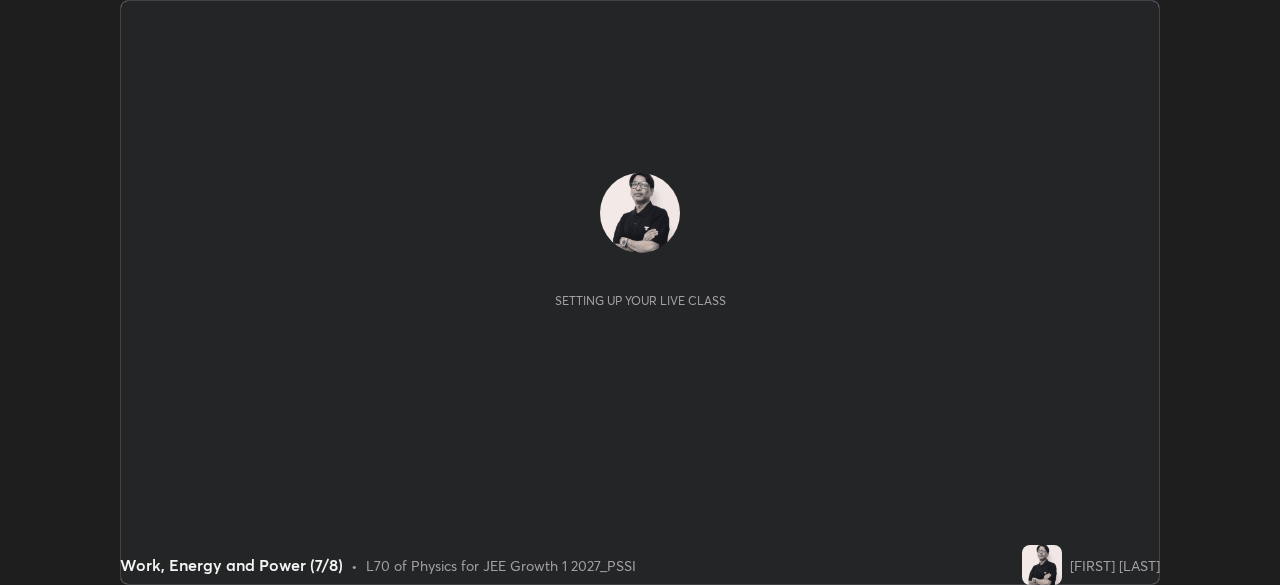 scroll, scrollTop: 0, scrollLeft: 0, axis: both 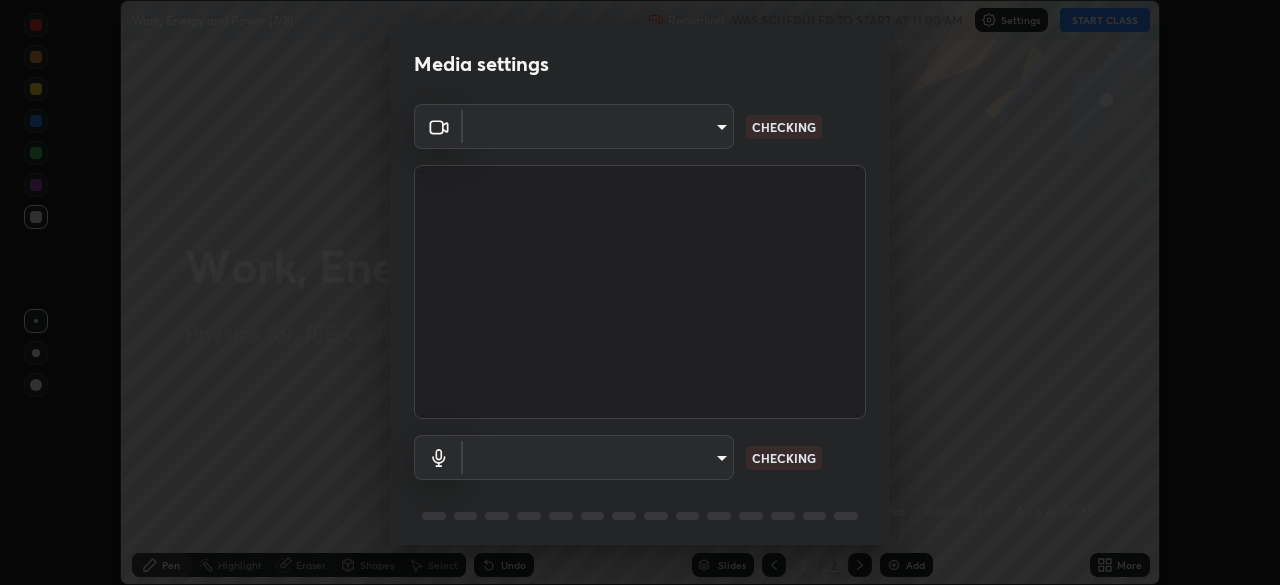 type on "fb57174be8733929c779687b6c747b251f50b7e0b4cf35f724d7f1923dedf309" 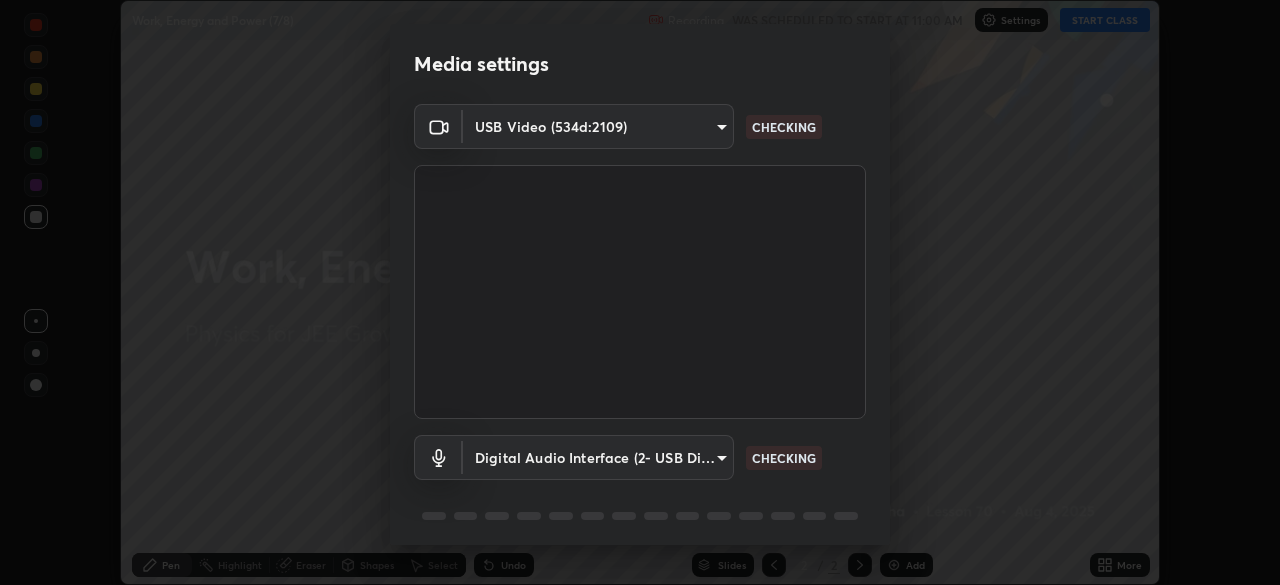 scroll, scrollTop: 71, scrollLeft: 0, axis: vertical 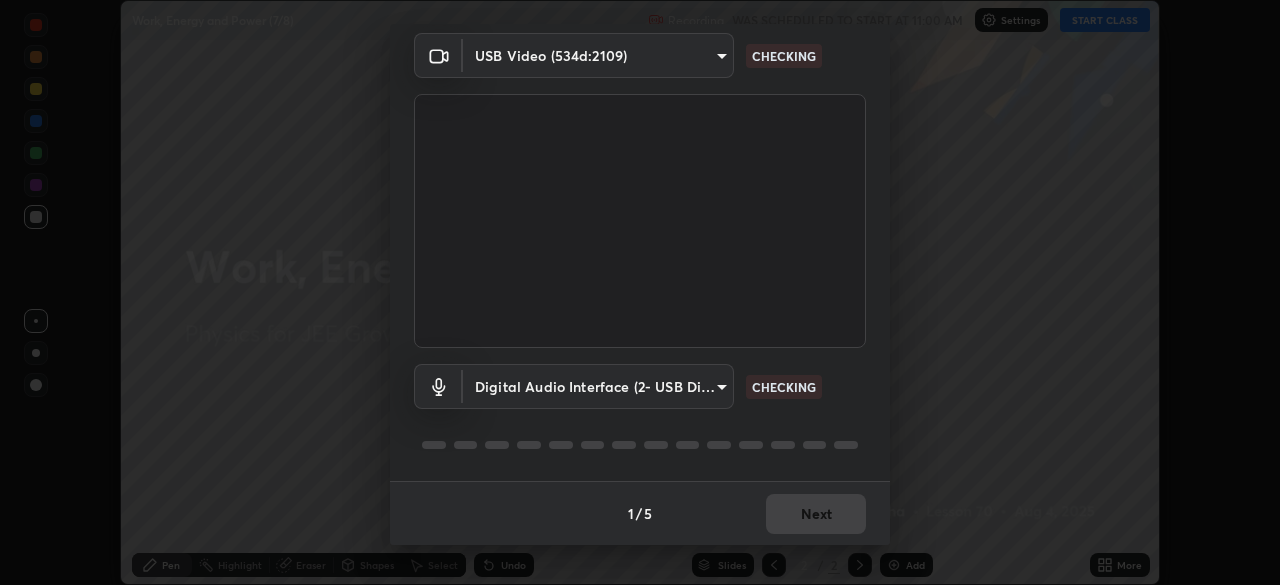 click on "Erase all Work, Energy and Power (7/8) Recording WAS SCHEDULED TO START AT  11:00 AM Settings START CLASS Setting up your live class Work, Energy and Power (7/8) • L70 of Physics for JEE Growth 1 2027_PSSI [FIRST] [LAST] Pen Highlight Eraser Shapes Select Undo Slides 2 / 2 Add More No doubts shared Encourage your learners to ask a doubt for better clarity Report an issue Reason for reporting Buffering Chat not working Audio - Video sync issue Educator video quality low ​ Attach an image Report Media settings USB Video (534d:2109) fb57174be8733929c779687b6c747b251f50b7e0b4cf35f724d7f1923dedf309 CHECKING Digital Audio Interface (2- USB Digital Audio) 054dcff9a364f7d7b915c2693b29439440450d60e64e8afb4aa16a23ef9e7aff CHECKING 1 / 5 Next" at bounding box center (640, 292) 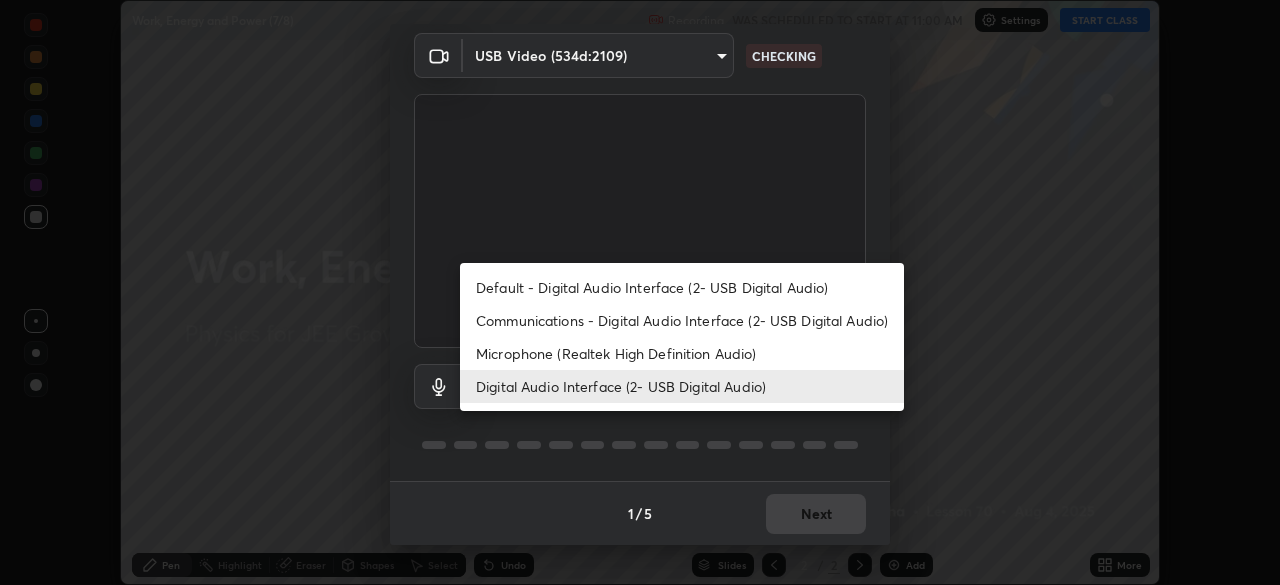 click on "Default - Digital Audio Interface (2- USB Digital Audio)" at bounding box center [682, 287] 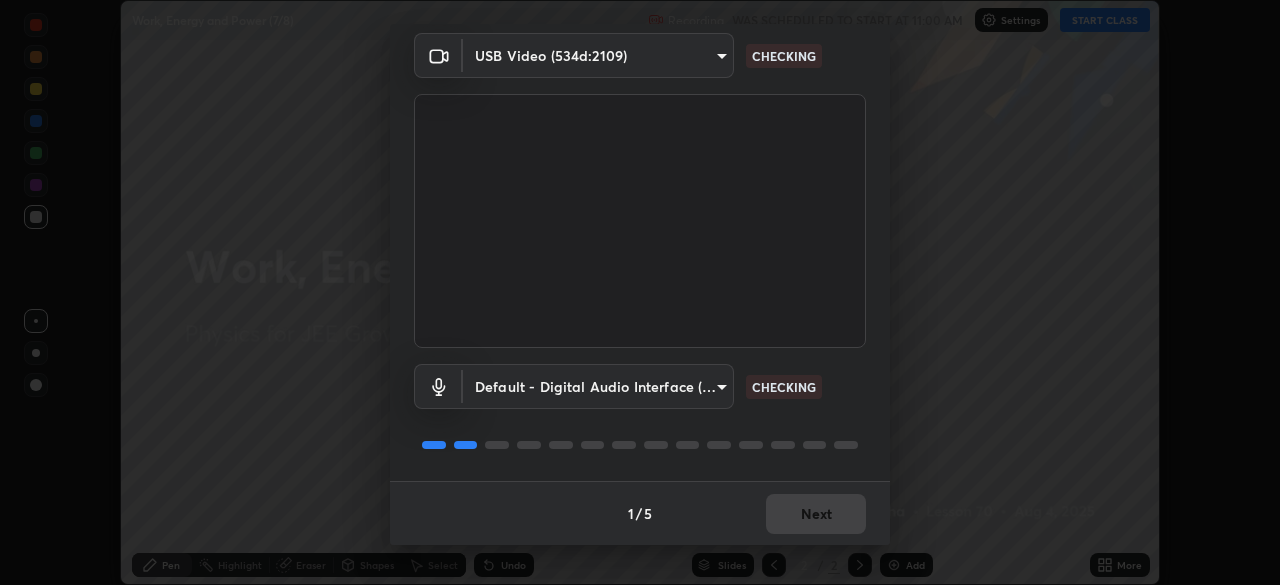 click on "Erase all Work, Energy and Power (7/8) Recording WAS SCHEDULED TO START AT  11:00 AM Settings START CLASS Setting up your live class Work, Energy and Power (7/8) • L70 of Physics for JEE Growth 1 2027_PSSI [FIRST] [LAST] Pen Highlight Eraser Shapes Select Undo Slides 2 / 2 Add More No doubts shared Encourage your learners to ask a doubt for better clarity Report an issue Reason for reporting Buffering Chat not working Audio - Video sync issue Educator video quality low ​ Attach an image Report Media settings USB Video (534d:2109) fb57174be8733929c779687b6c747b251f50b7e0b4cf35f724d7f1923dedf309 CHECKING Default - Digital Audio Interface (2- USB Digital Audio) default CHECKING 1 / 5 Next" at bounding box center [640, 292] 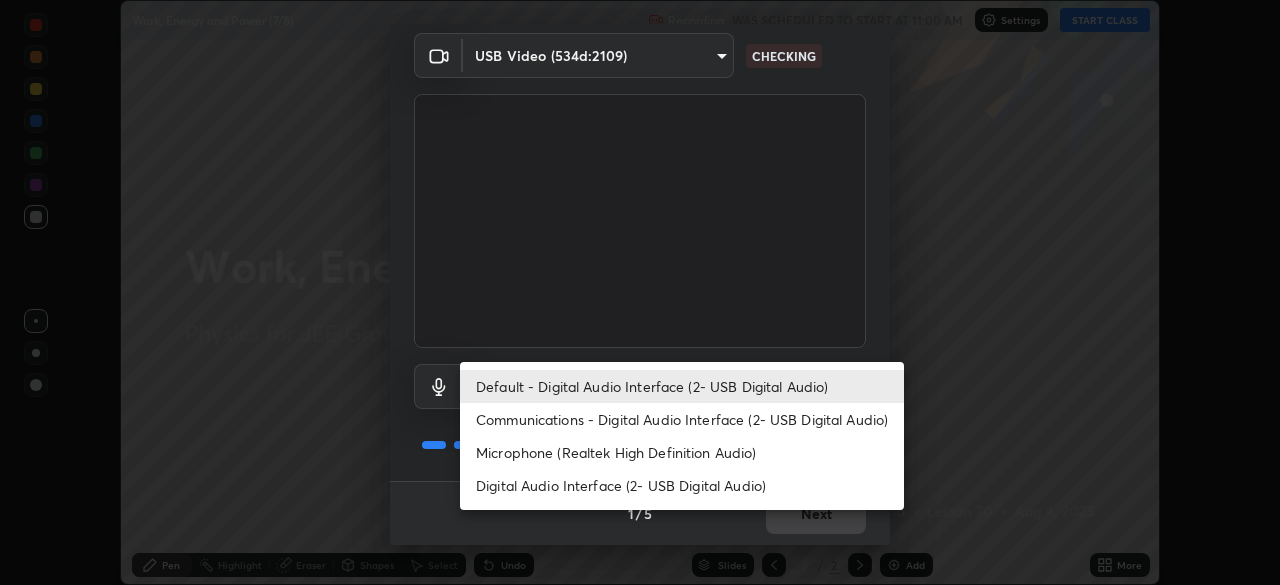 click on "Digital Audio Interface (2- USB Digital Audio)" at bounding box center (682, 485) 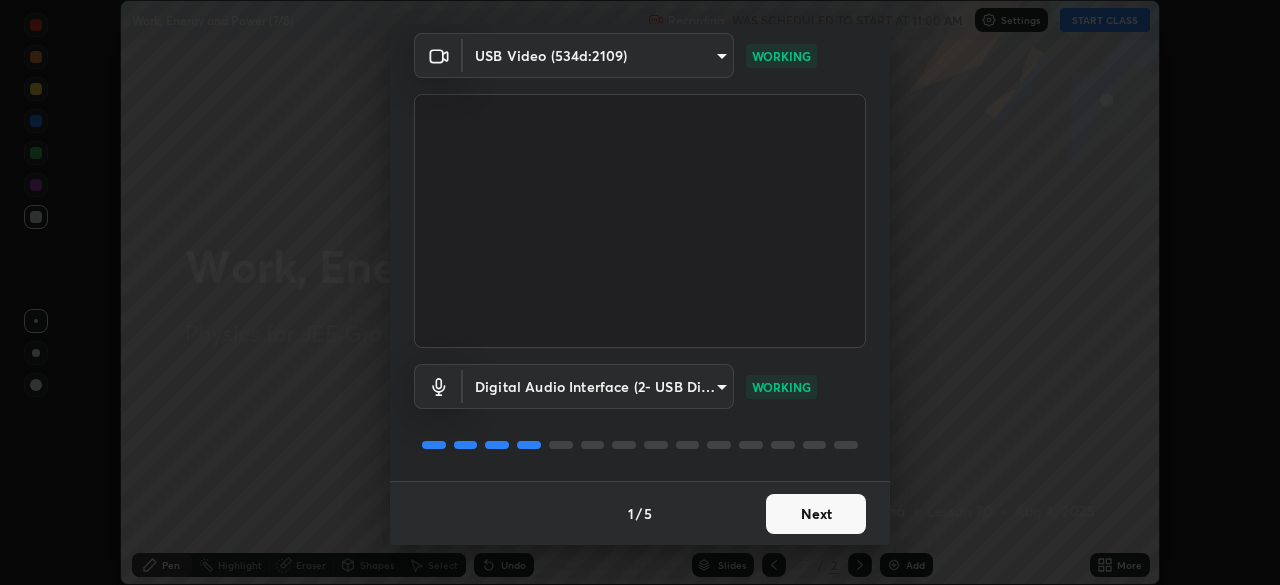 click on "Next" at bounding box center (816, 514) 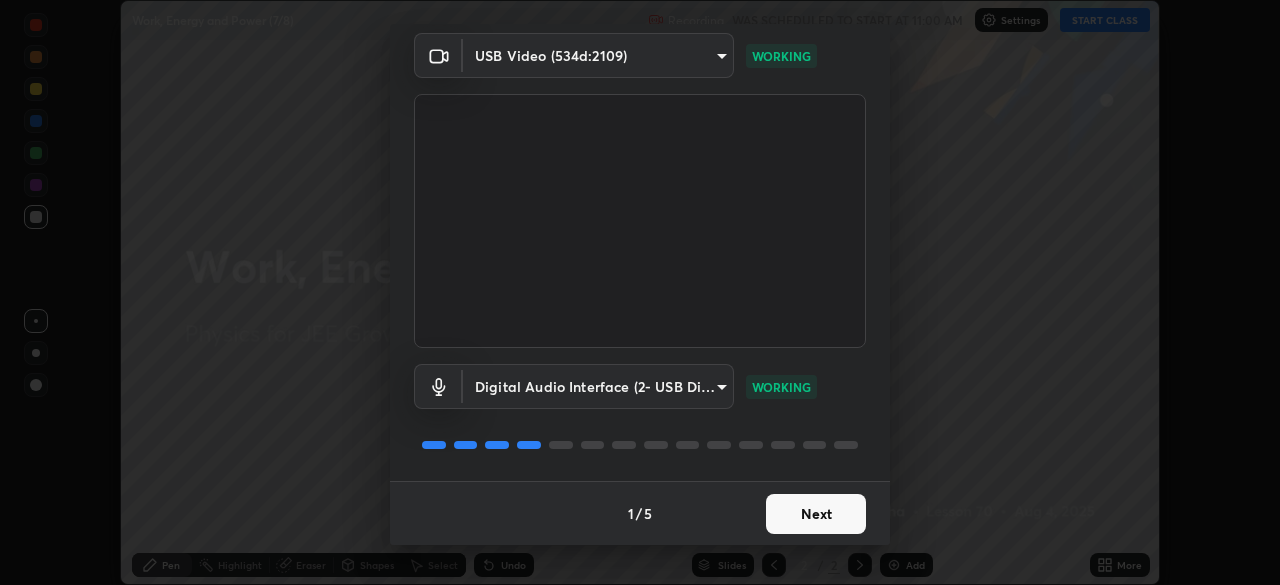 scroll, scrollTop: 0, scrollLeft: 0, axis: both 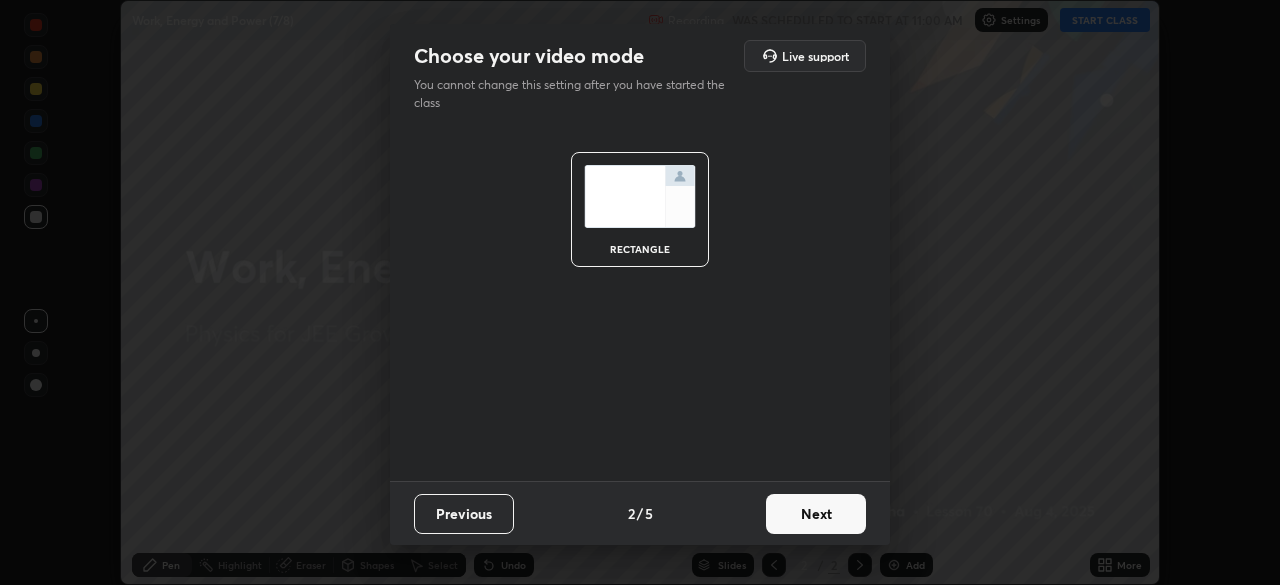 click on "Next" at bounding box center (816, 514) 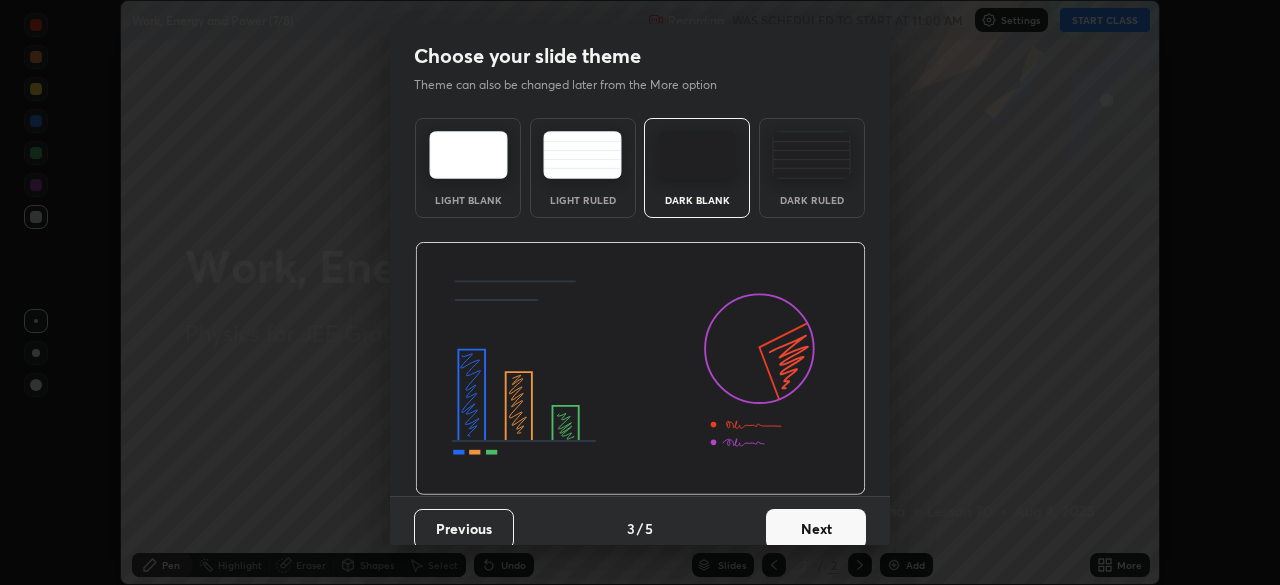 click on "Next" at bounding box center [816, 529] 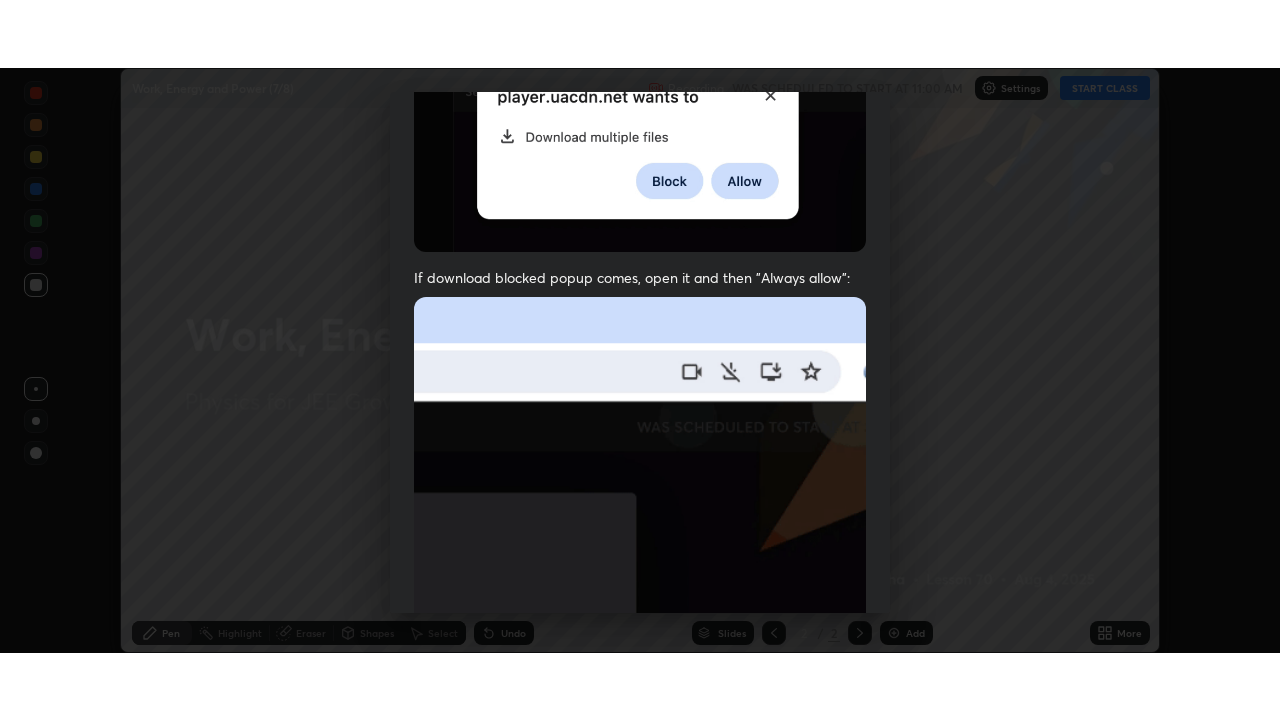 scroll, scrollTop: 479, scrollLeft: 0, axis: vertical 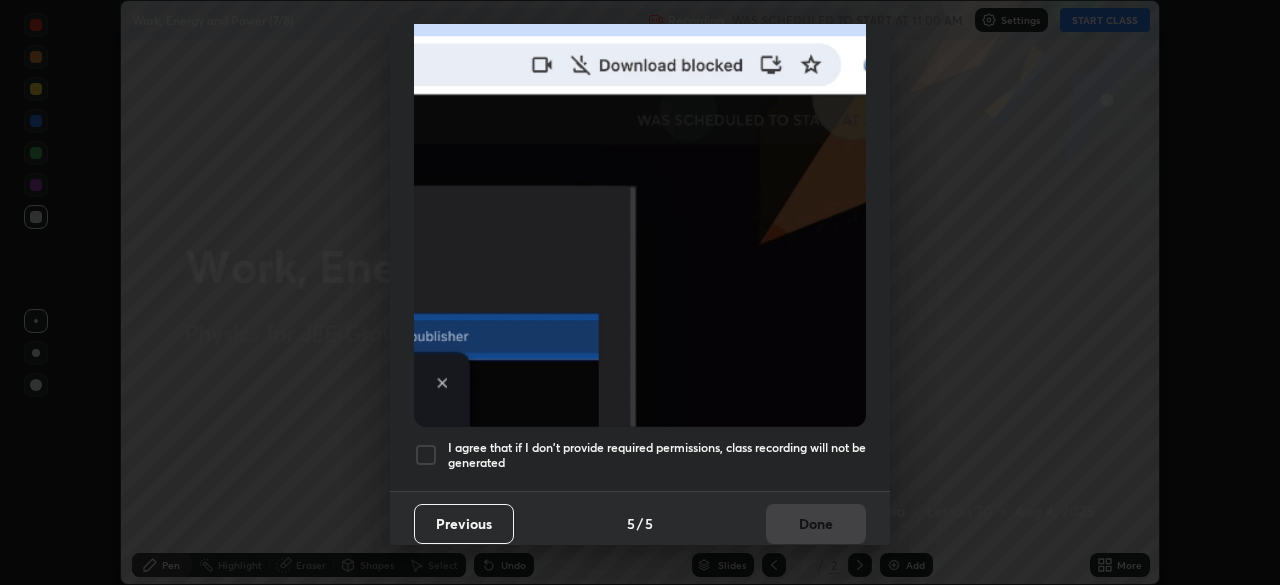 click at bounding box center (426, 455) 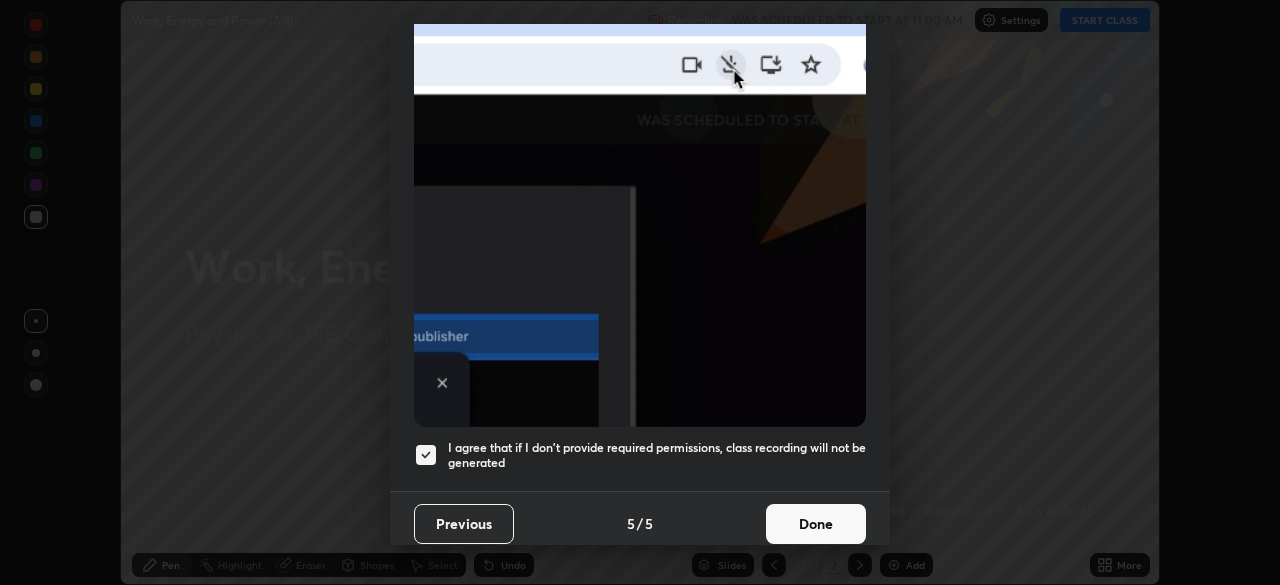 click on "Done" at bounding box center [816, 524] 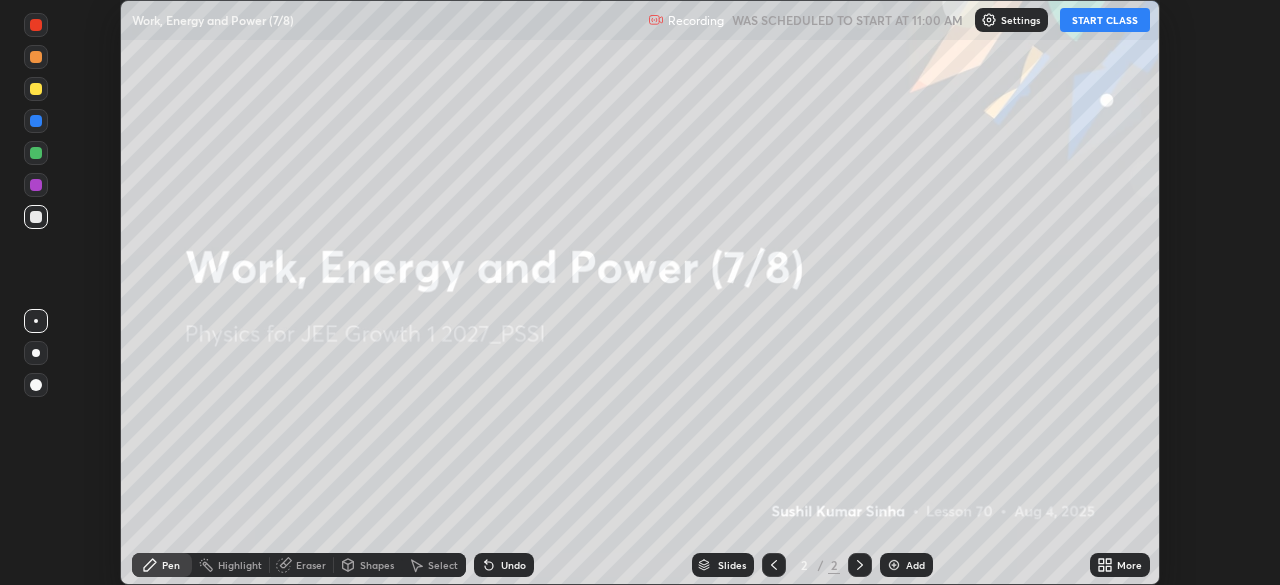 click on "START CLASS" at bounding box center [1105, 20] 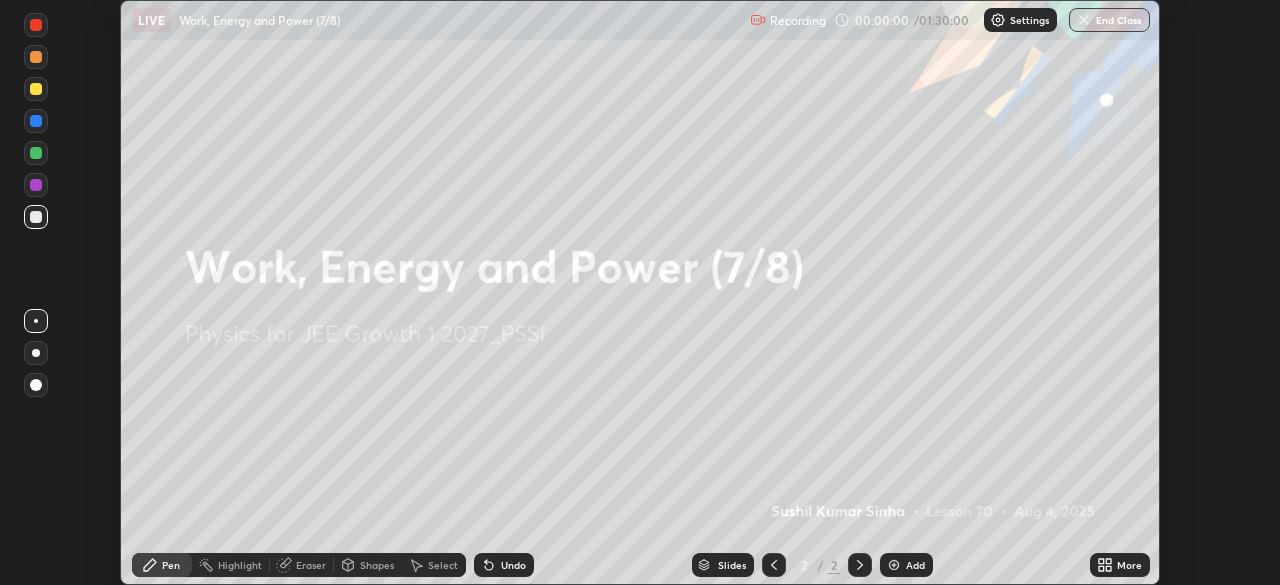 click 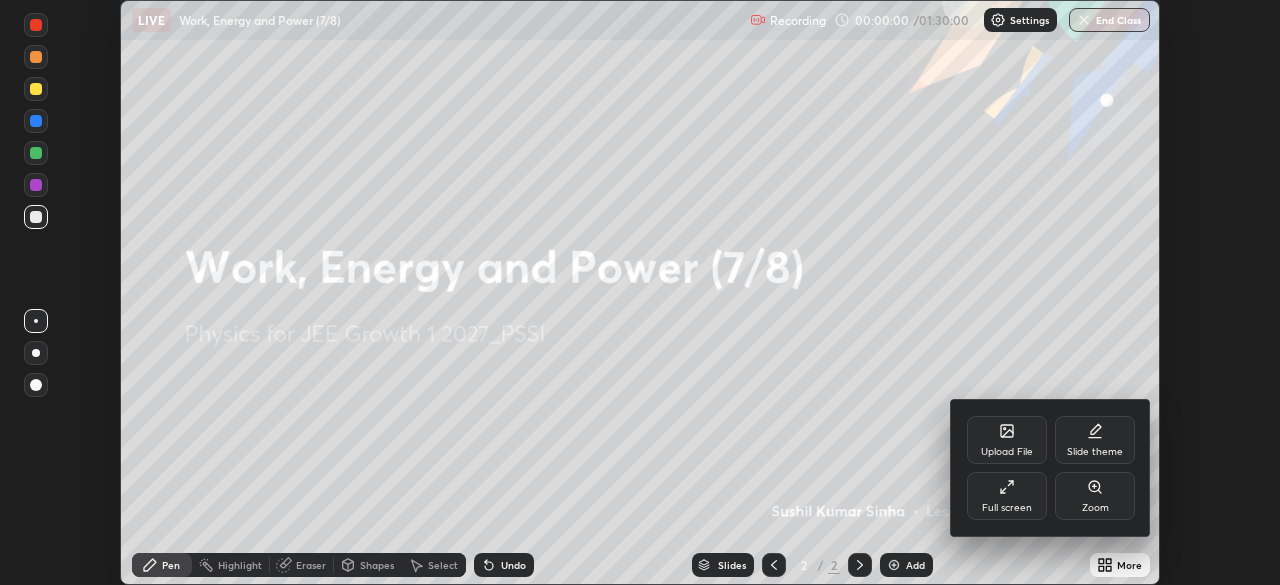 click 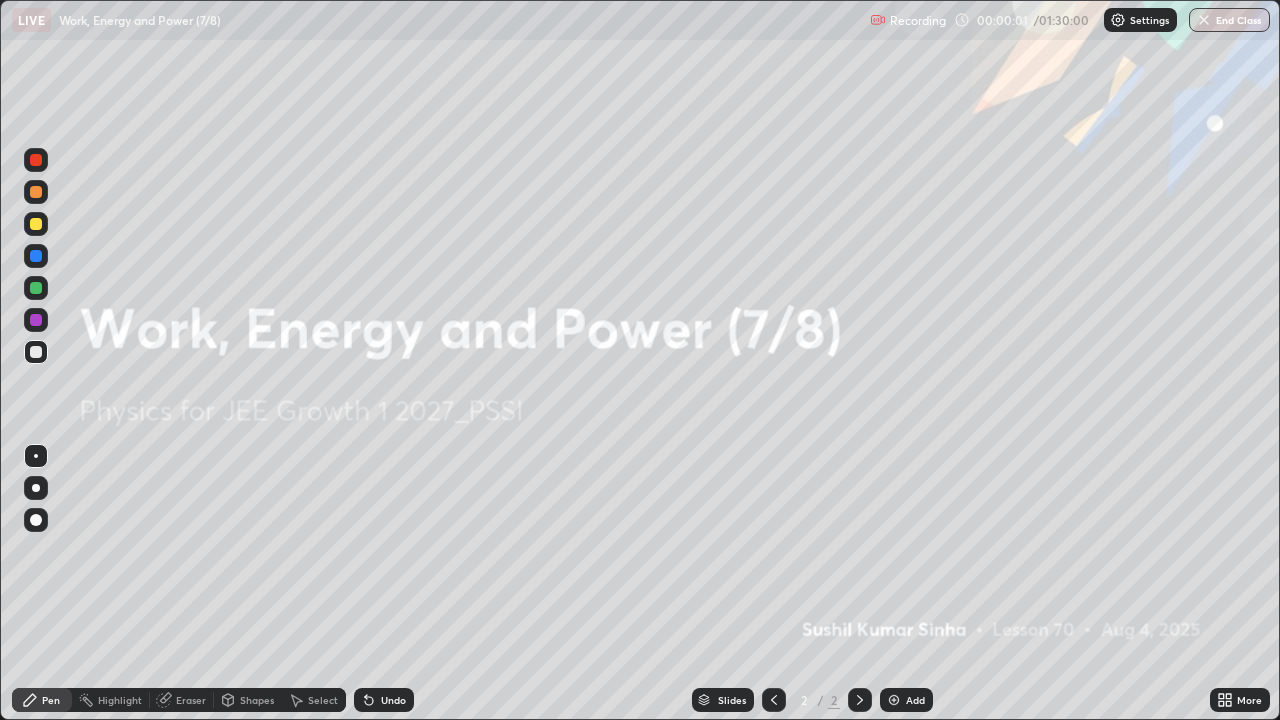 scroll, scrollTop: 99280, scrollLeft: 98720, axis: both 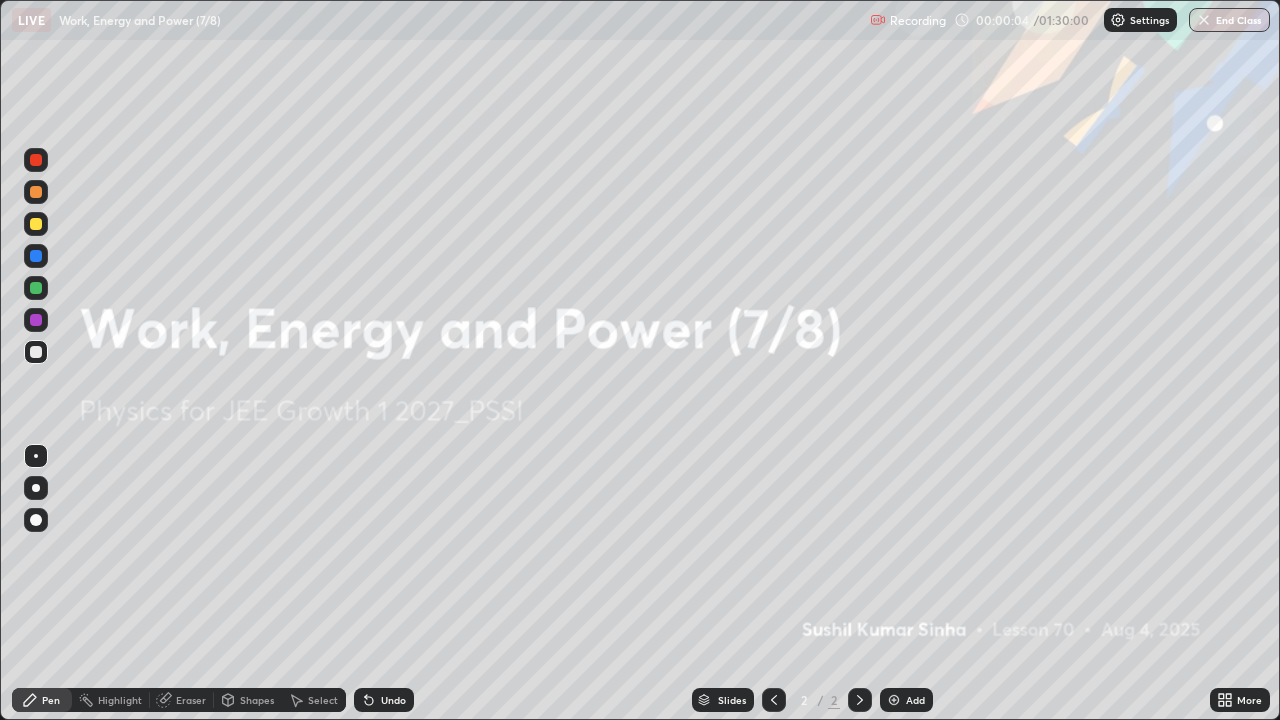 click at bounding box center (894, 700) 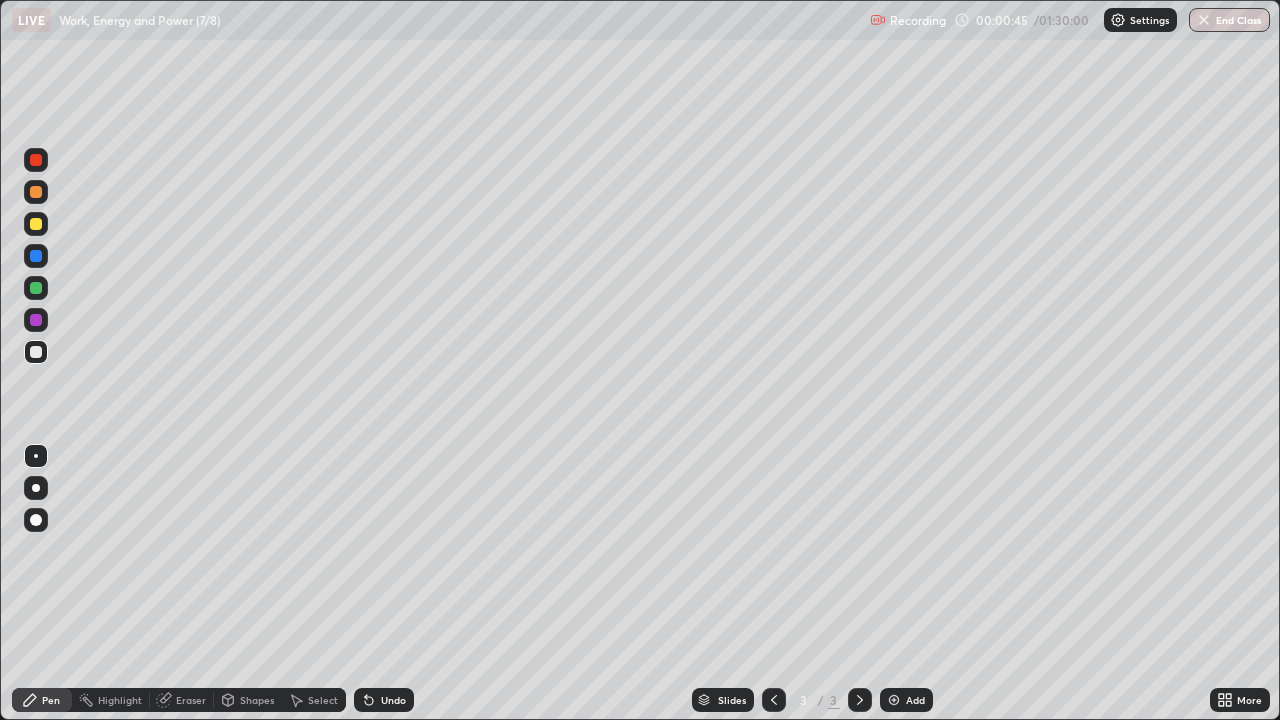 click at bounding box center (36, 224) 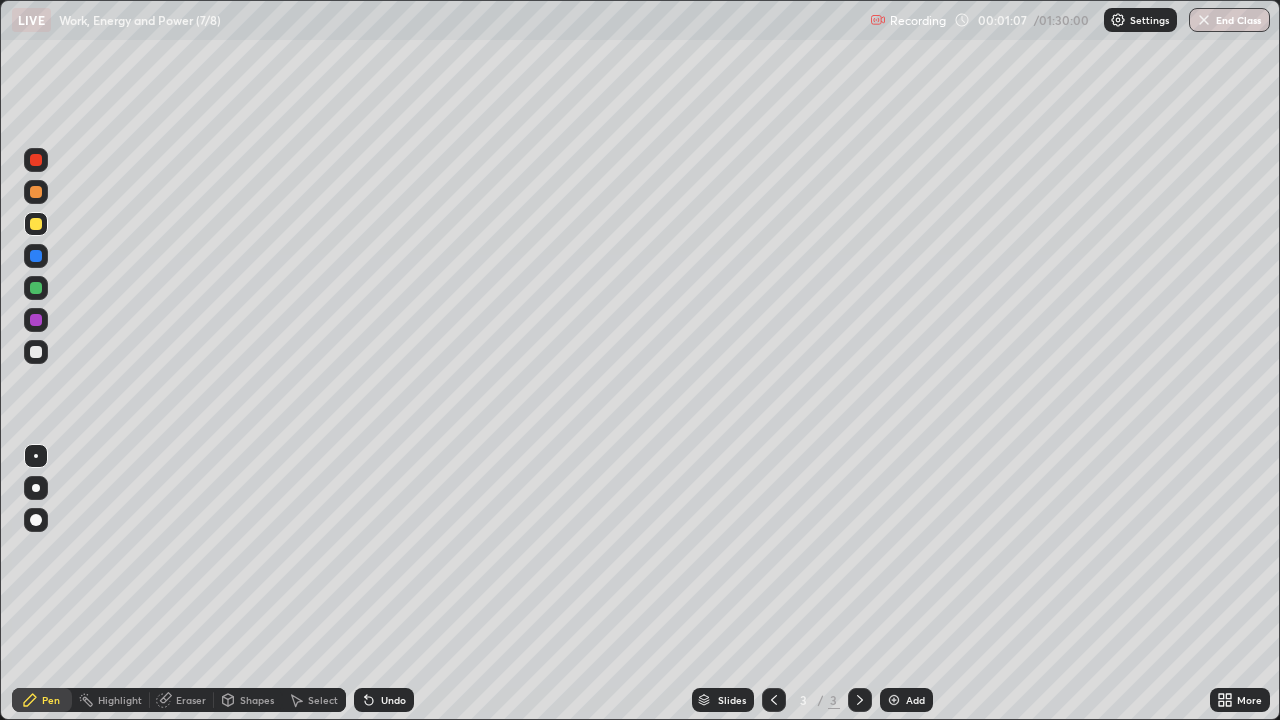 click on "Shapes" at bounding box center [257, 700] 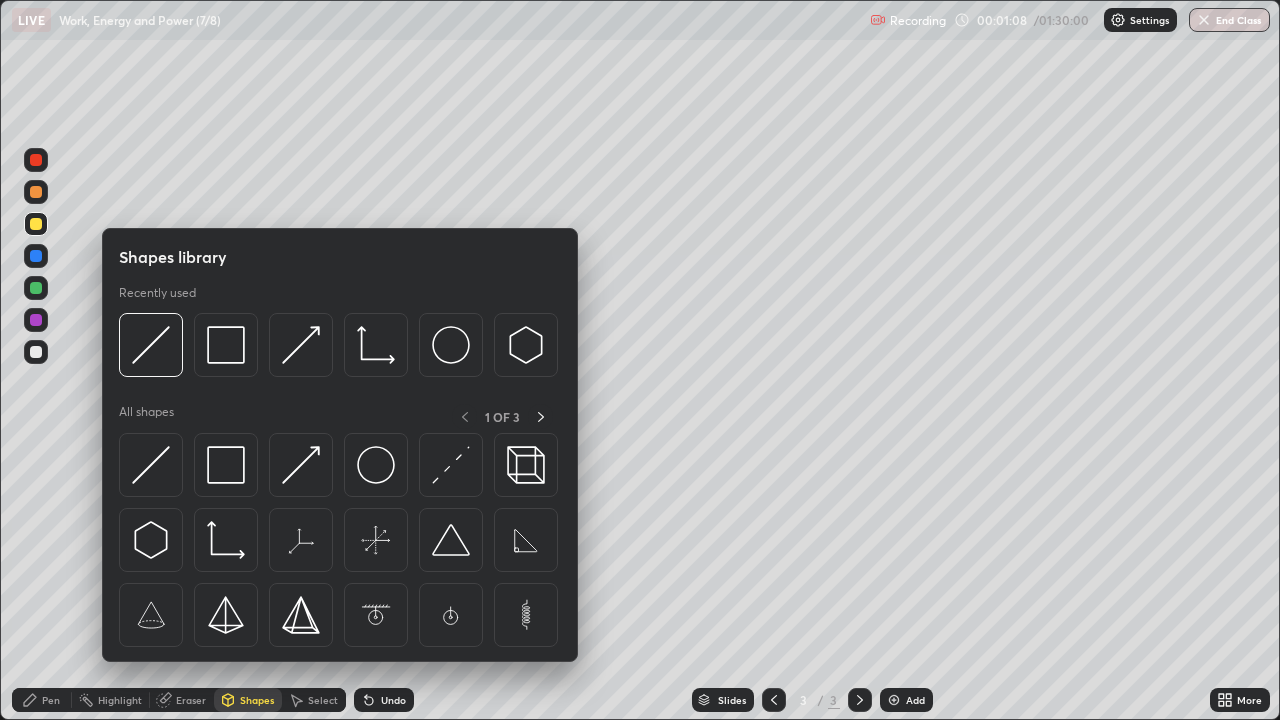 click at bounding box center (526, 540) 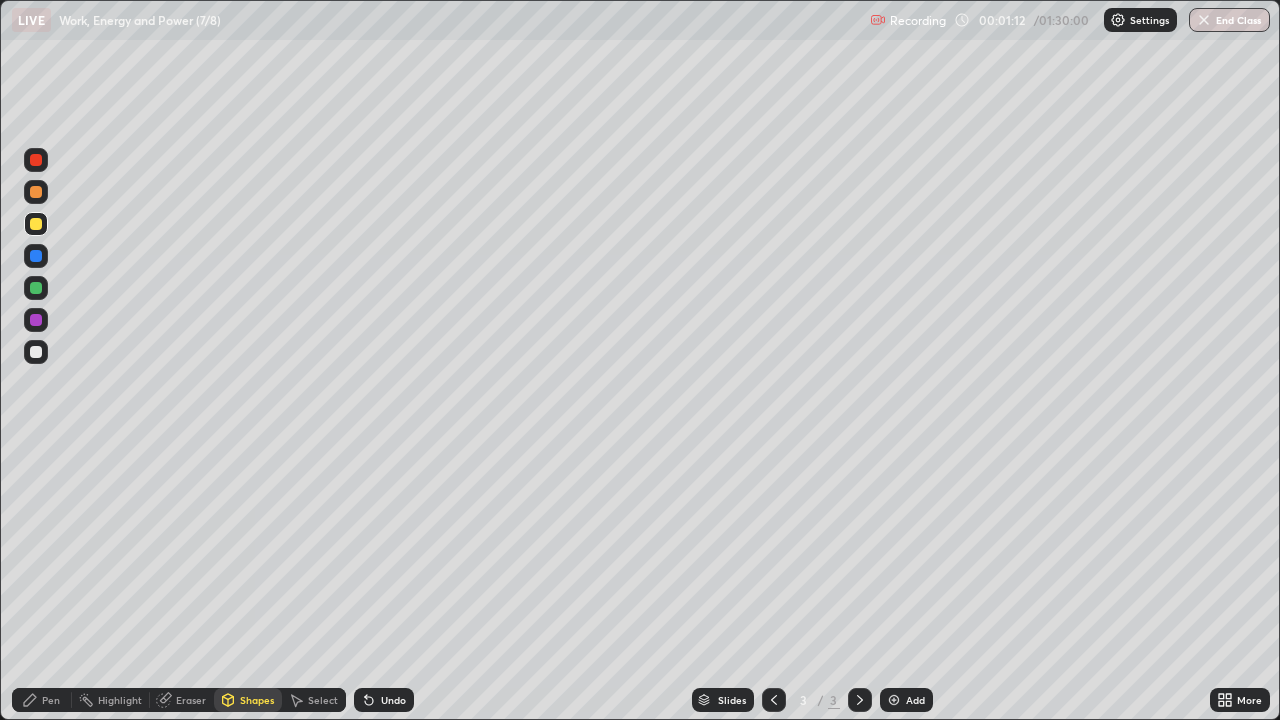 click on "Pen" at bounding box center [42, 700] 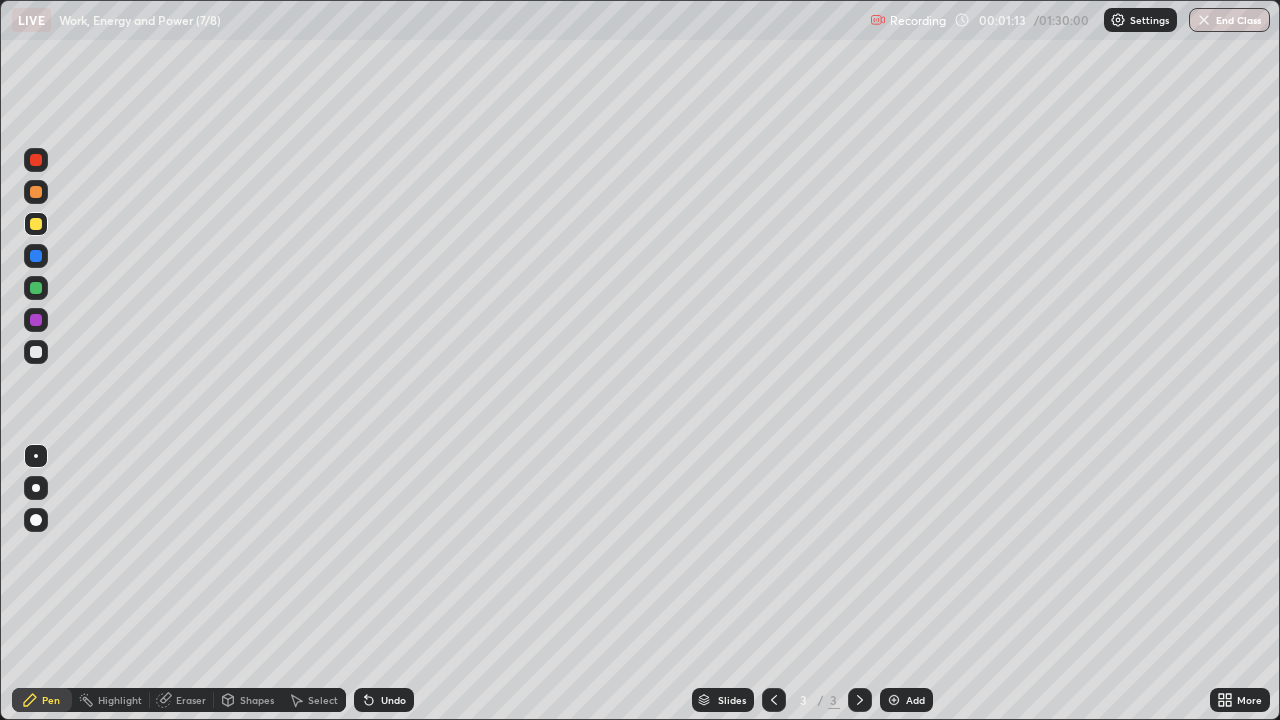 click at bounding box center [36, 352] 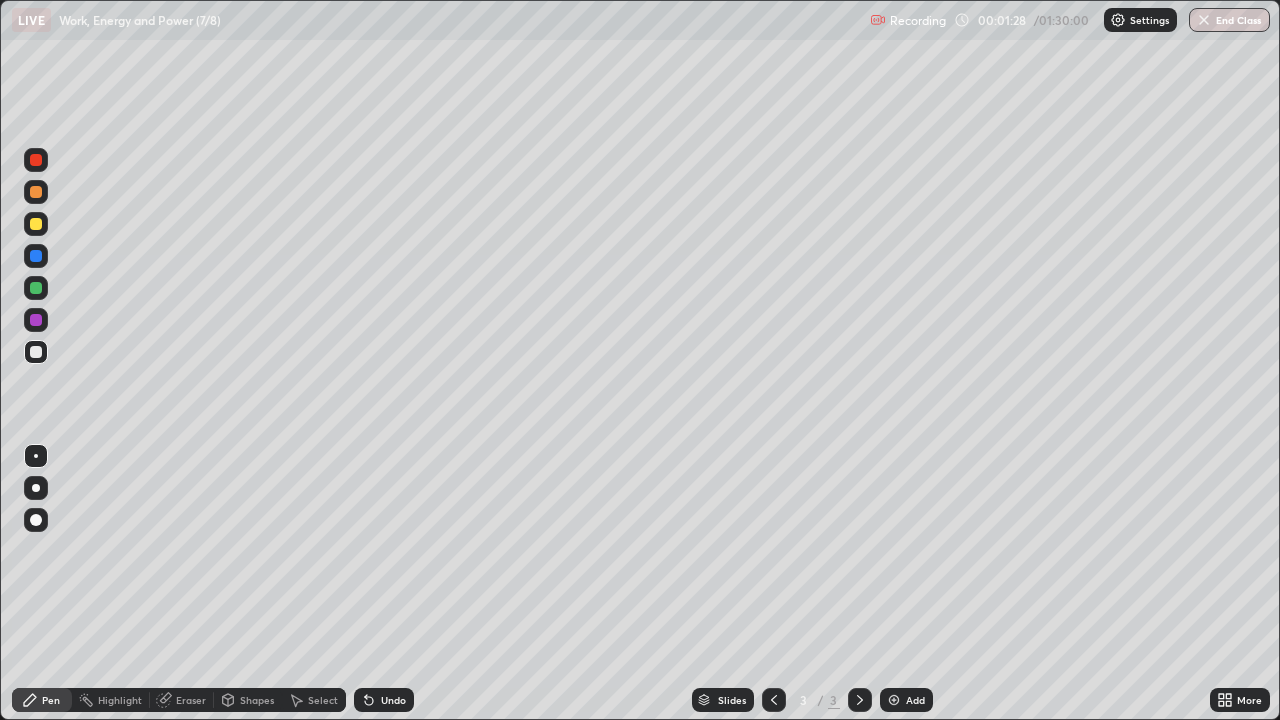 click at bounding box center [36, 288] 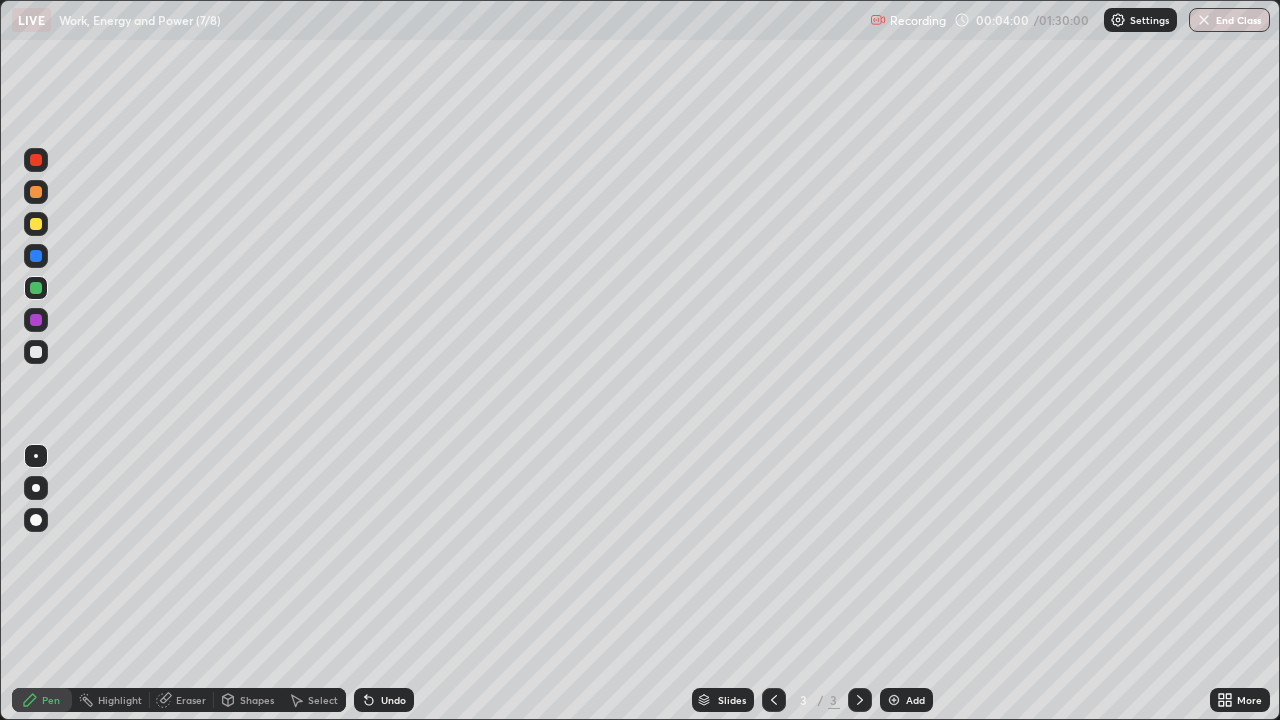 click at bounding box center (36, 224) 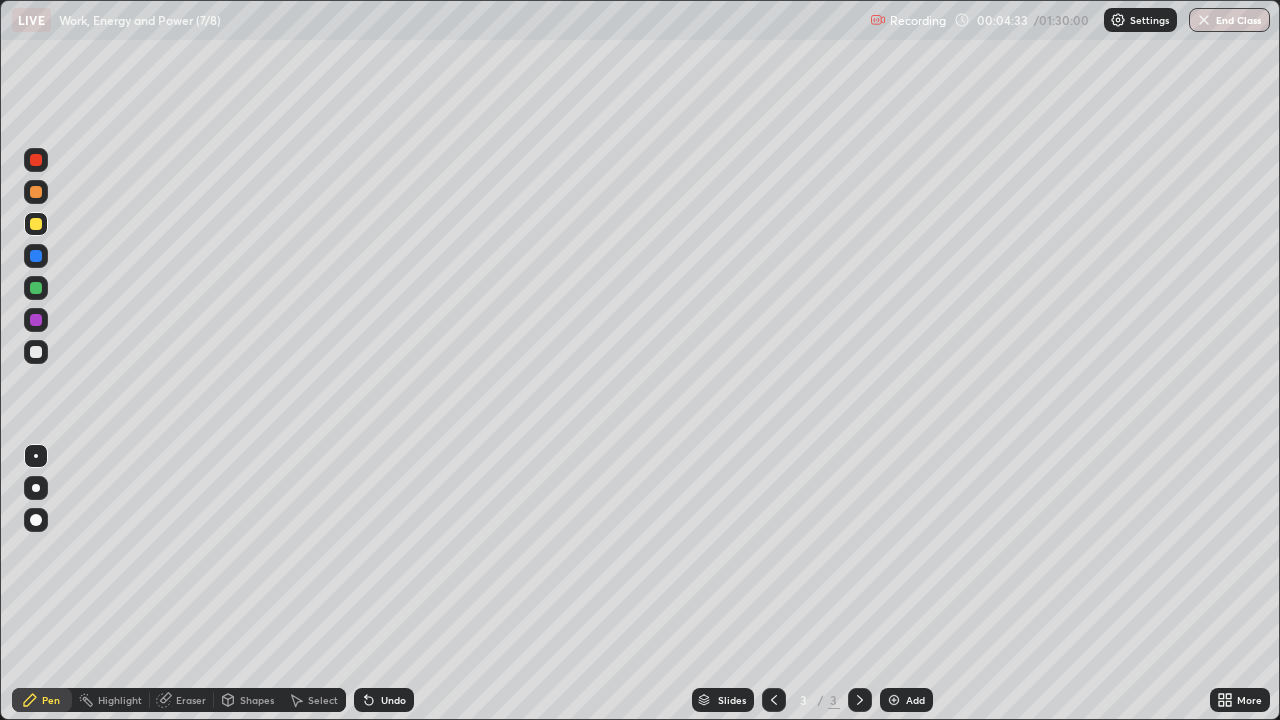 click at bounding box center (36, 256) 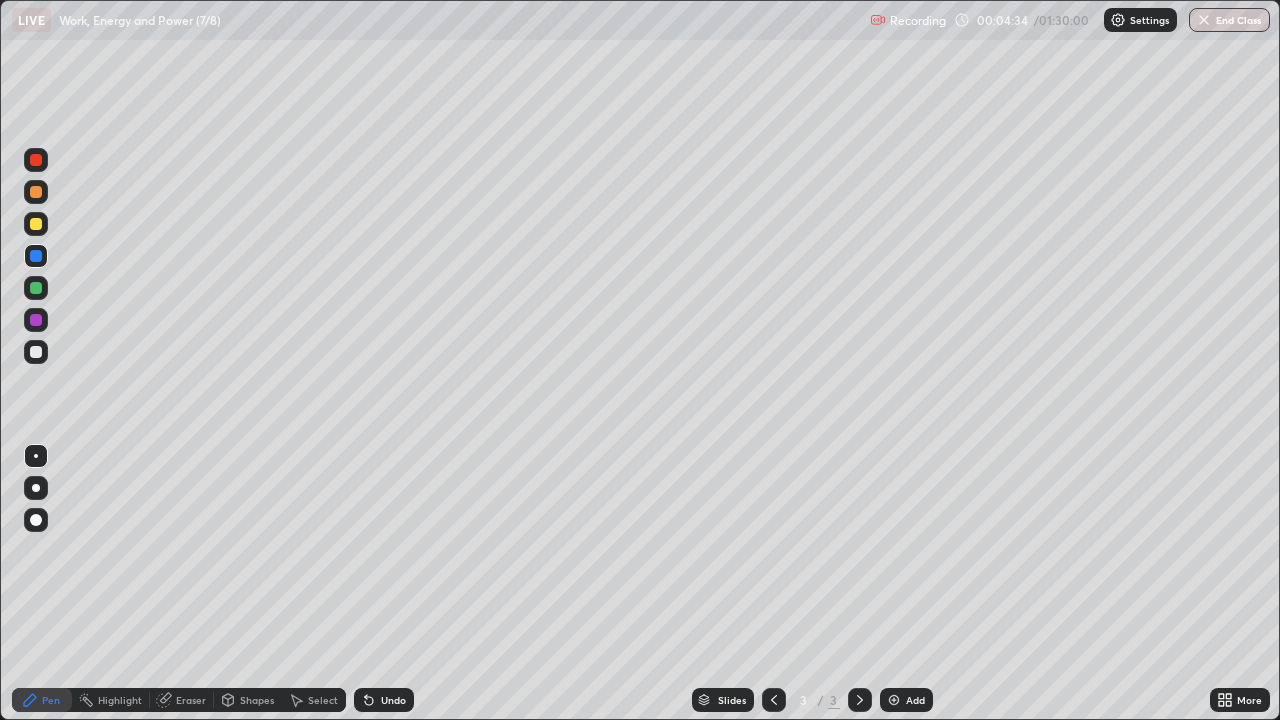click at bounding box center (36, 256) 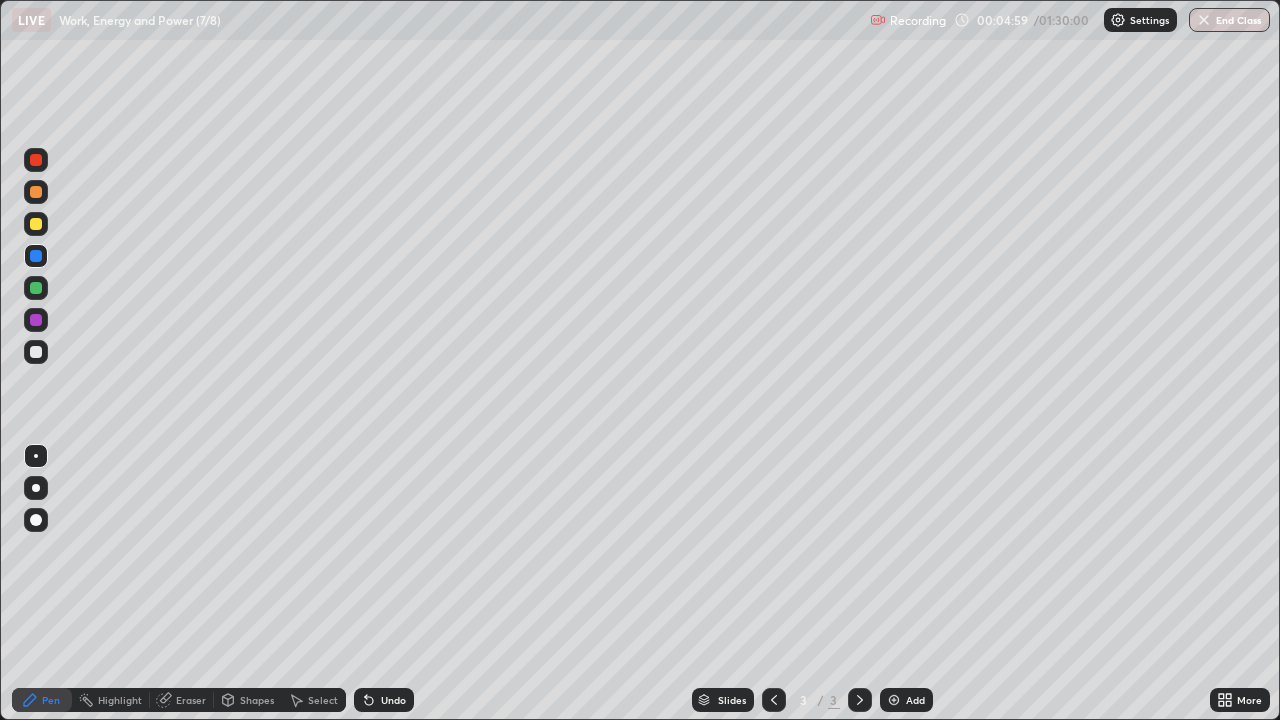 click 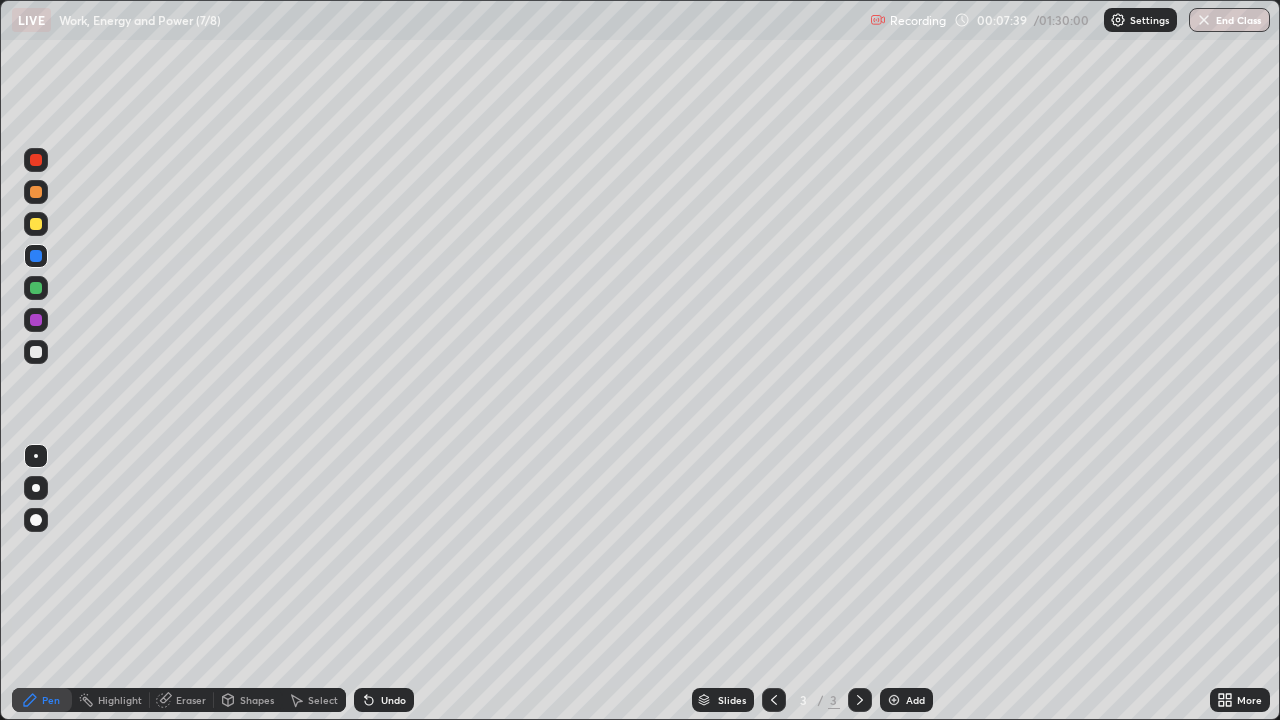 click at bounding box center [894, 700] 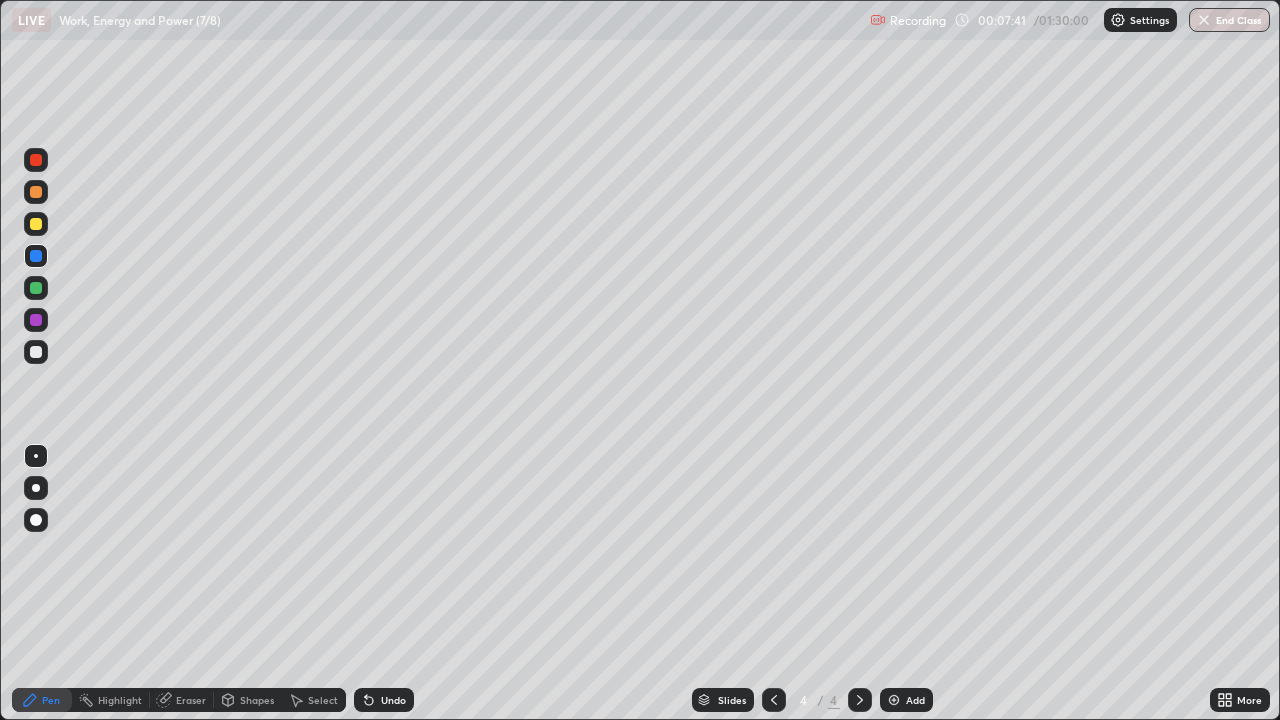 click at bounding box center [36, 224] 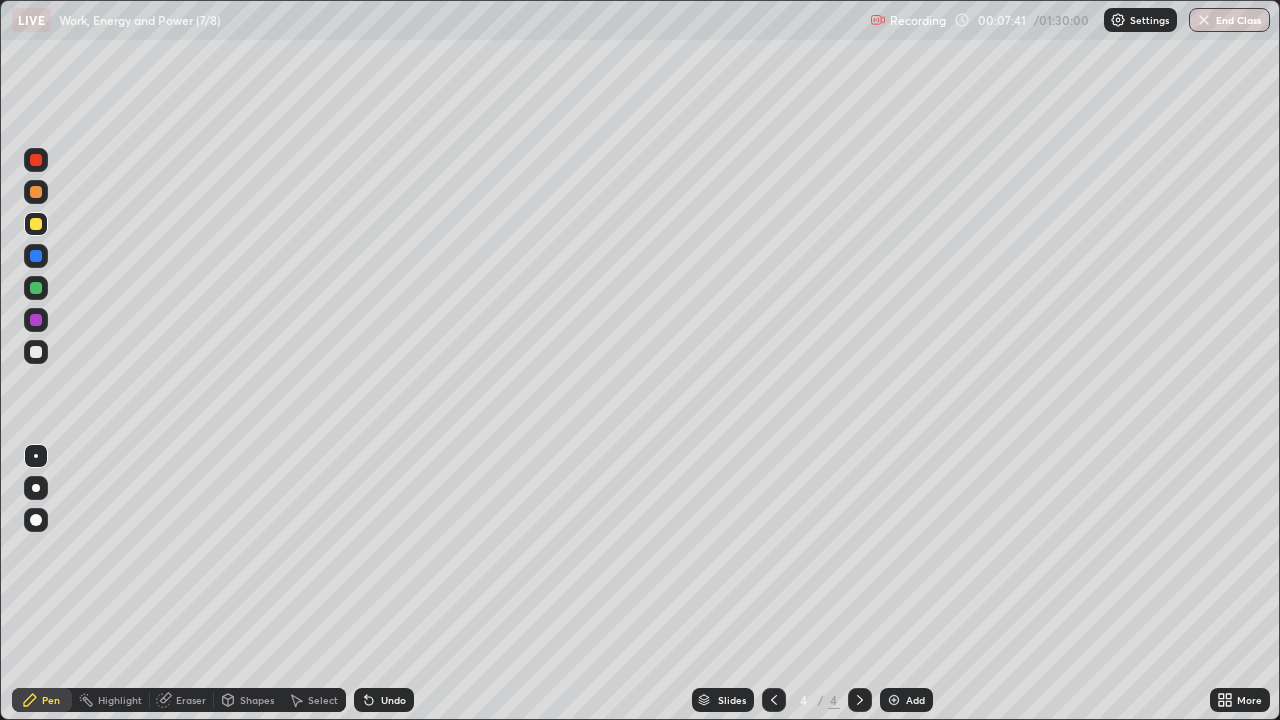 click at bounding box center [36, 224] 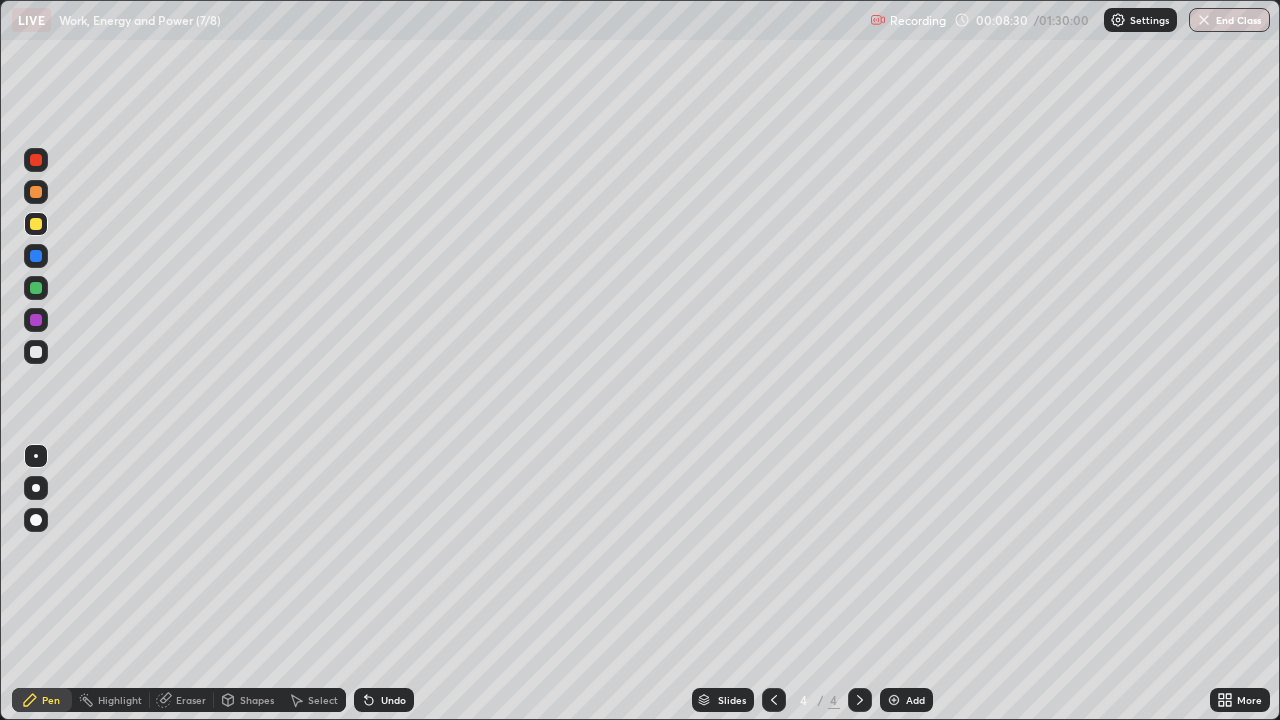 click 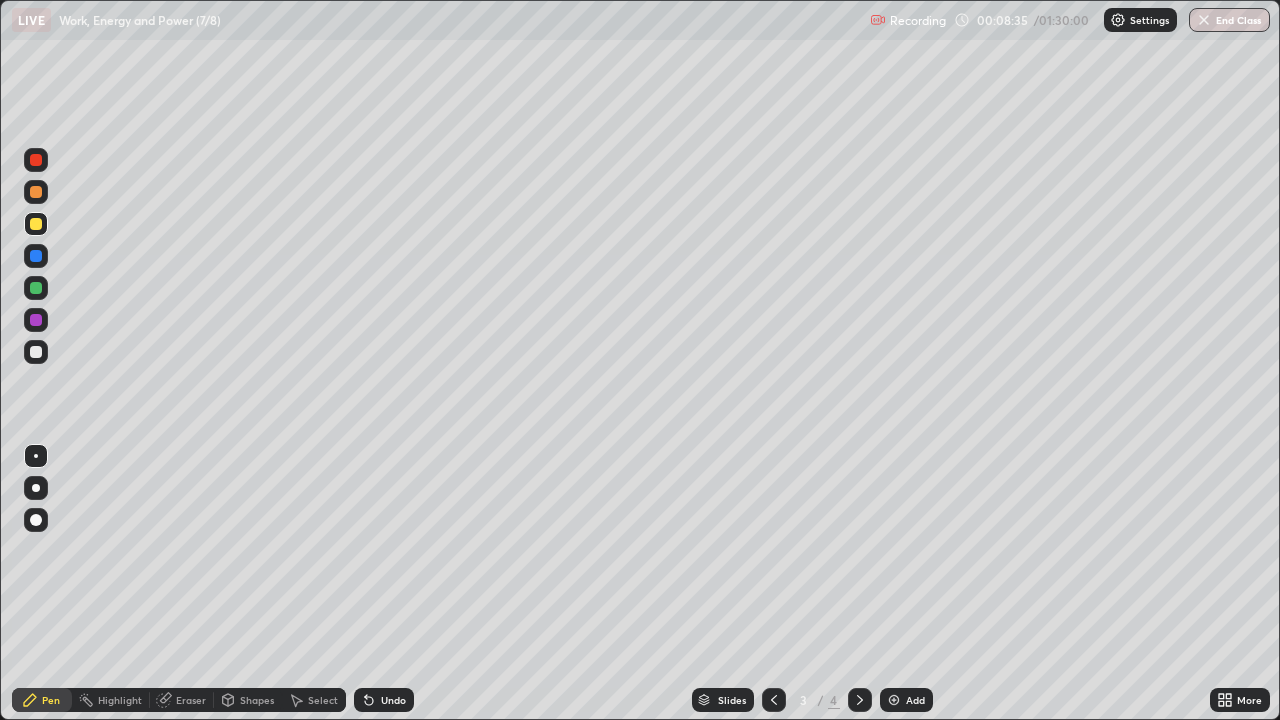 click 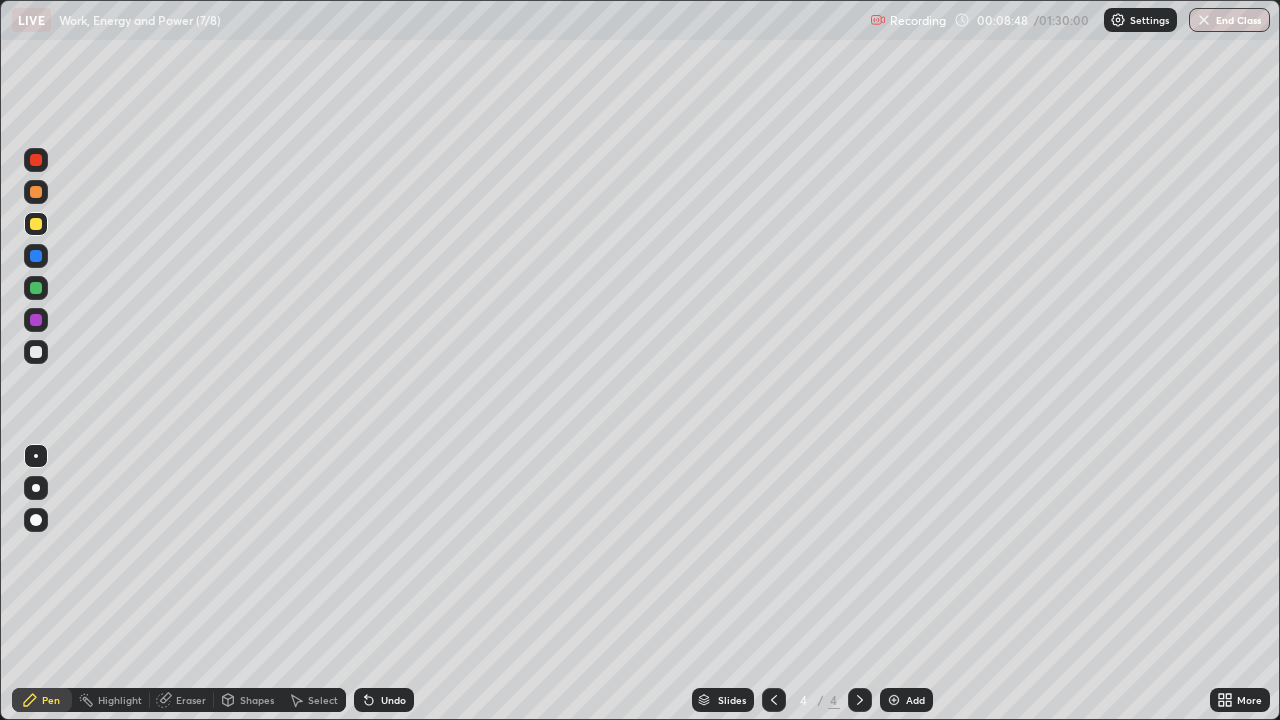 click at bounding box center [894, 700] 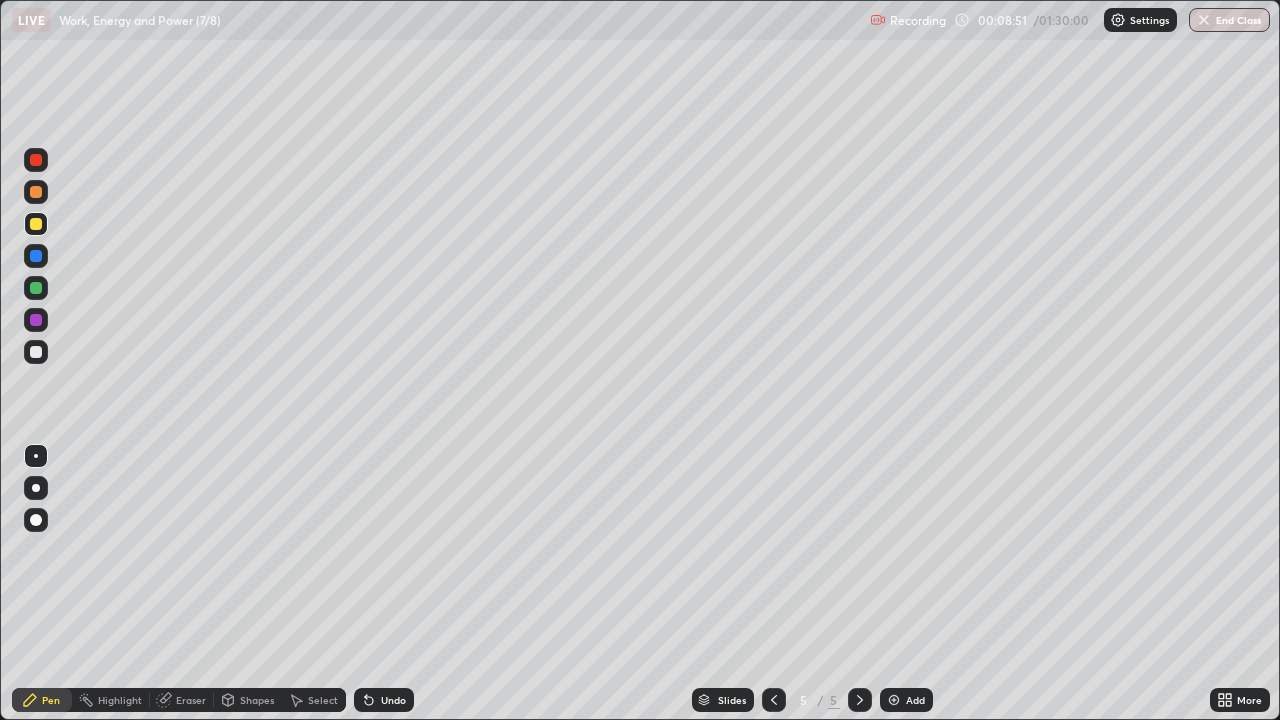 click on "Shapes" at bounding box center [257, 700] 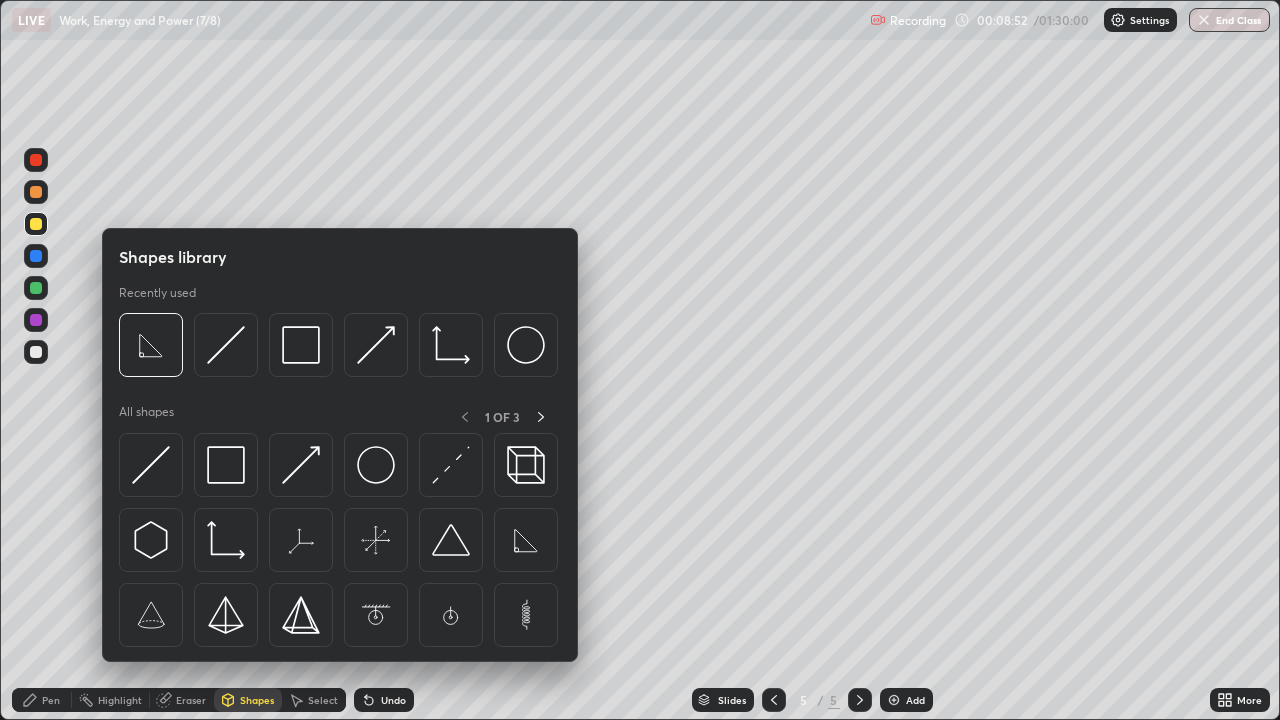 click at bounding box center (226, 465) 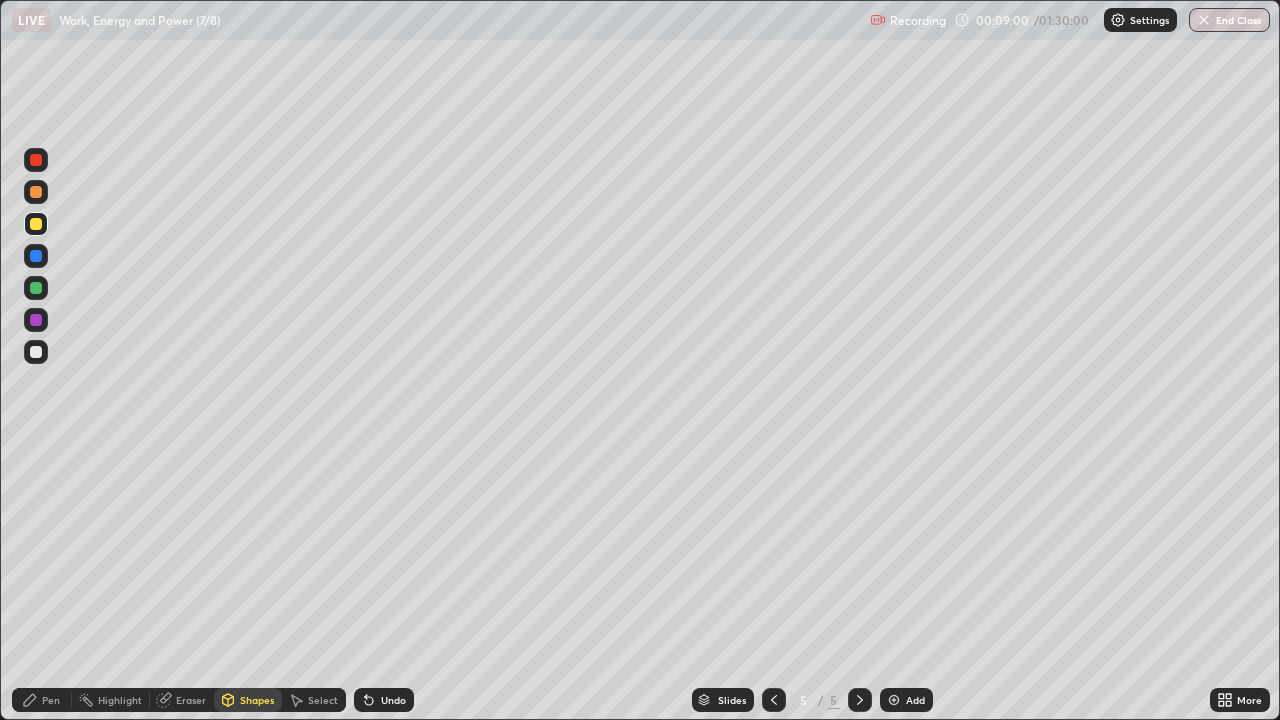 click at bounding box center [36, 288] 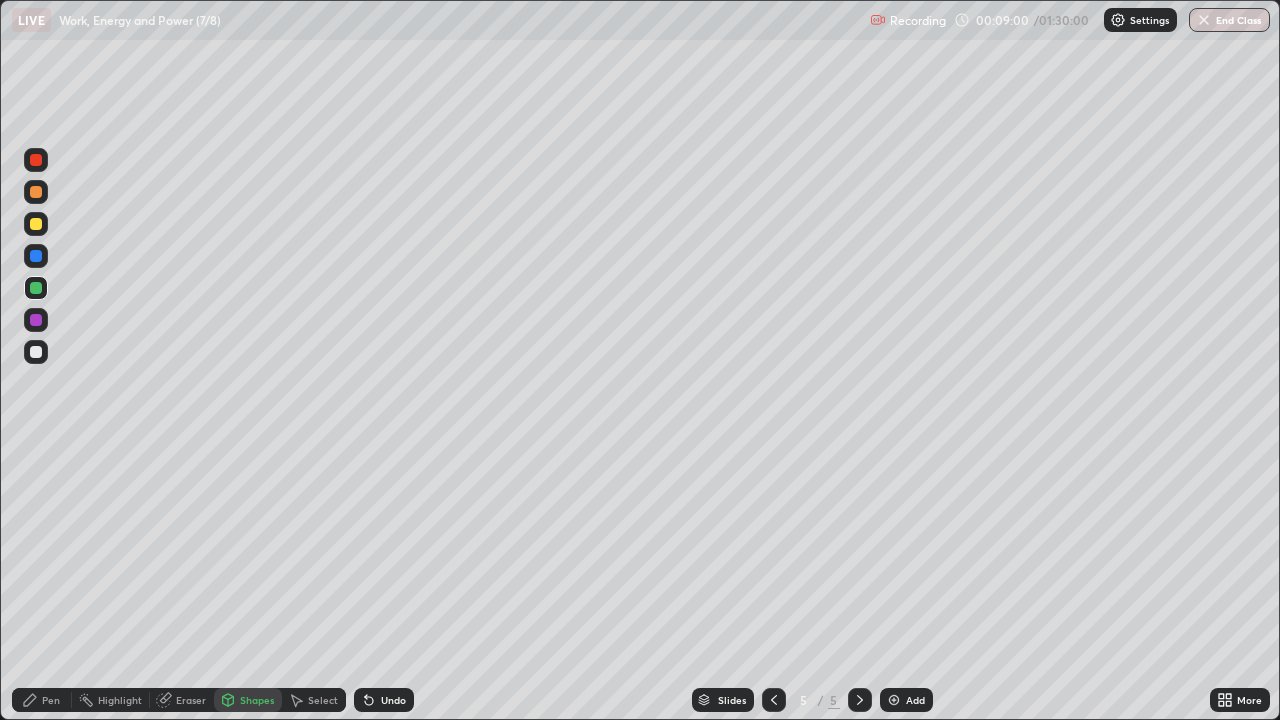 click at bounding box center (36, 288) 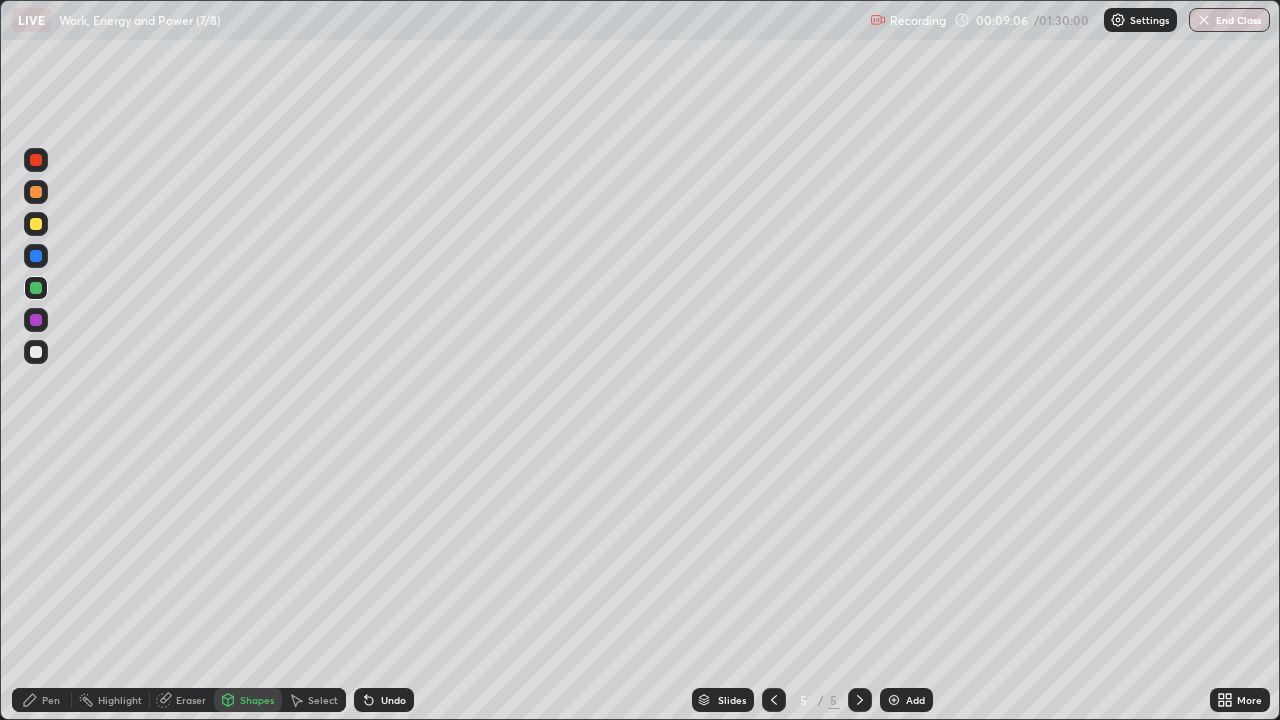 click on "Undo" at bounding box center (384, 700) 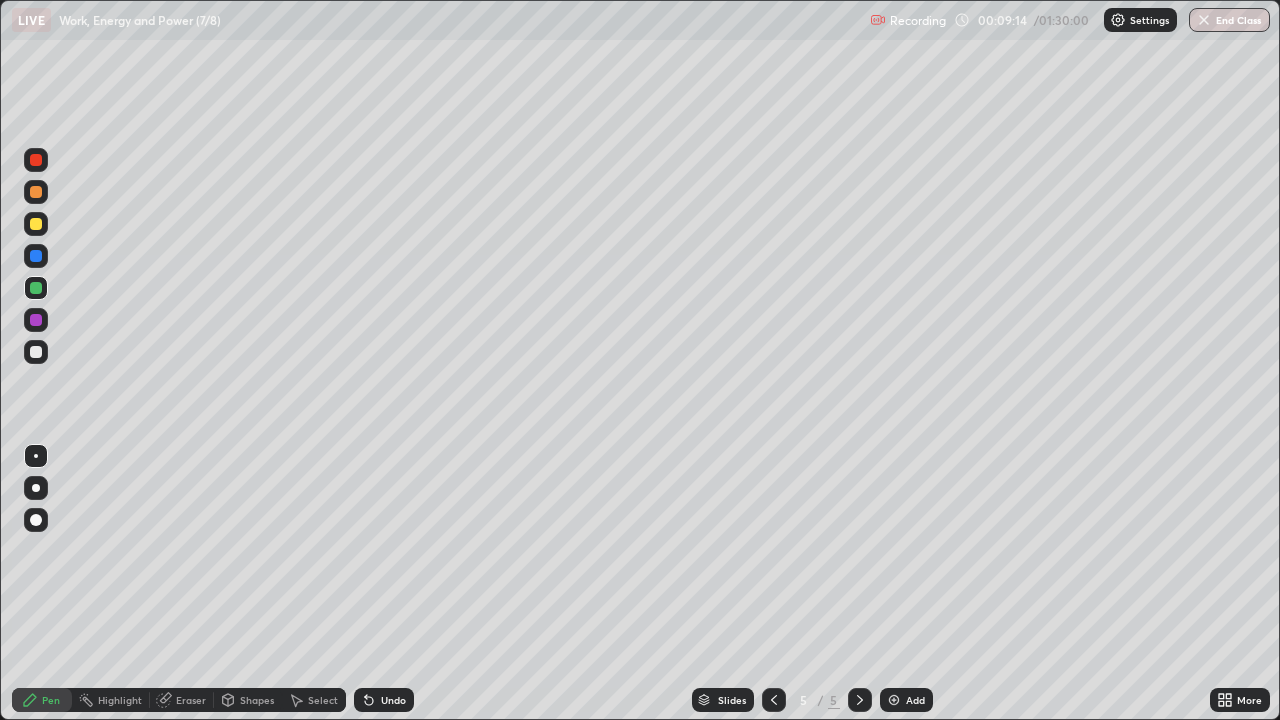 click at bounding box center (36, 256) 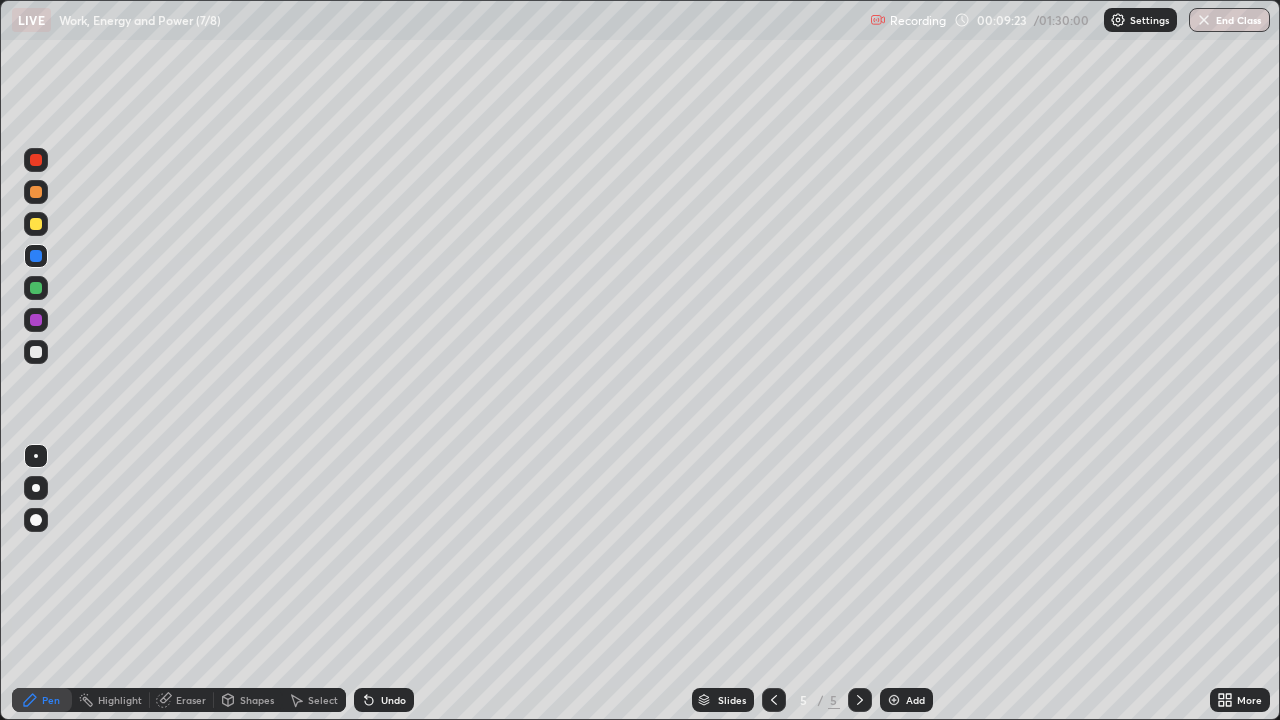 click at bounding box center (36, 288) 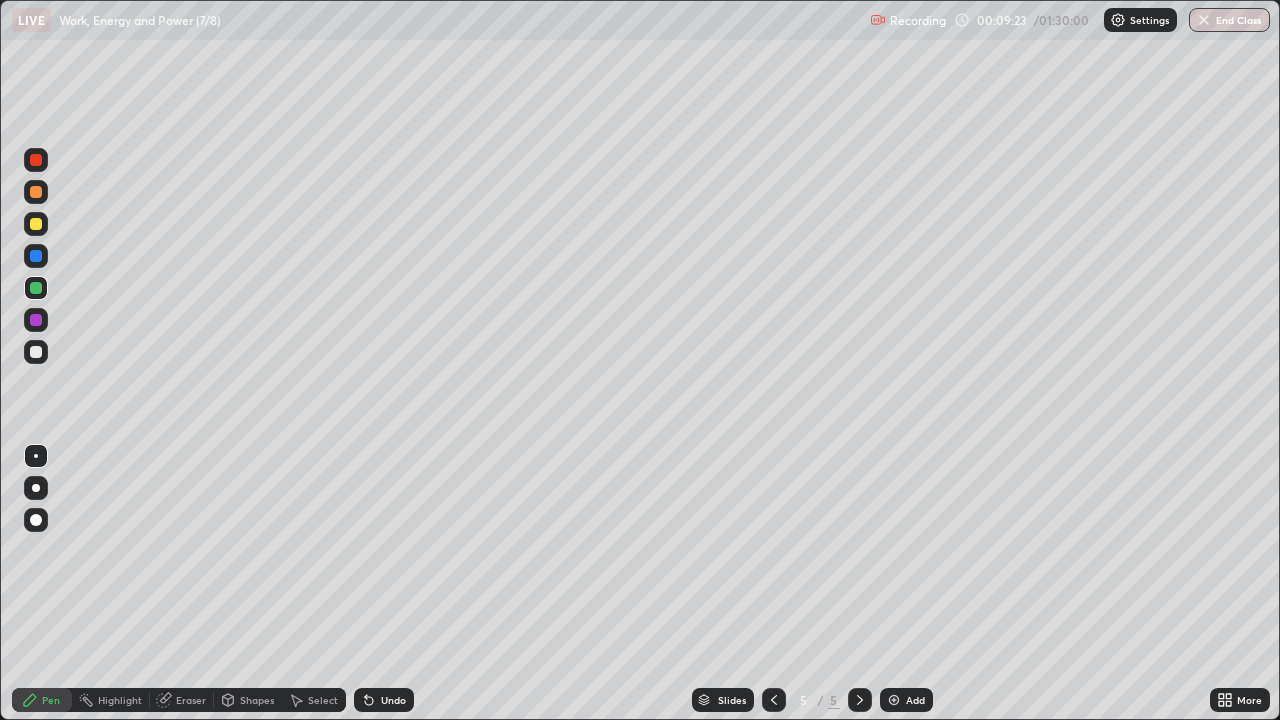 click at bounding box center (36, 288) 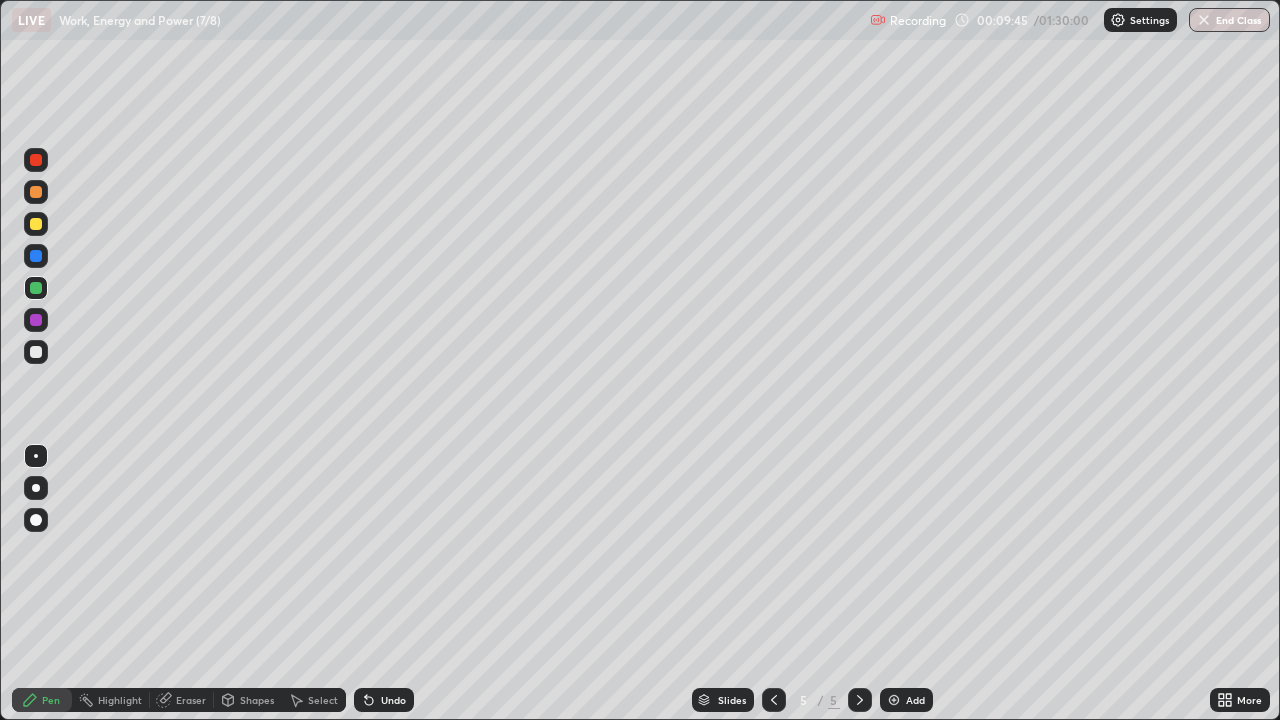 click at bounding box center (36, 224) 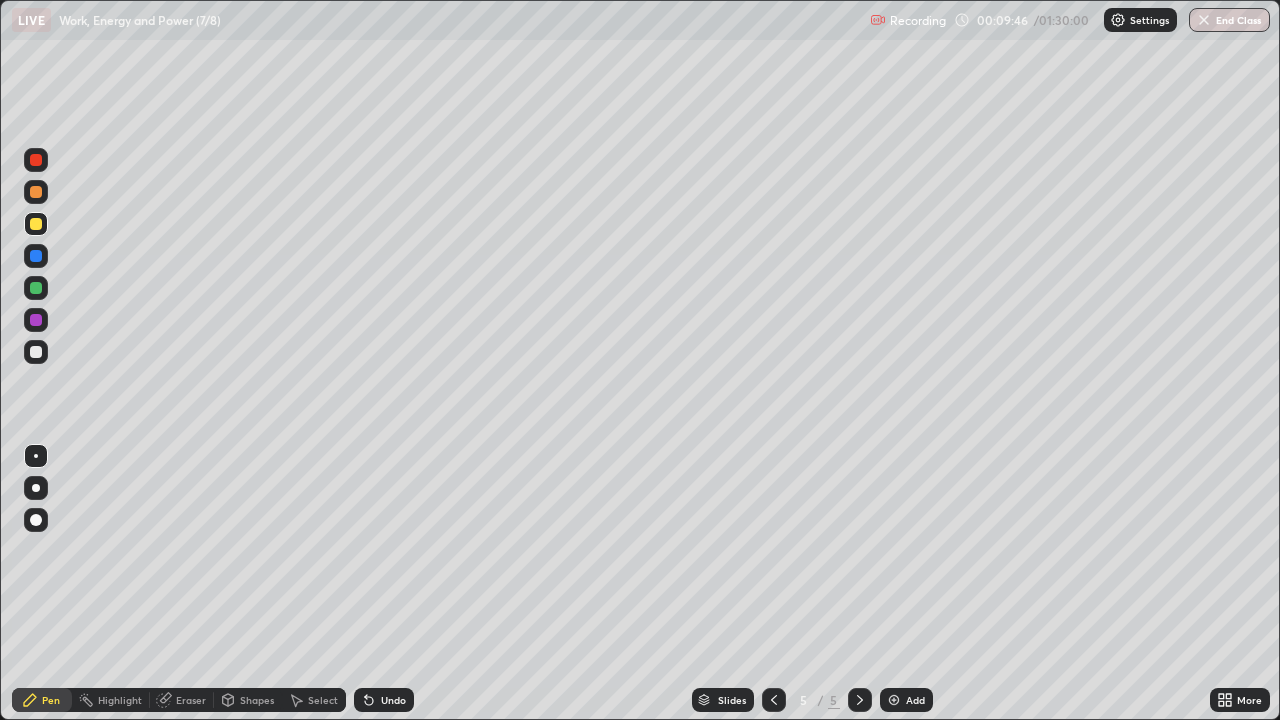 click at bounding box center [36, 160] 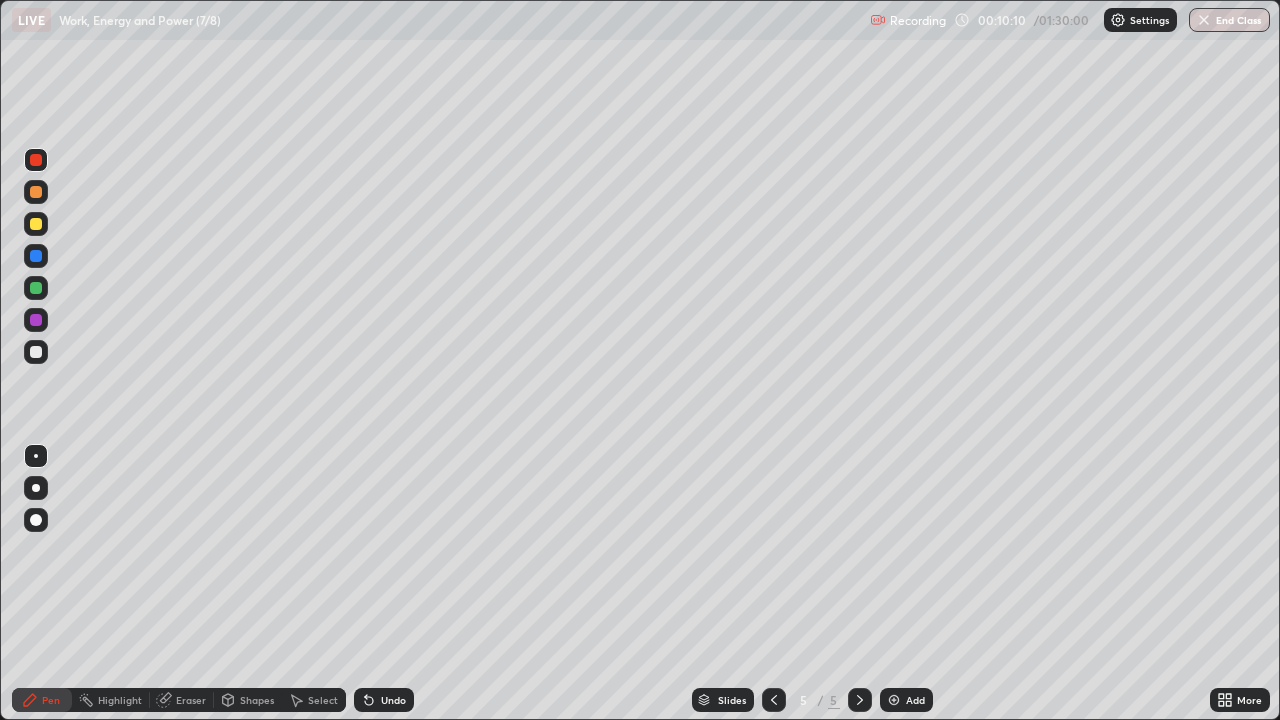 click at bounding box center (36, 352) 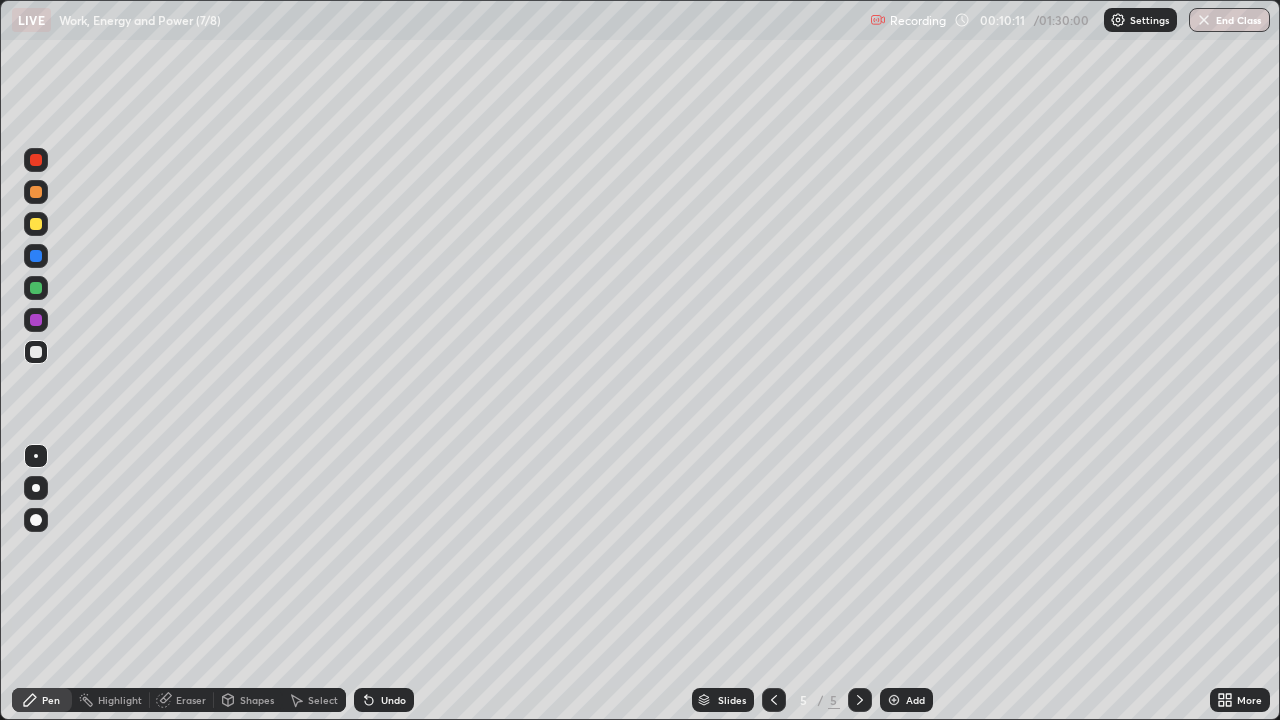 click on "Shapes" at bounding box center [257, 700] 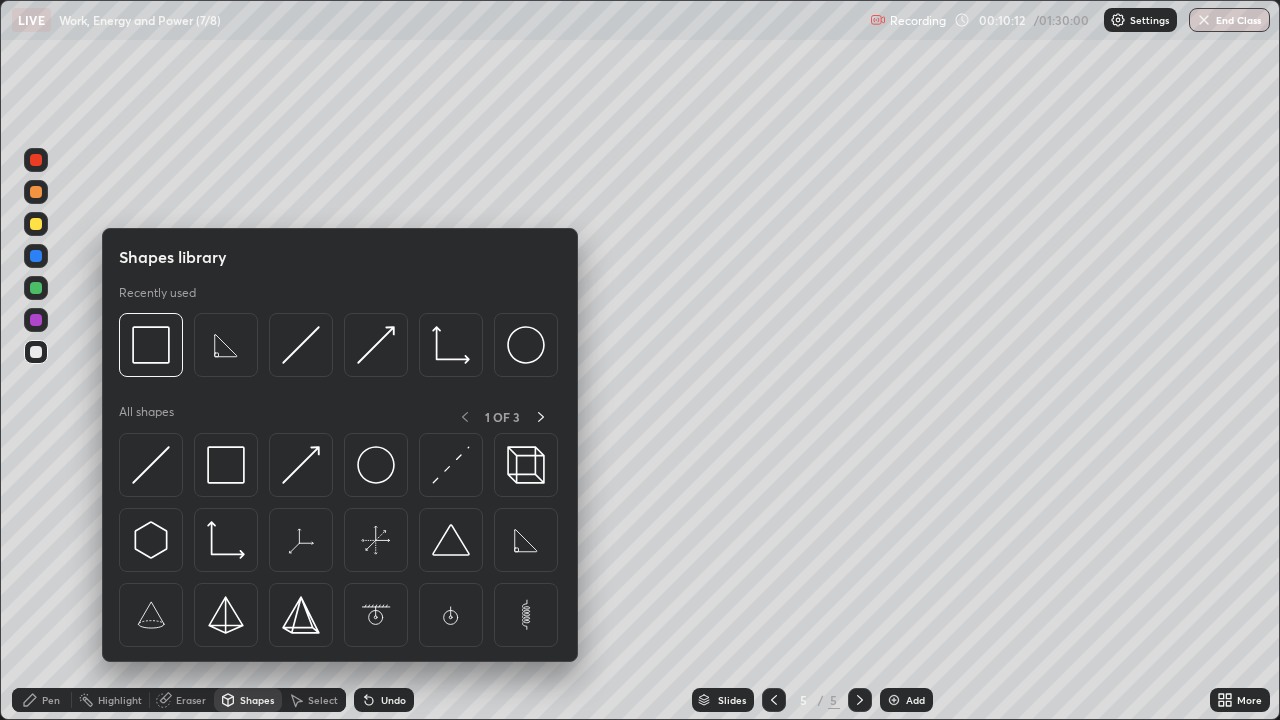 click at bounding box center [226, 465] 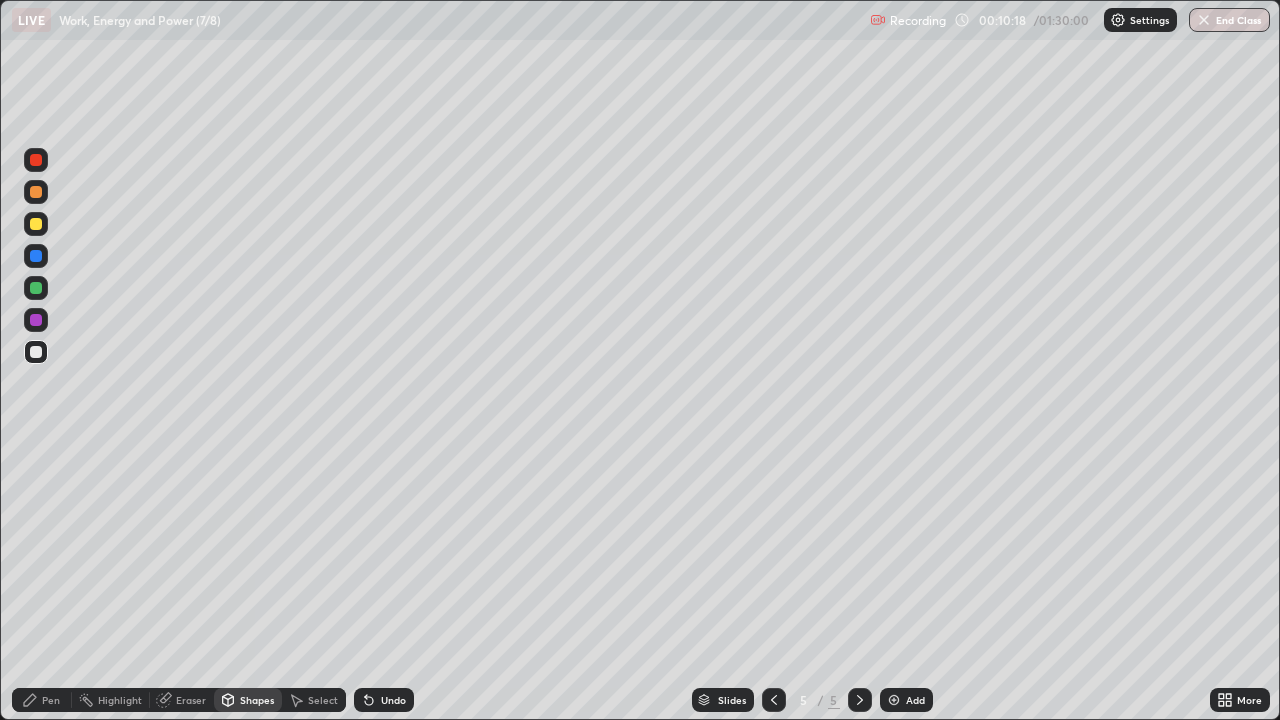 click at bounding box center [36, 320] 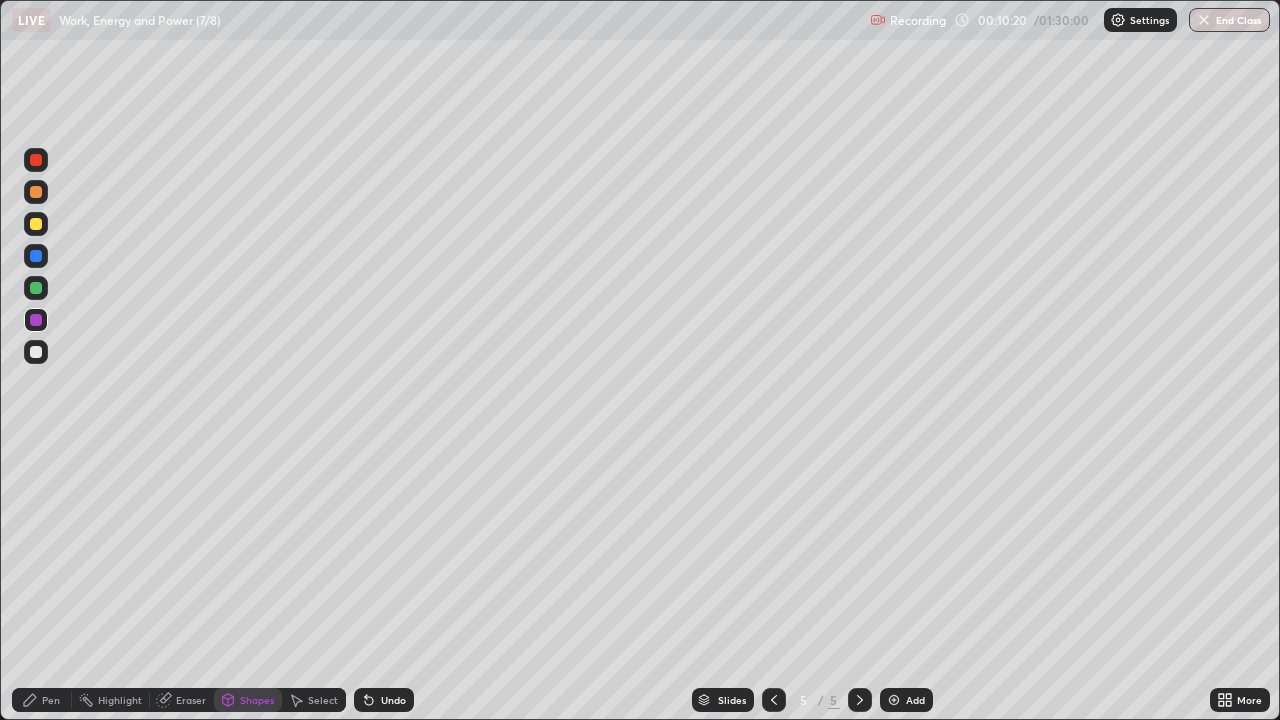 click on "Pen" at bounding box center (42, 700) 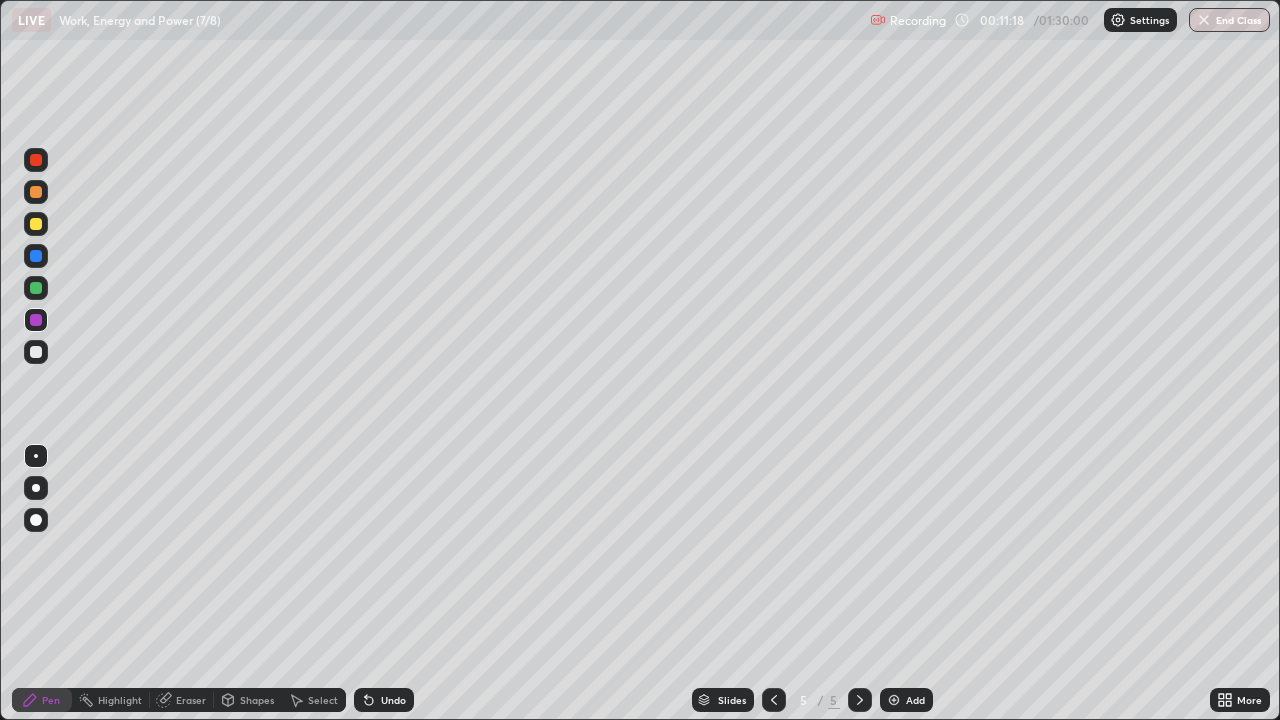 click at bounding box center (36, 352) 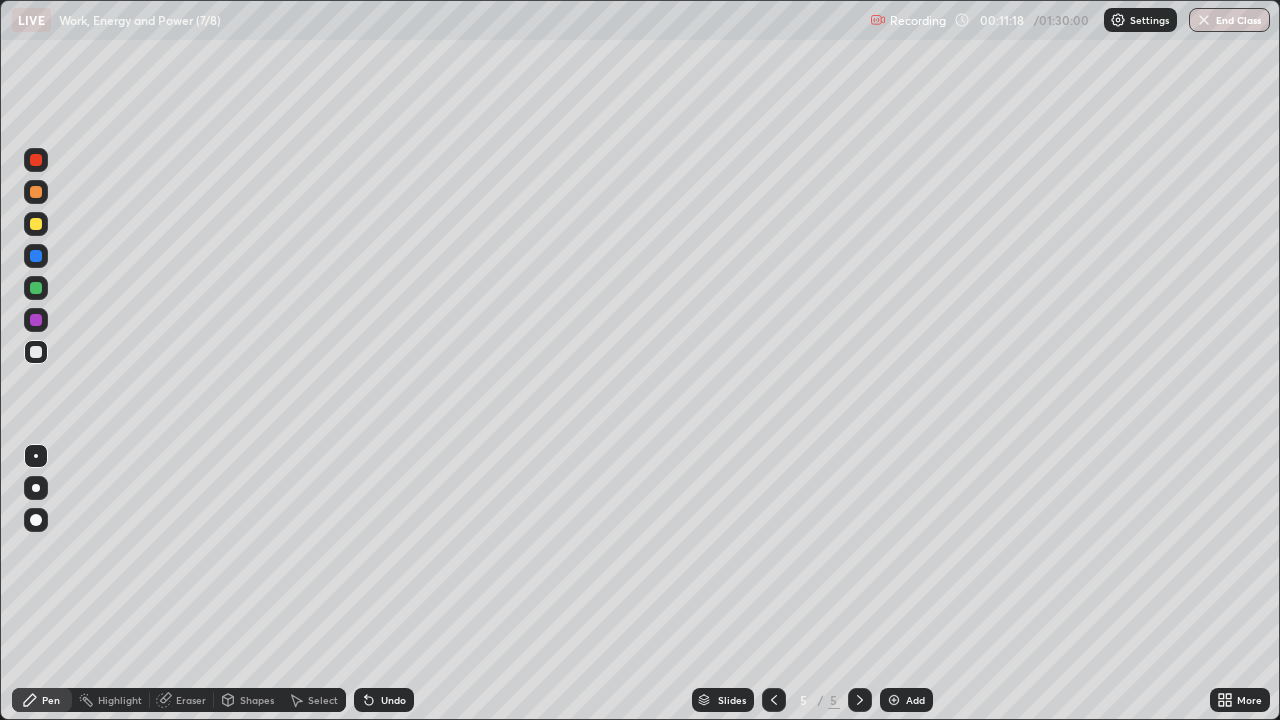 click on "Shapes" at bounding box center [257, 700] 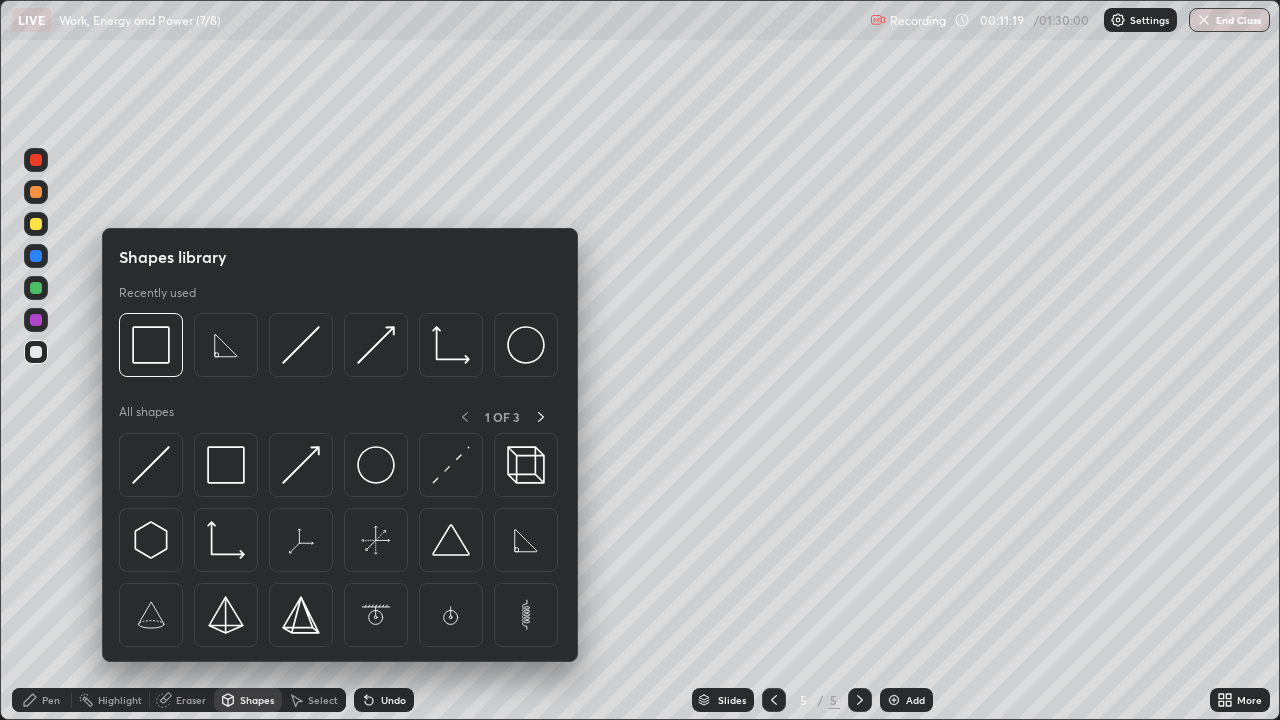 click at bounding box center [226, 465] 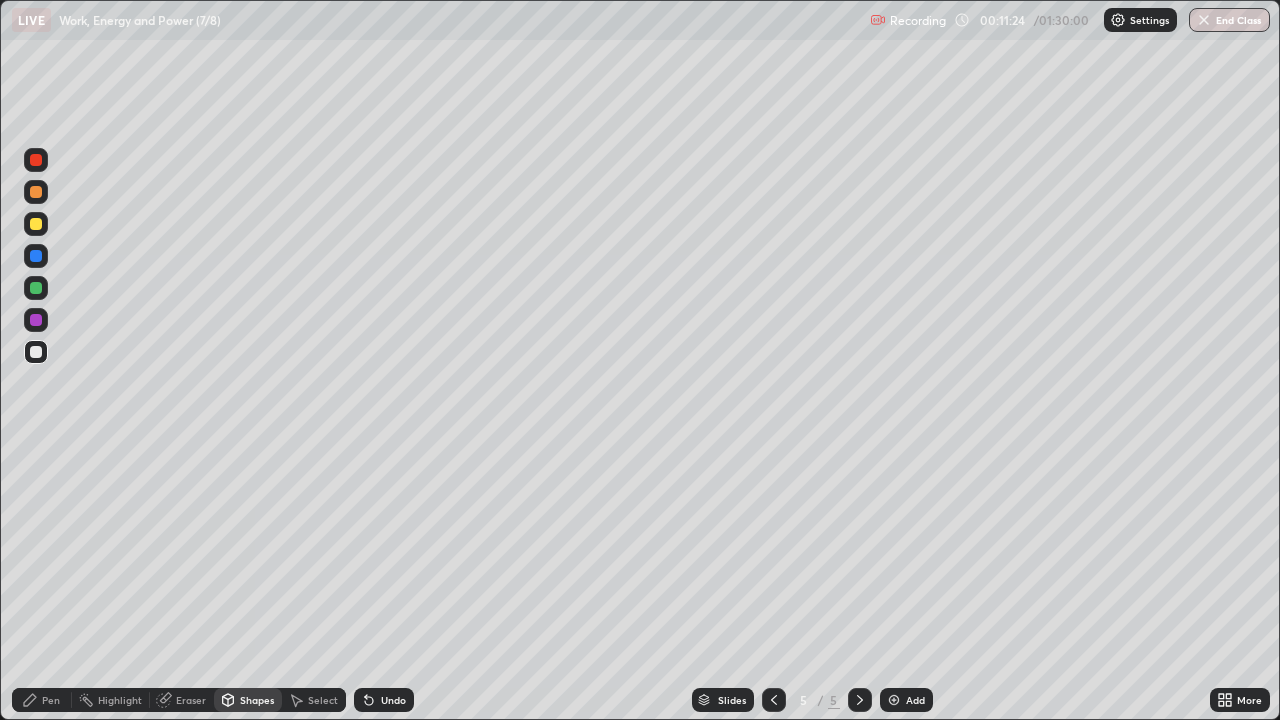 click at bounding box center (36, 224) 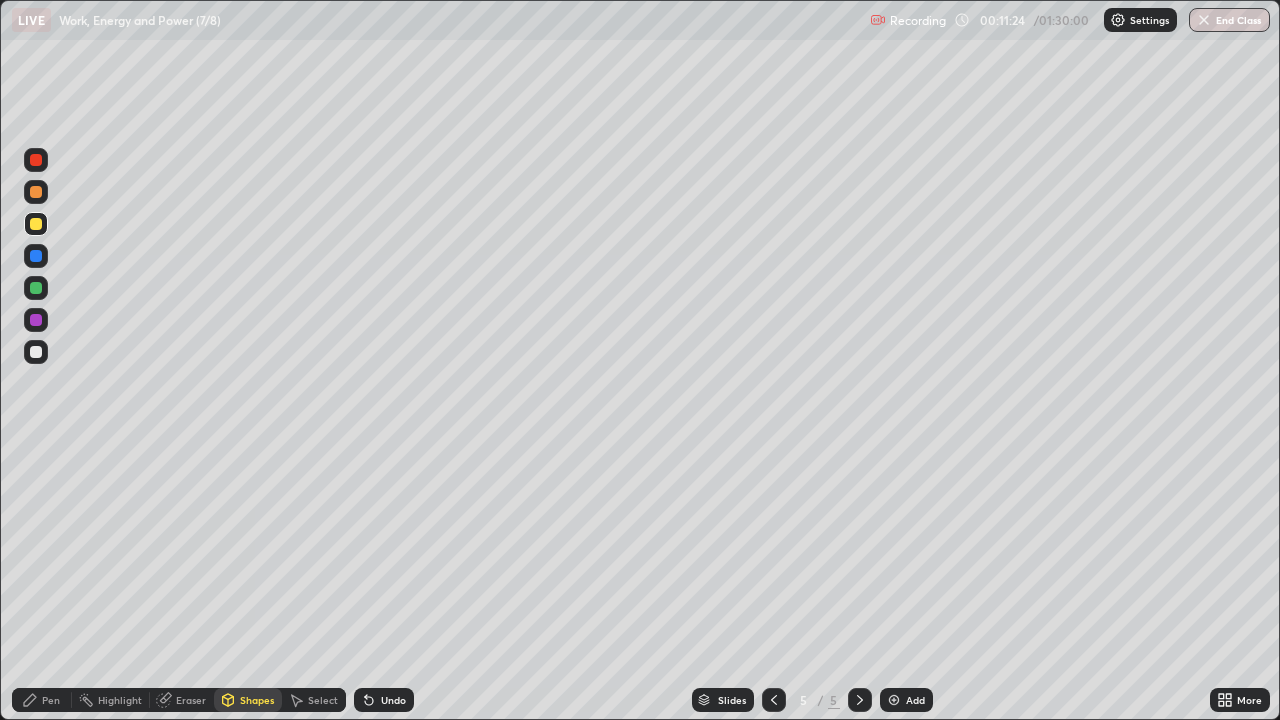 click on "Pen" at bounding box center [51, 700] 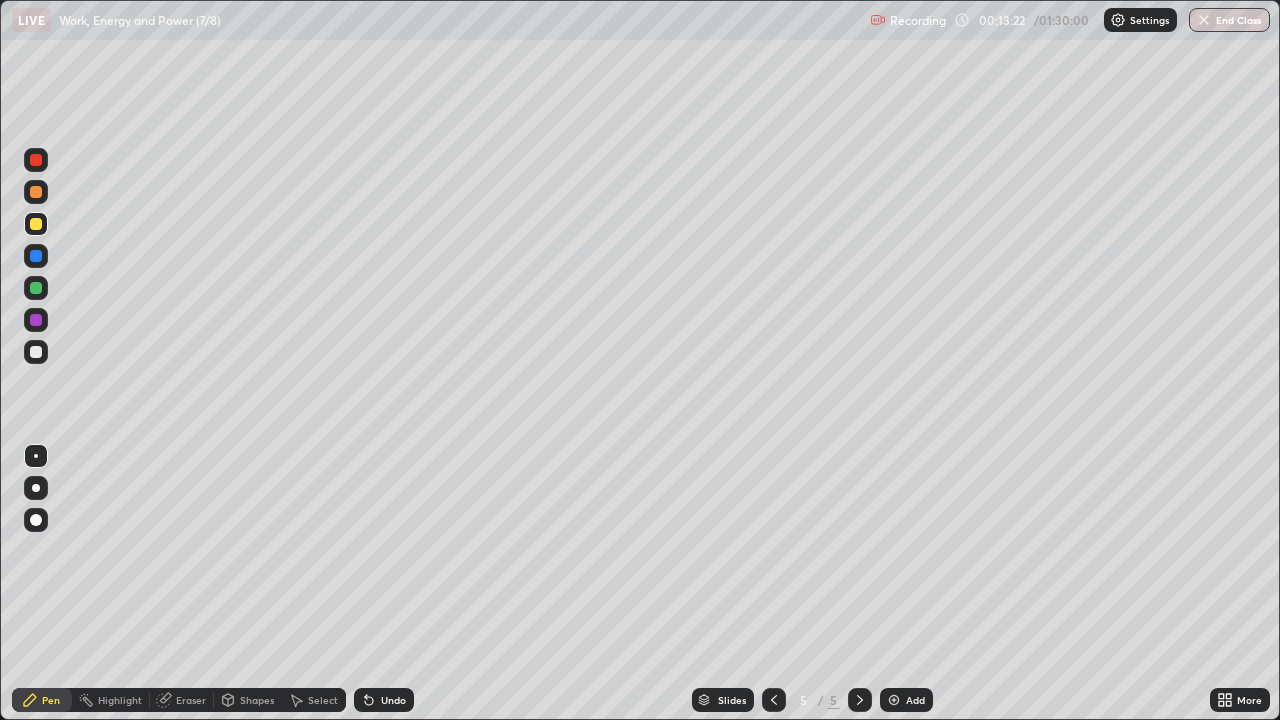 click on "Shapes" at bounding box center [248, 700] 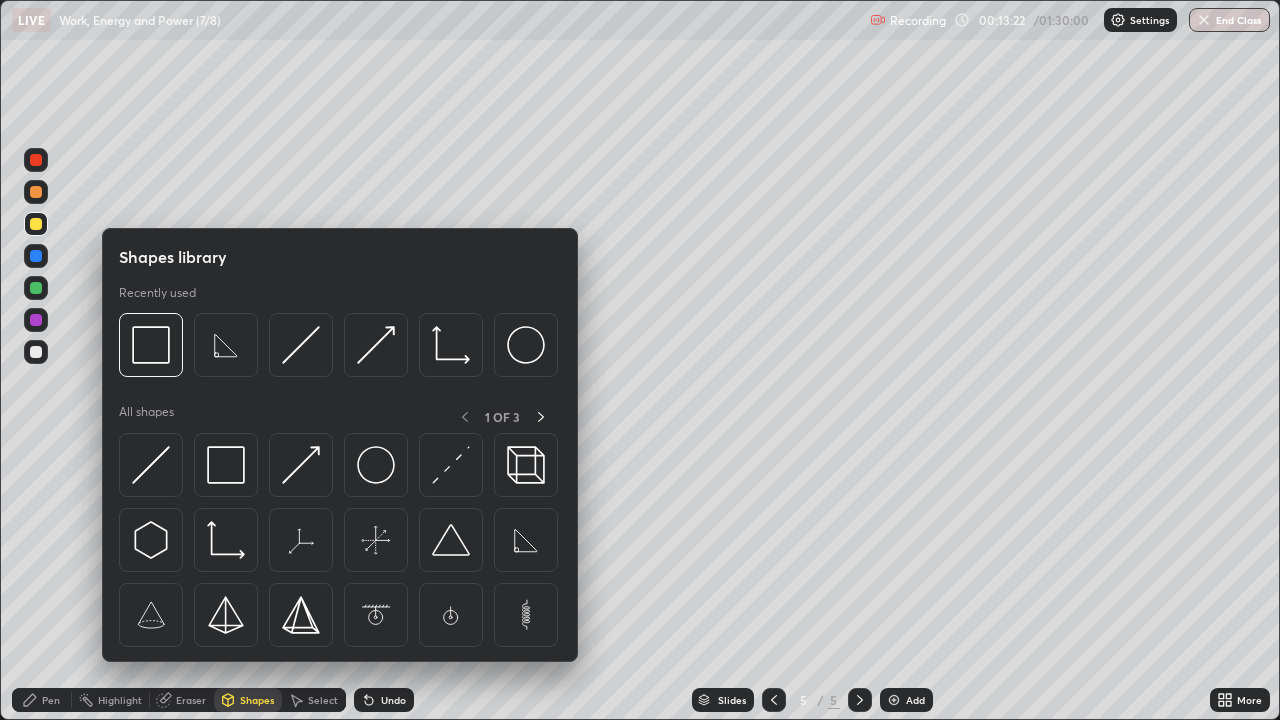 click at bounding box center [226, 465] 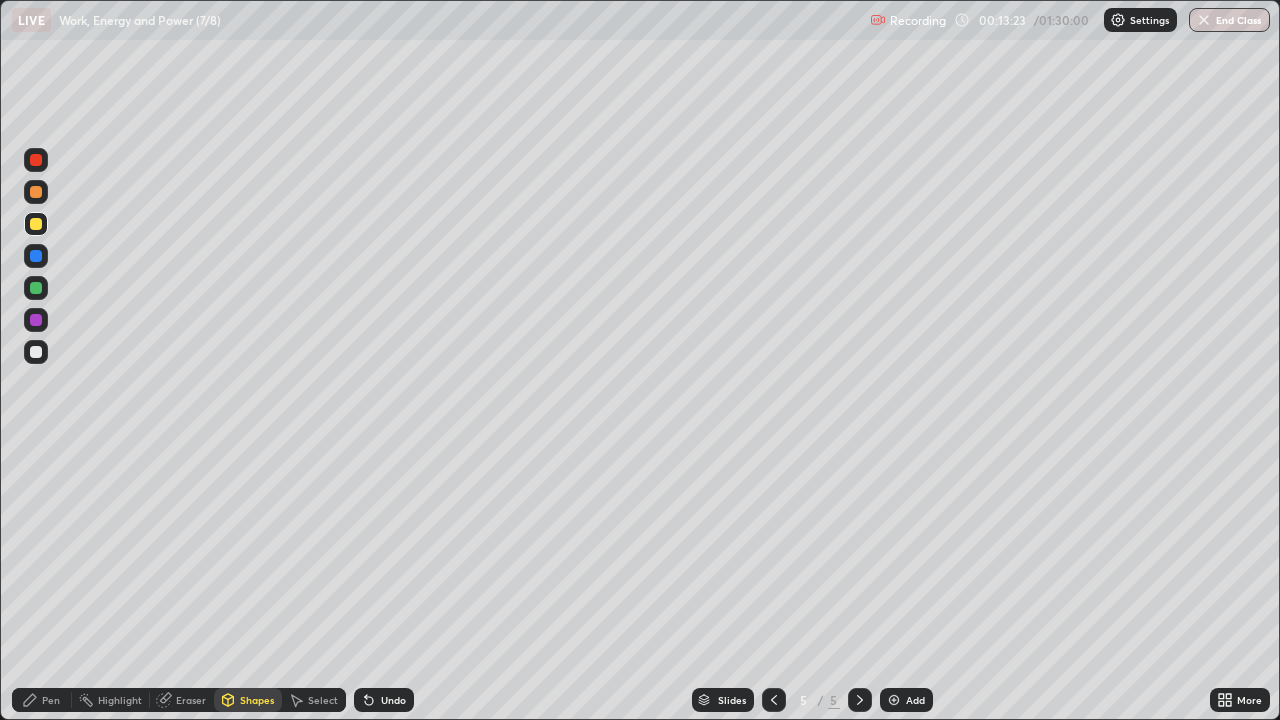 click at bounding box center [36, 352] 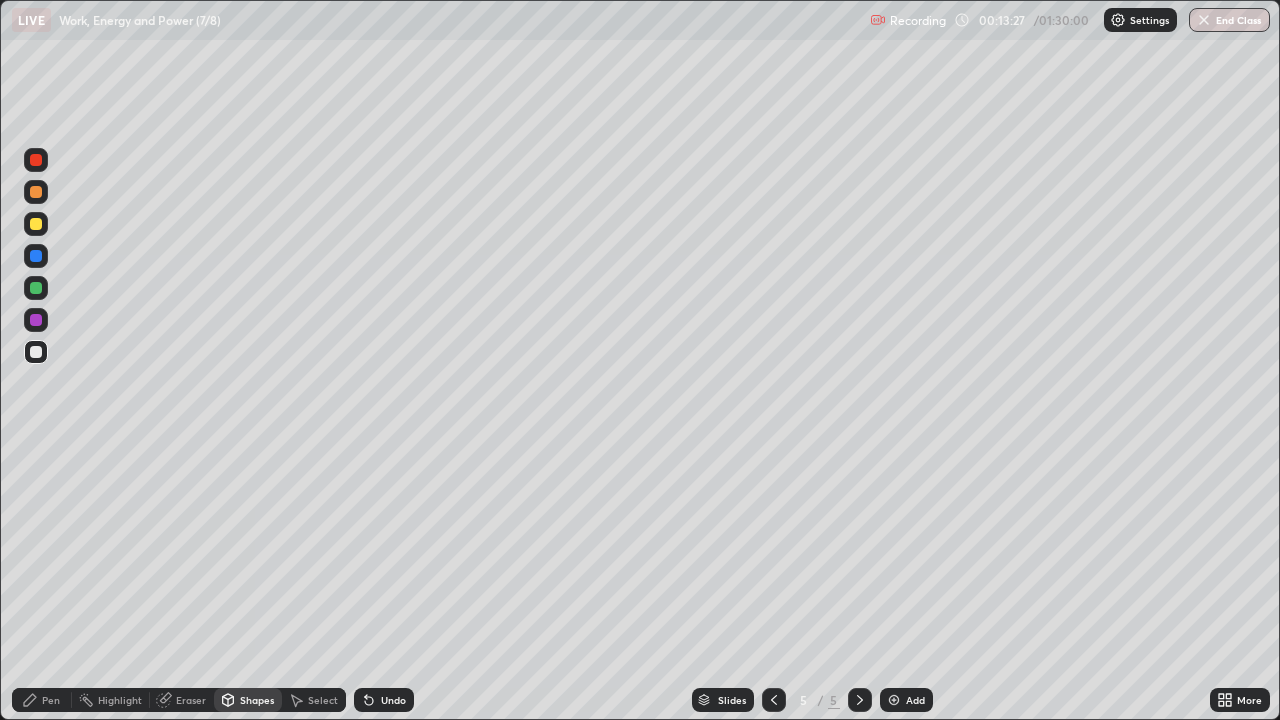 click at bounding box center [36, 224] 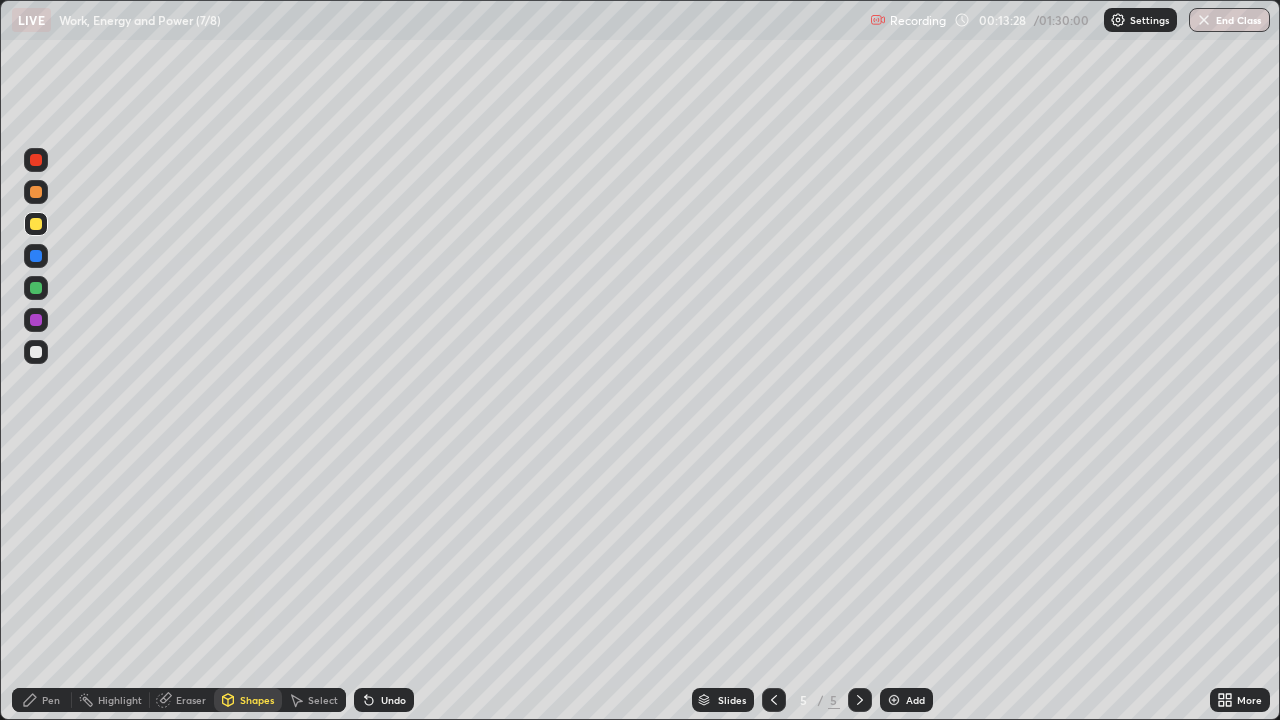 click on "Pen" at bounding box center (51, 700) 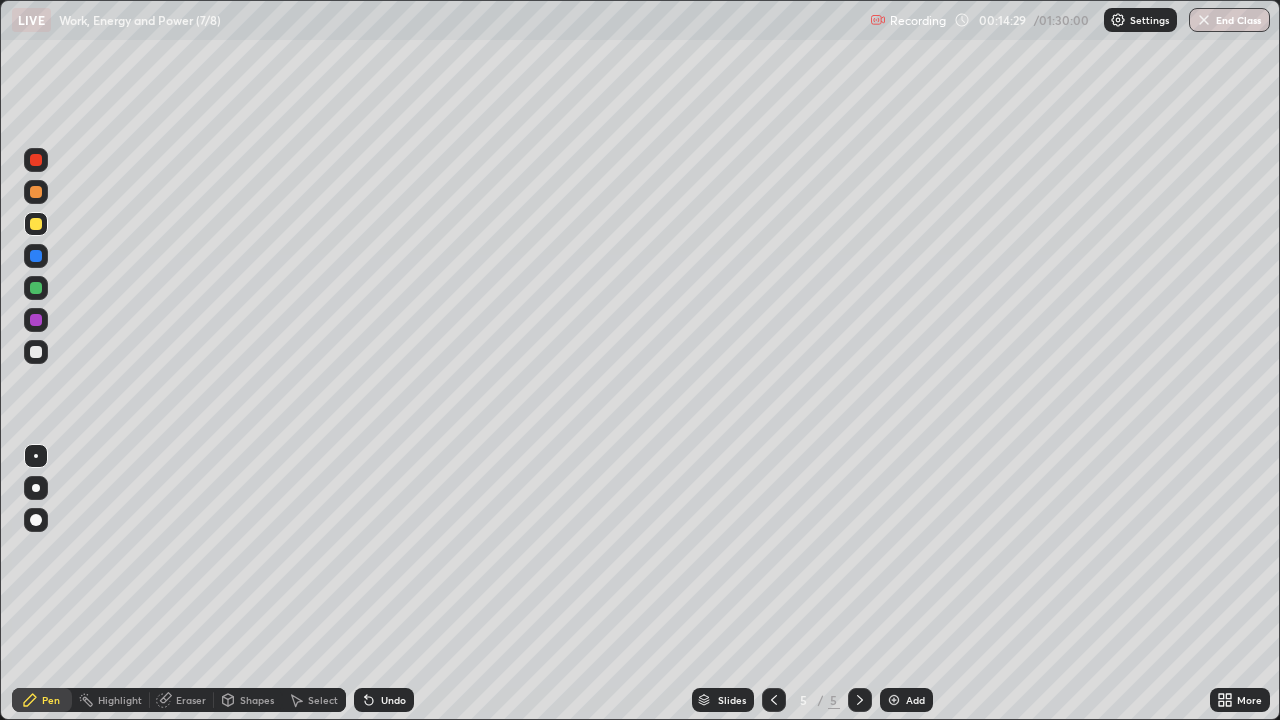 click on "Shapes" at bounding box center [257, 700] 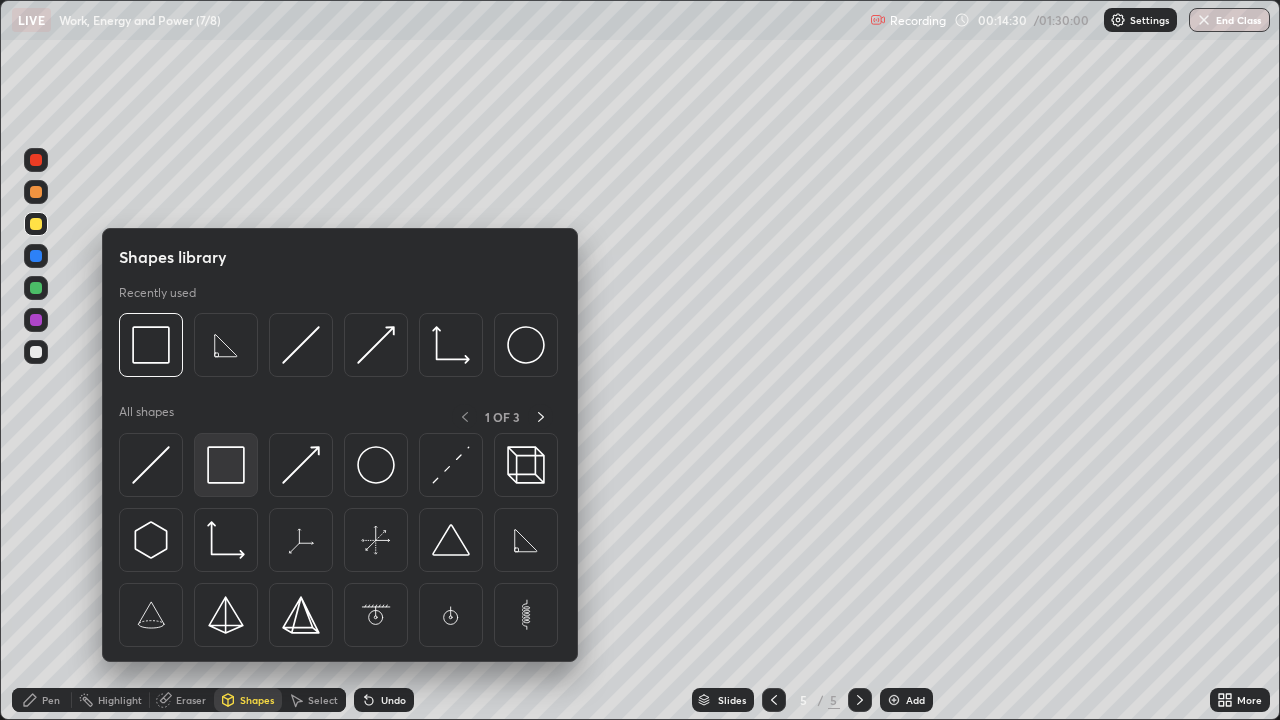 click at bounding box center [226, 465] 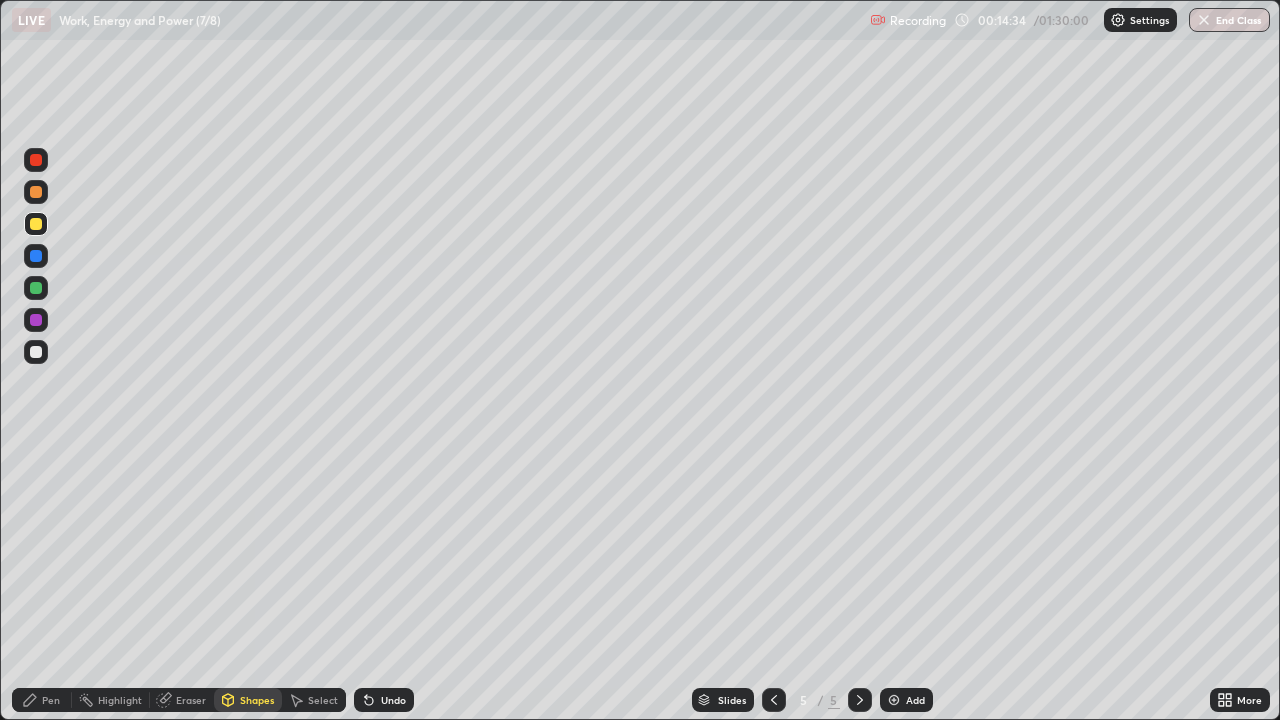 click on "Pen" at bounding box center [42, 700] 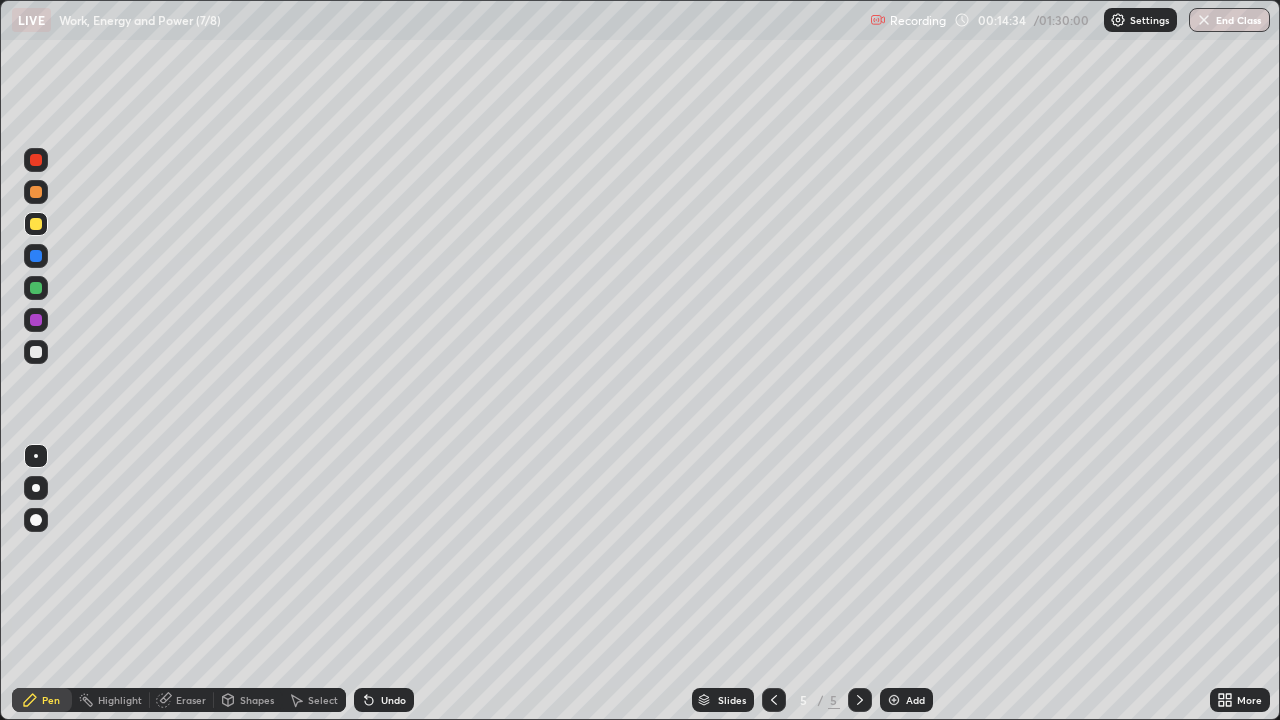 click at bounding box center (36, 288) 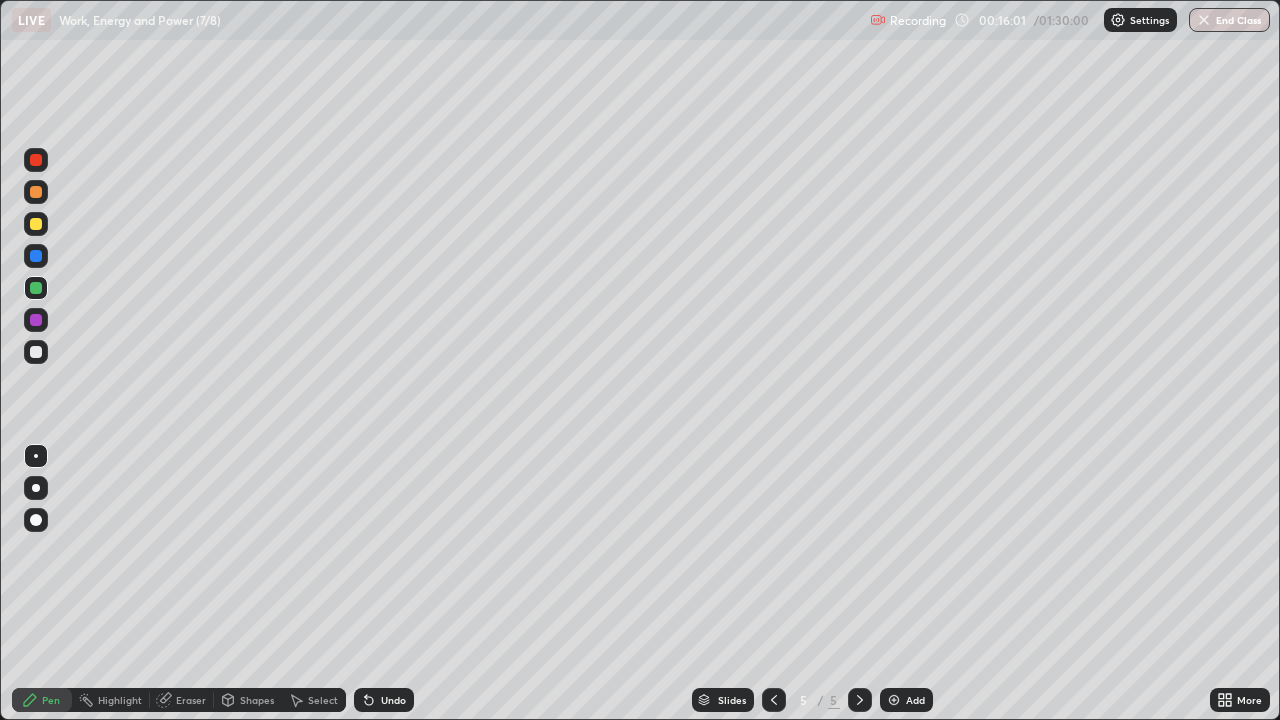 click at bounding box center [894, 700] 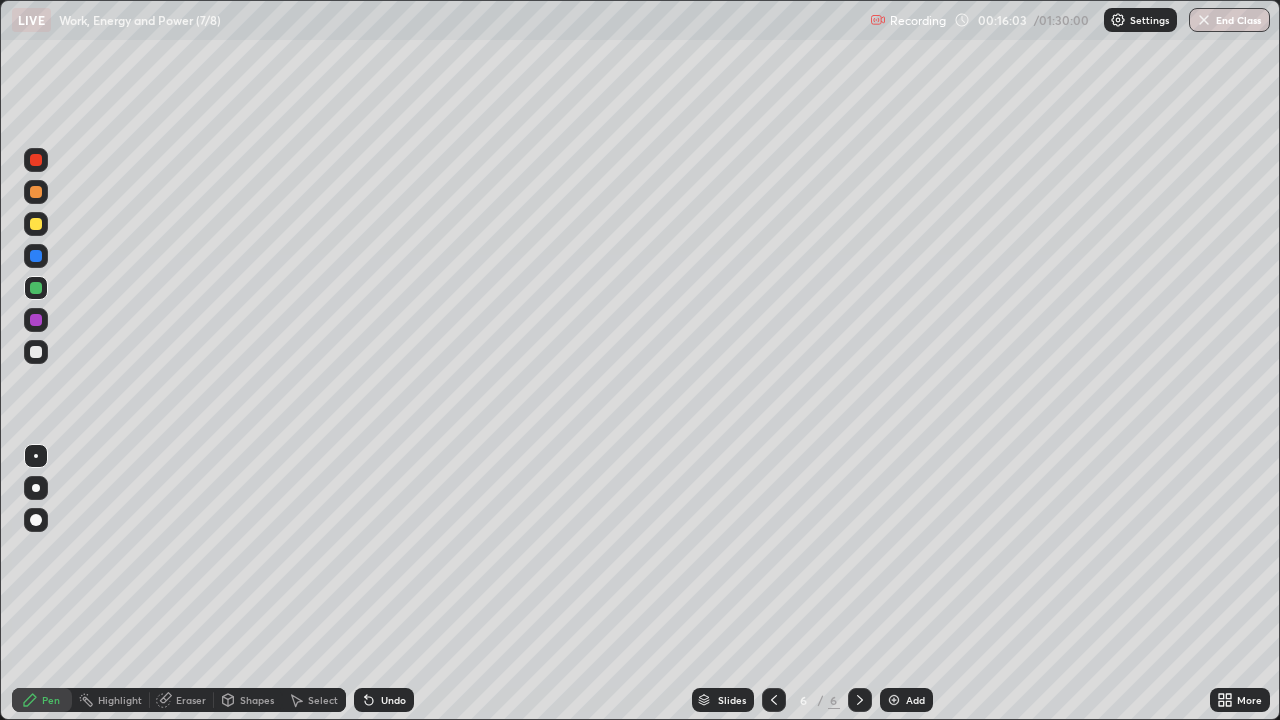 click on "Shapes" at bounding box center [257, 700] 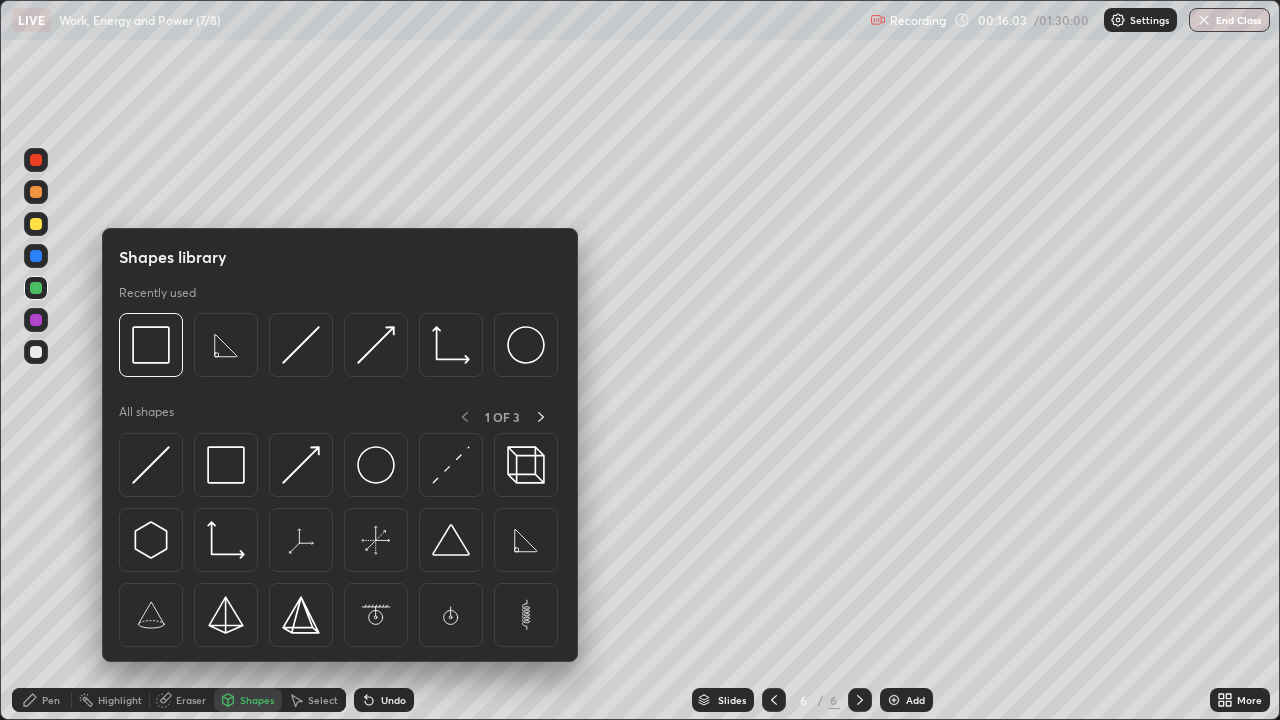 click at bounding box center (226, 465) 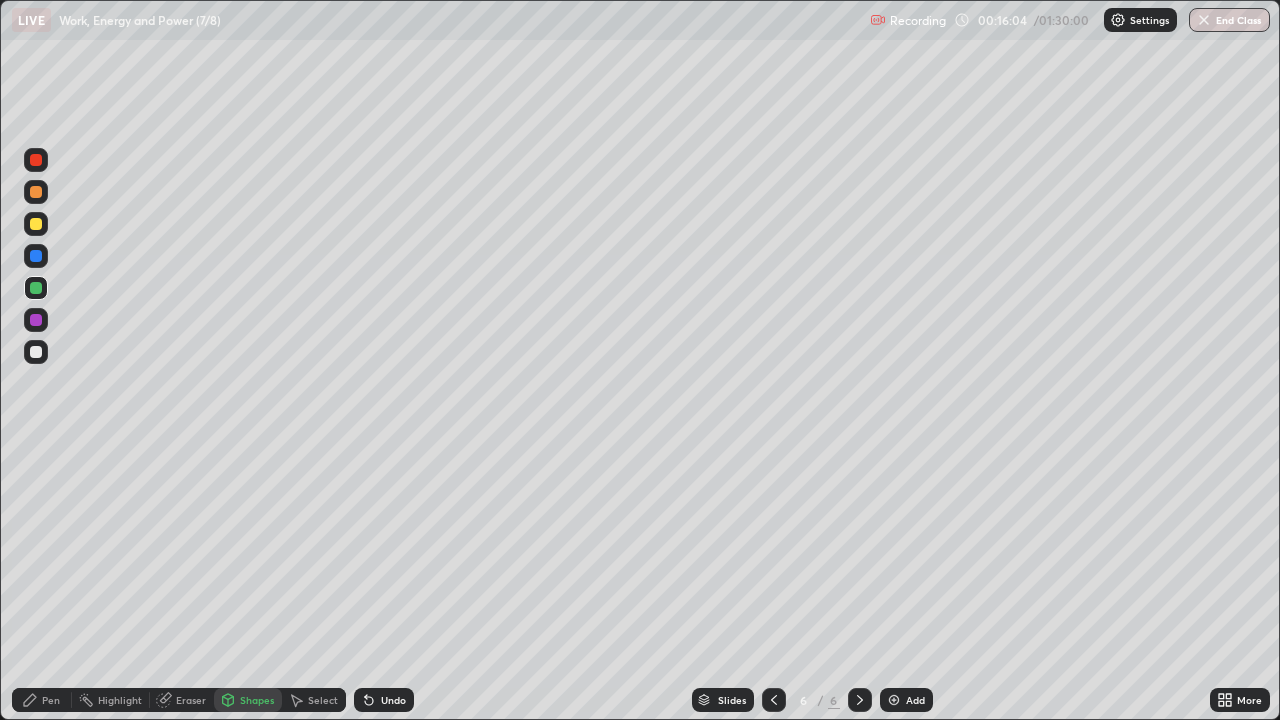 click at bounding box center [36, 352] 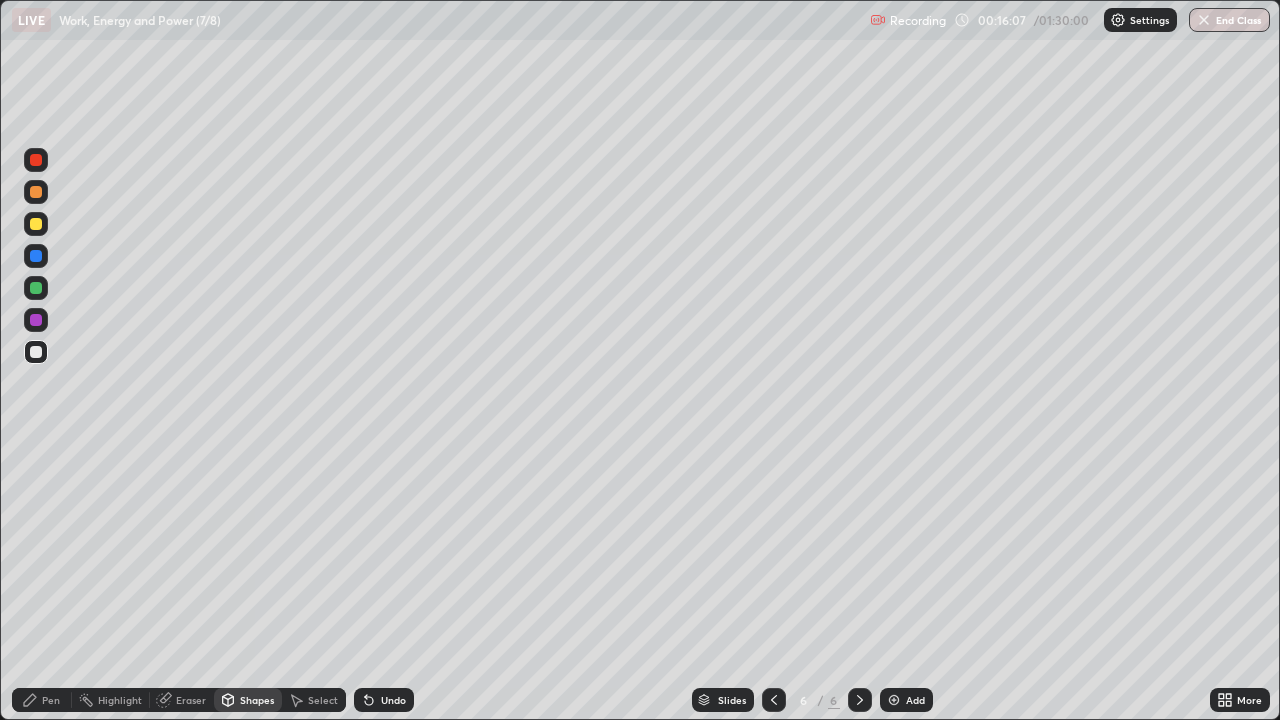 click at bounding box center (36, 288) 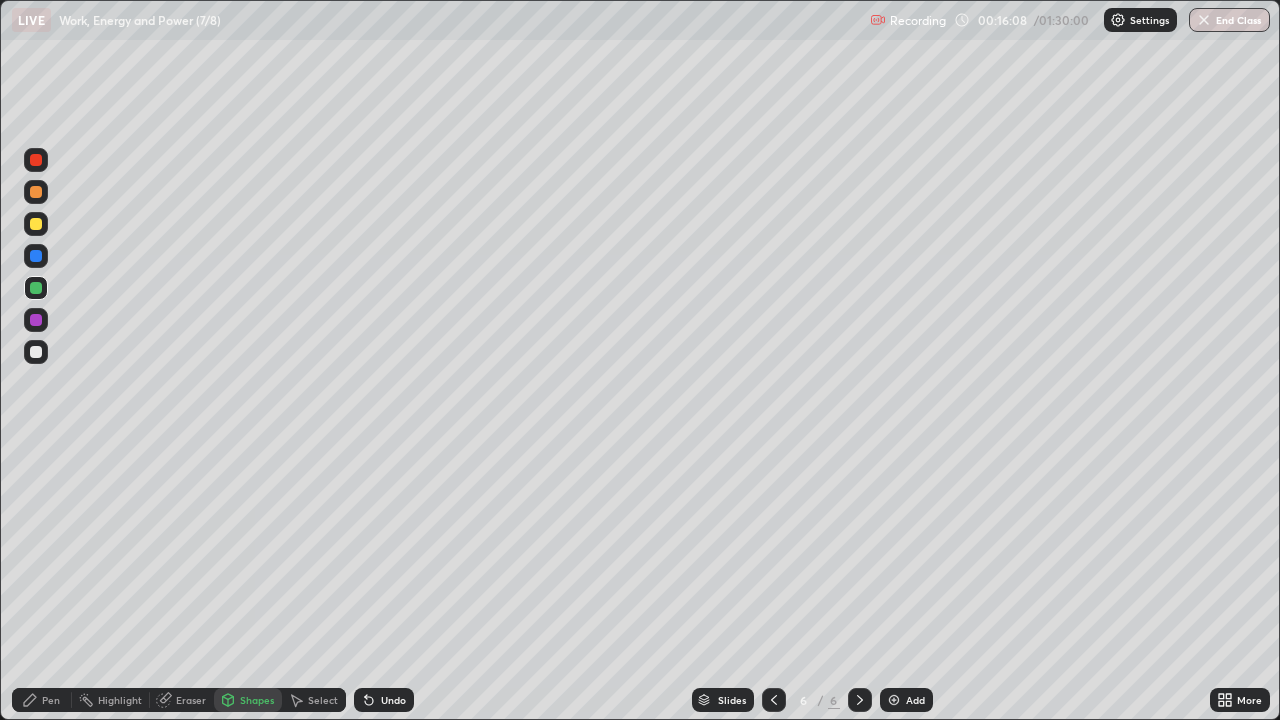 click on "Shapes" at bounding box center [257, 700] 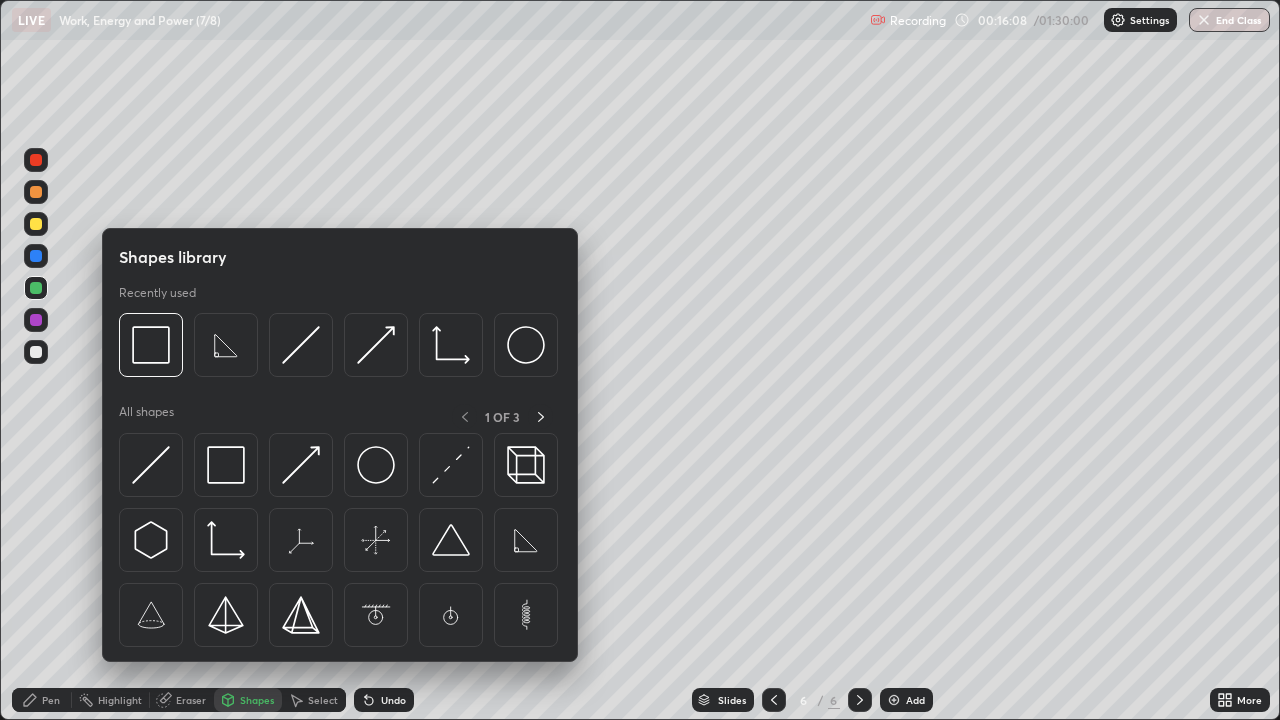 click at bounding box center (376, 465) 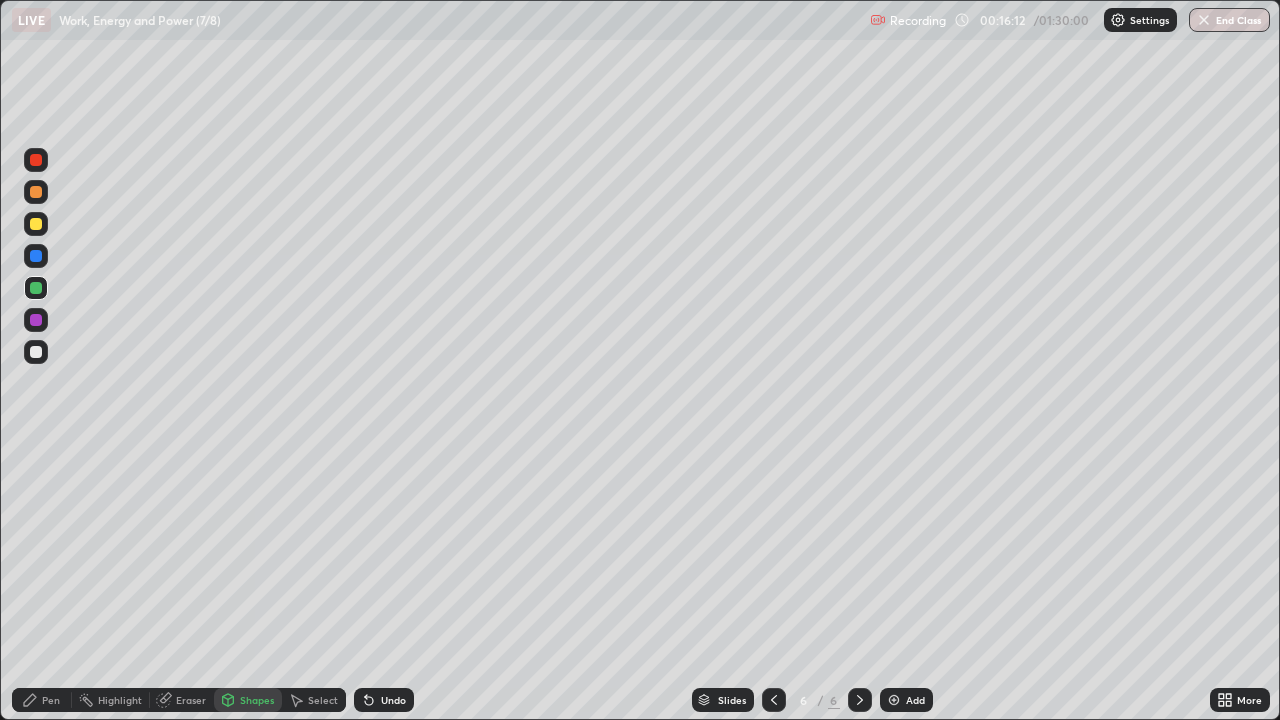 click on "Undo" at bounding box center (384, 700) 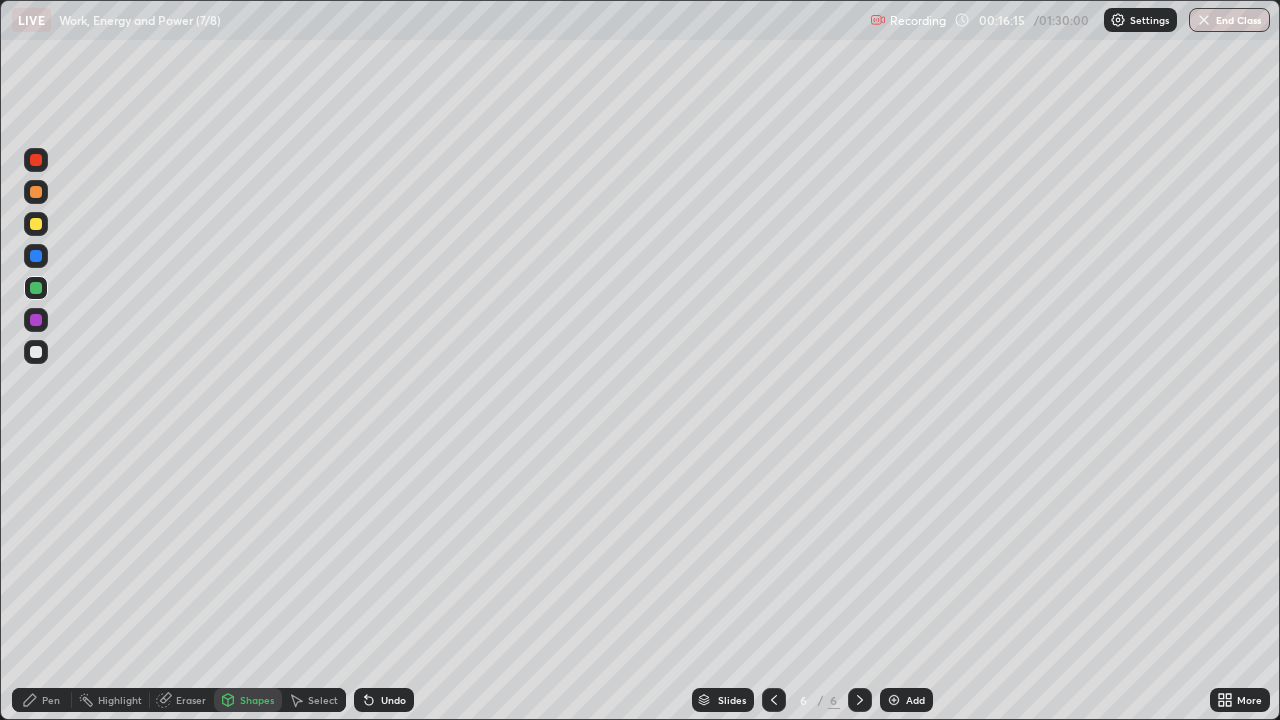 click on "Pen" at bounding box center [51, 700] 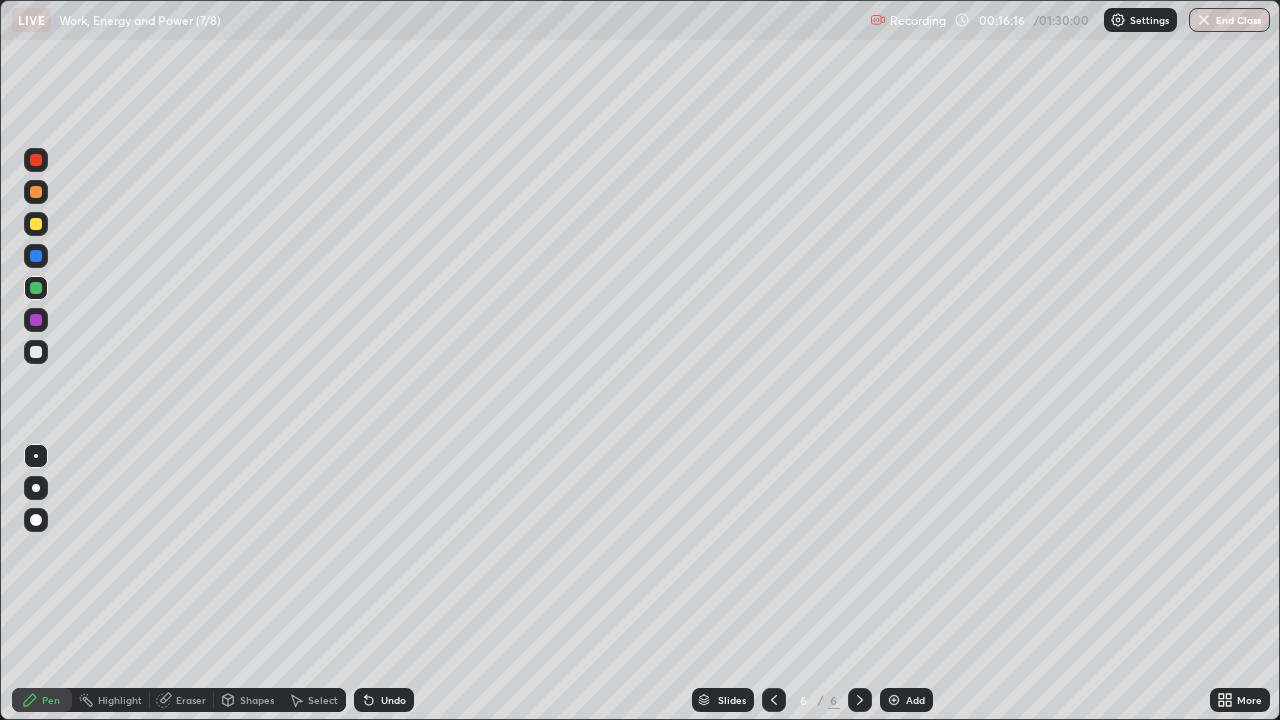 click at bounding box center (36, 352) 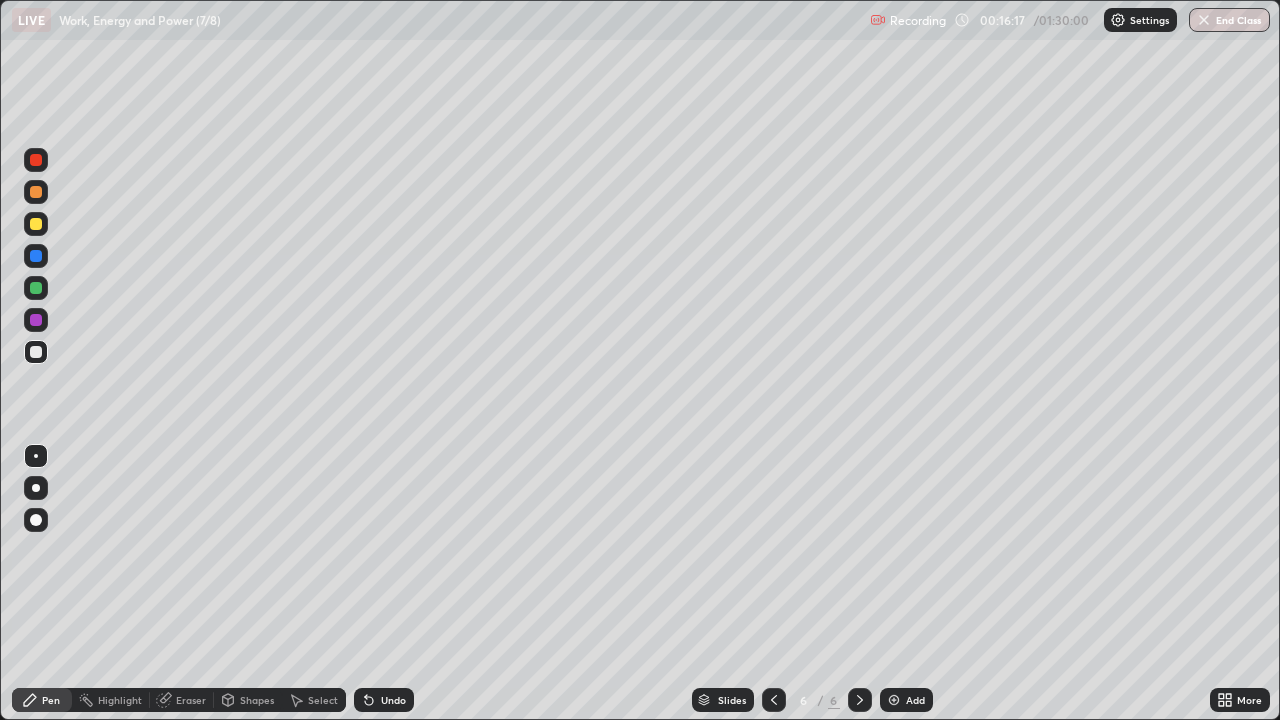click at bounding box center [36, 224] 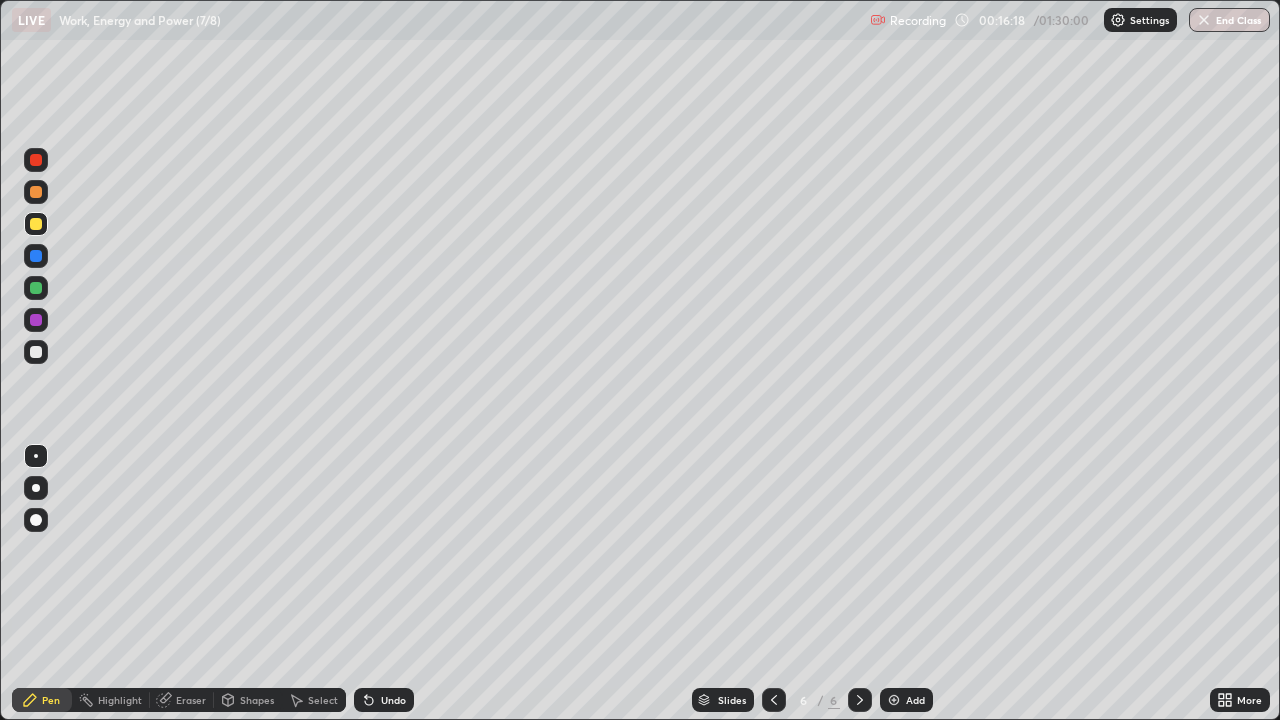click on "Shapes" at bounding box center [257, 700] 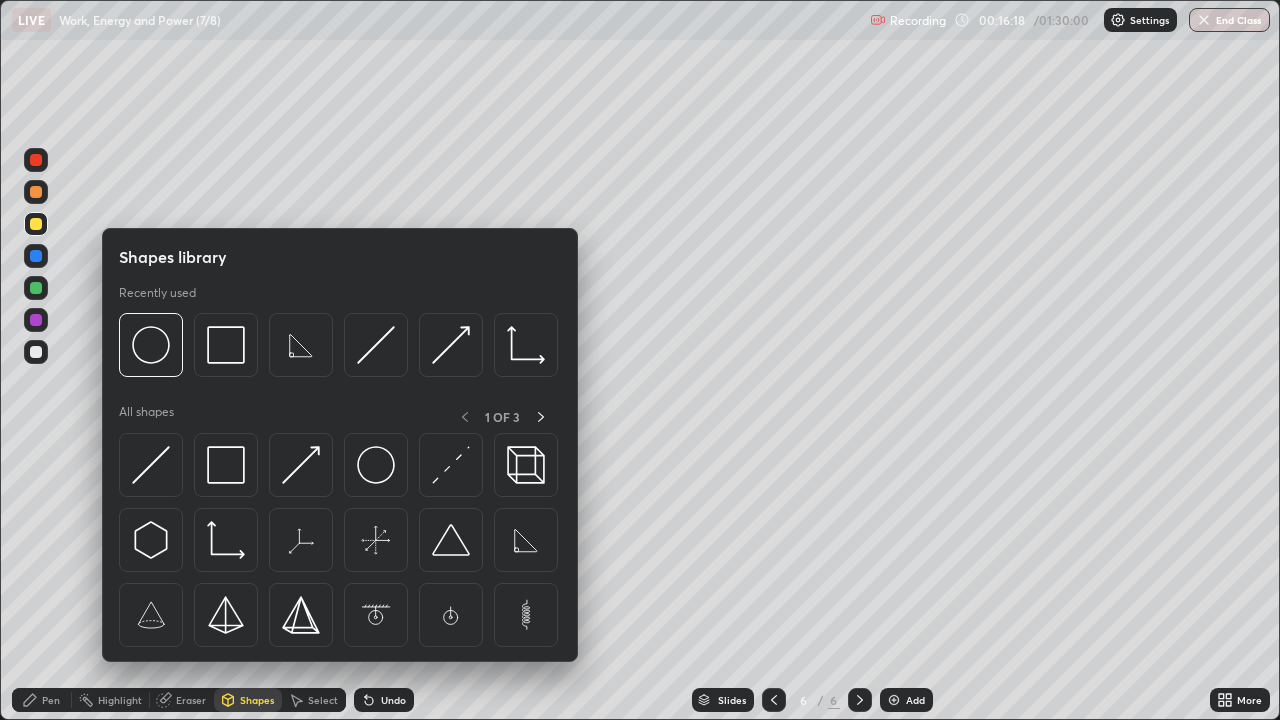 click at bounding box center (226, 465) 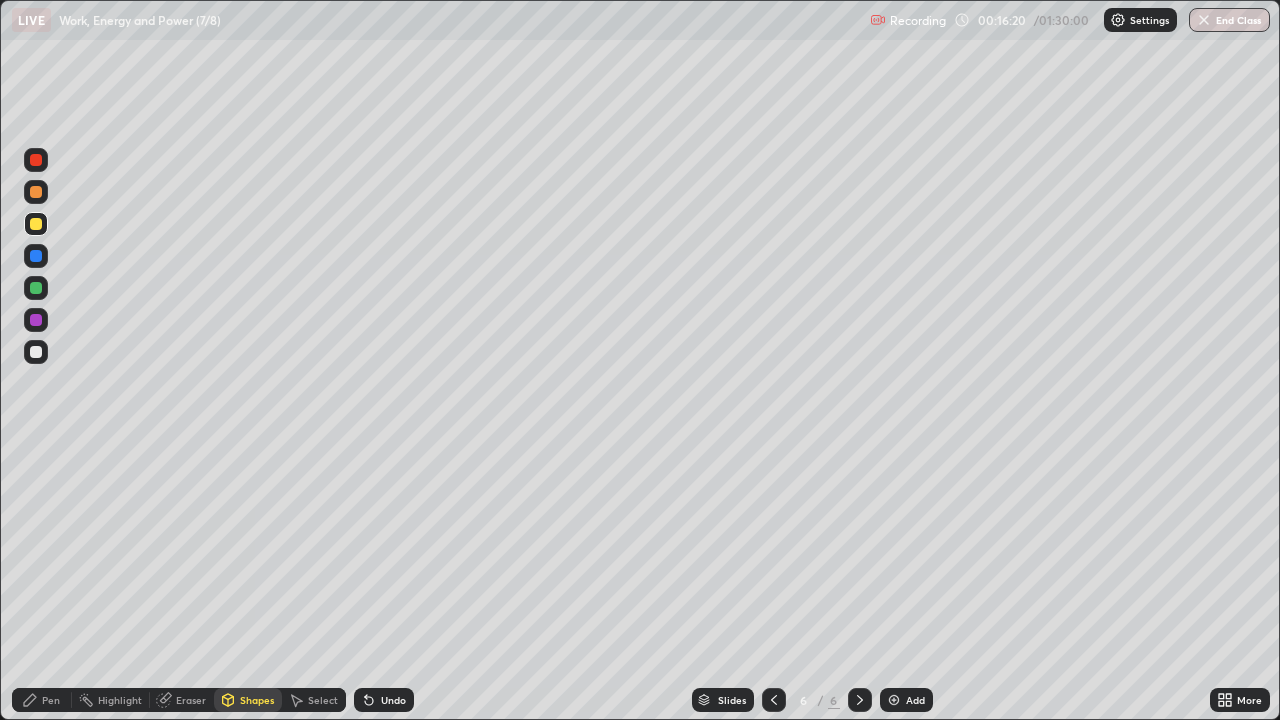 click on "Undo" at bounding box center (384, 700) 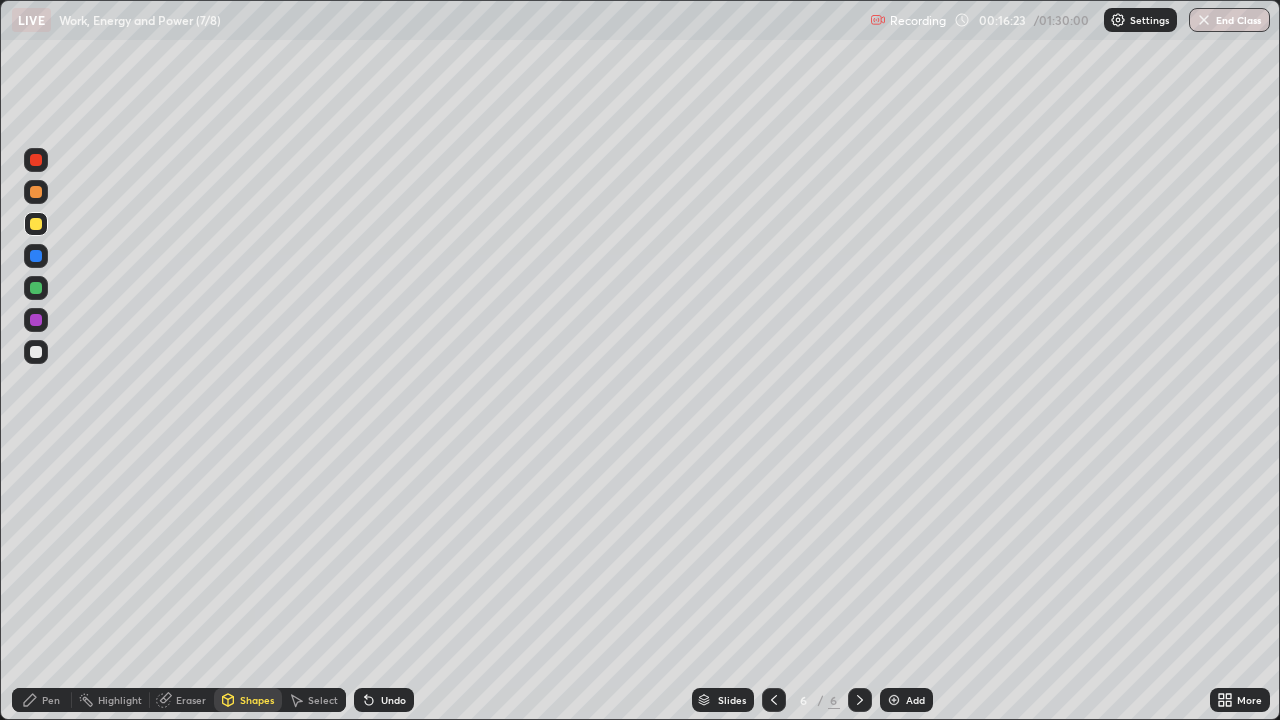 click on "Pen" at bounding box center [51, 700] 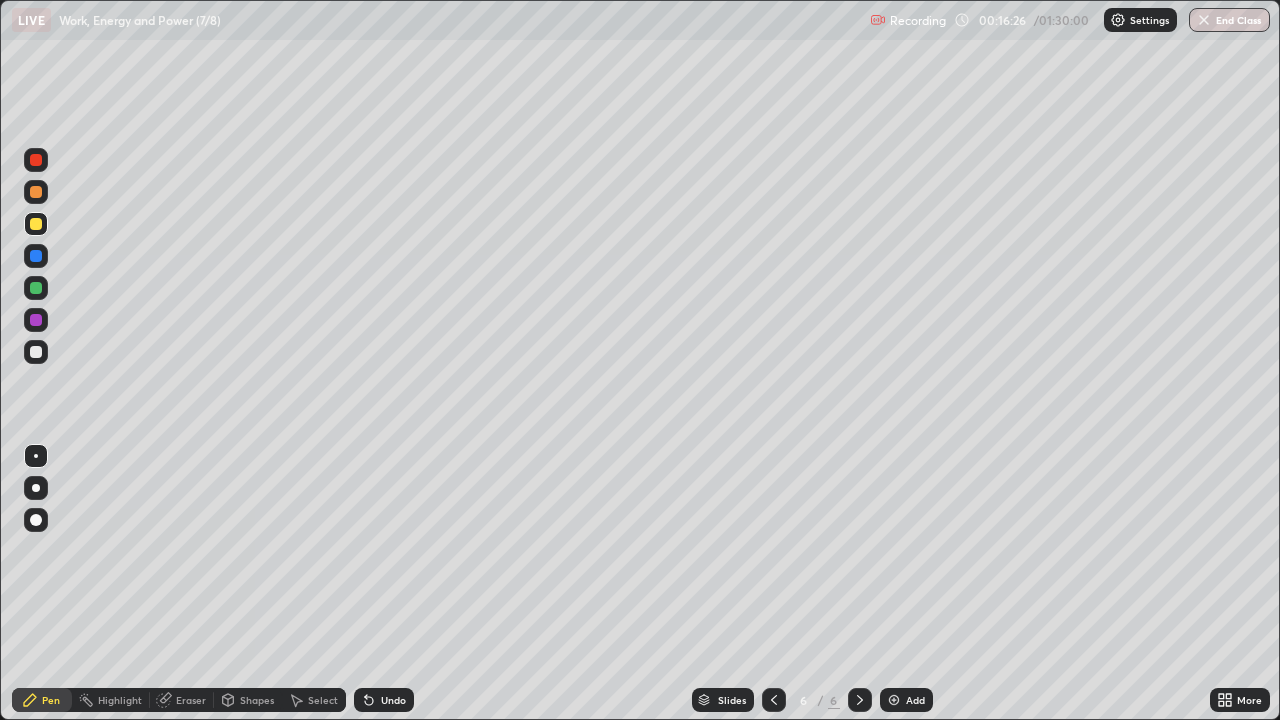 click at bounding box center [36, 288] 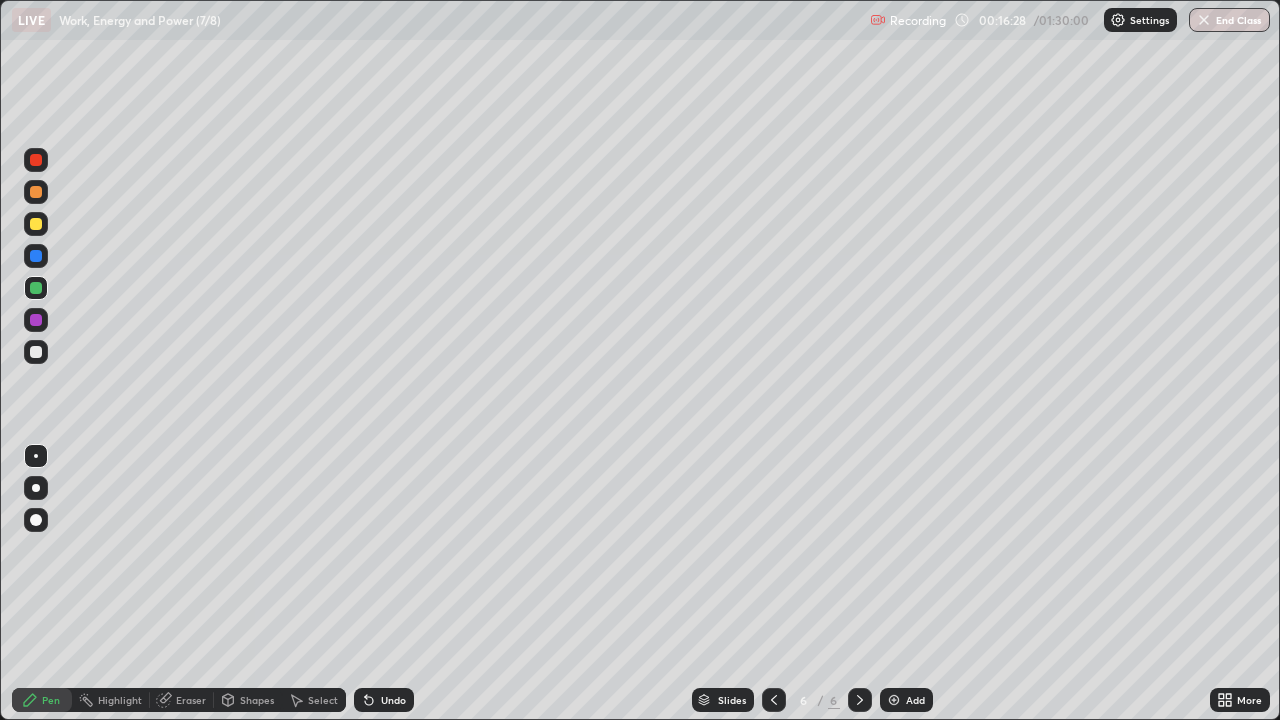 click at bounding box center (36, 352) 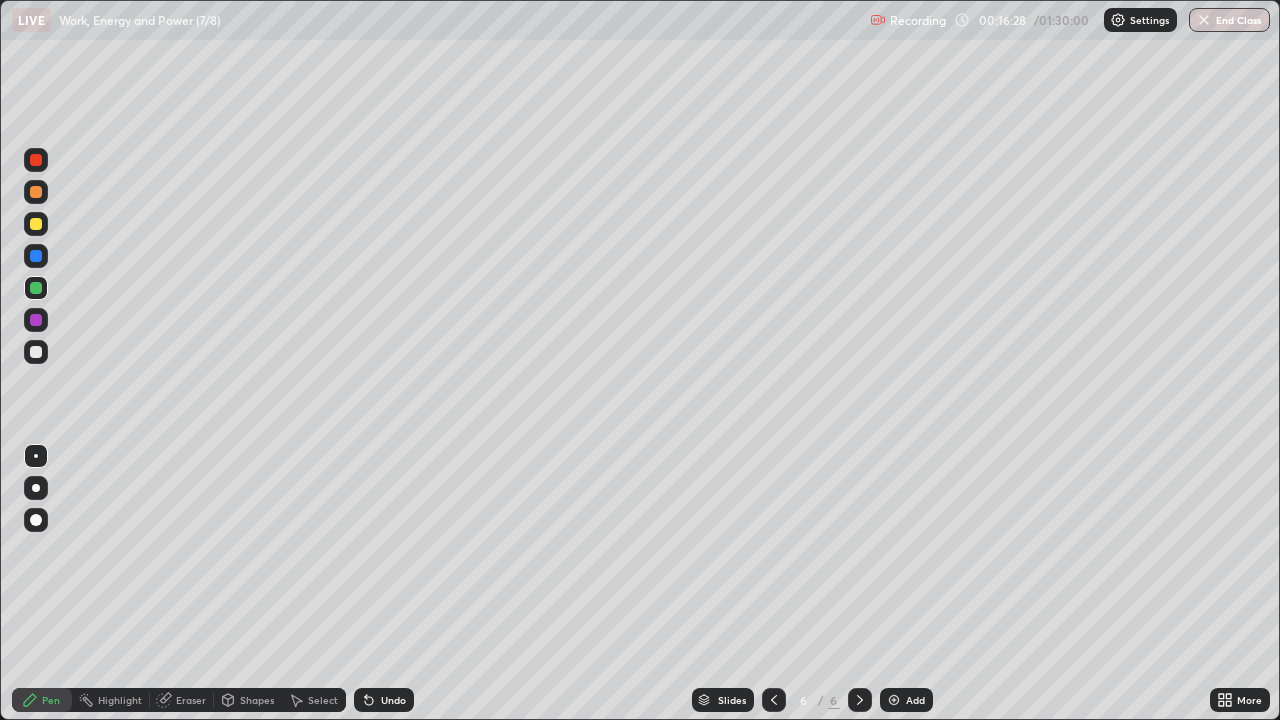 click at bounding box center (36, 352) 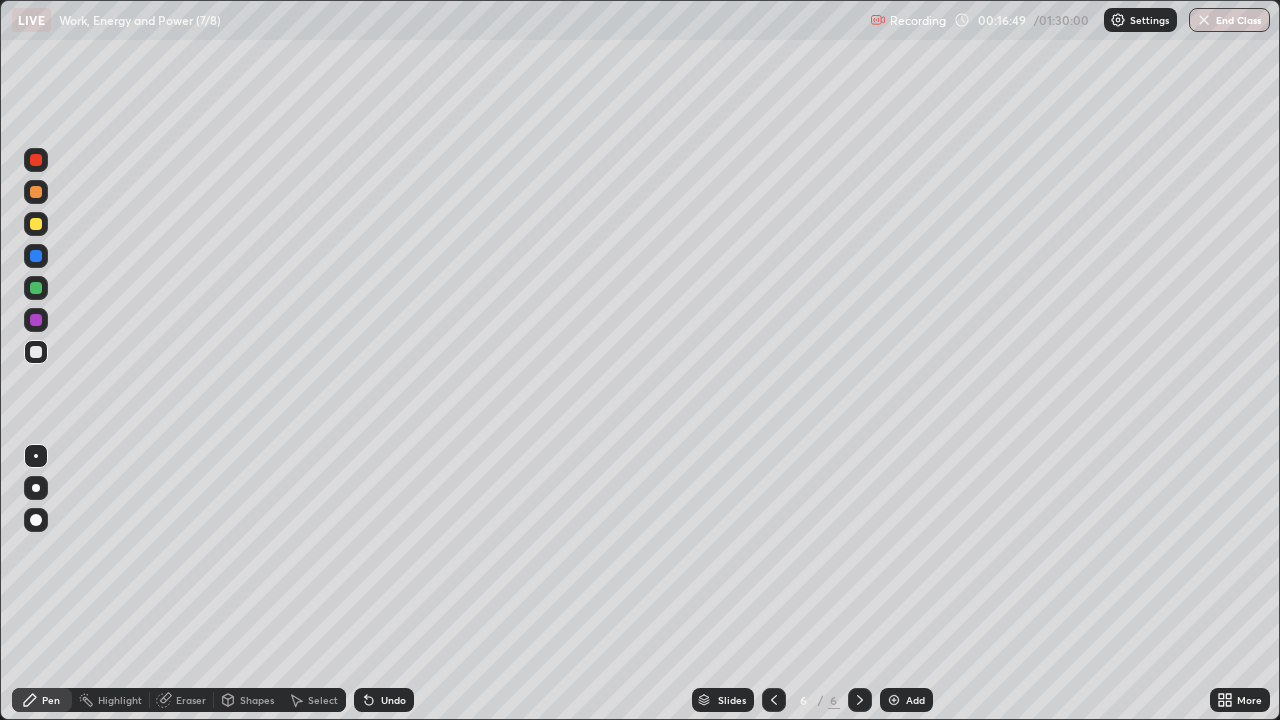 click at bounding box center [36, 288] 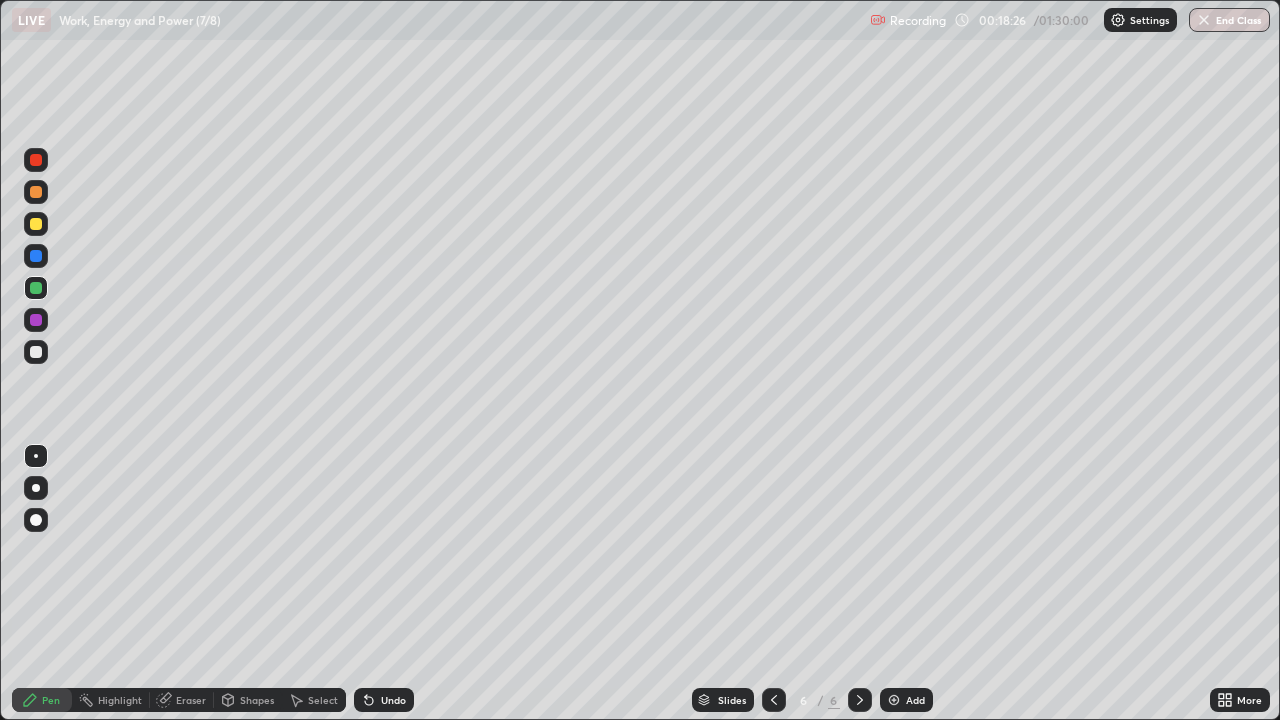 click at bounding box center [894, 700] 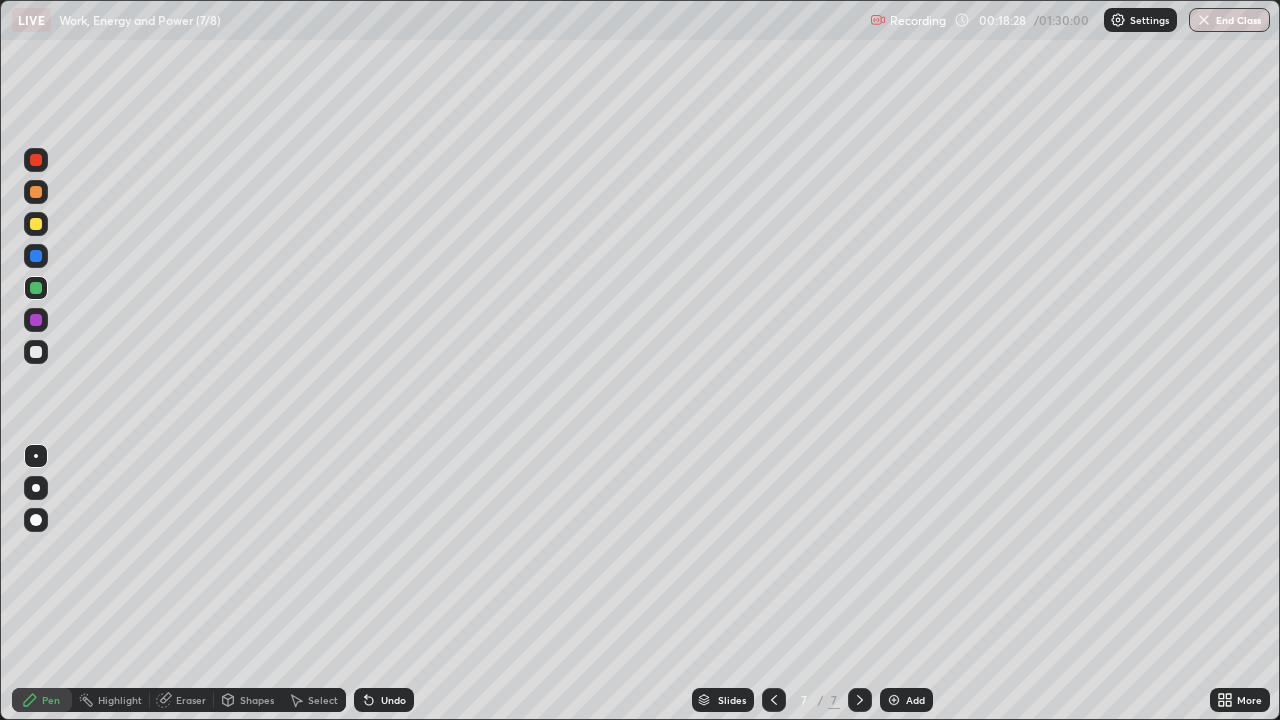 click at bounding box center [36, 224] 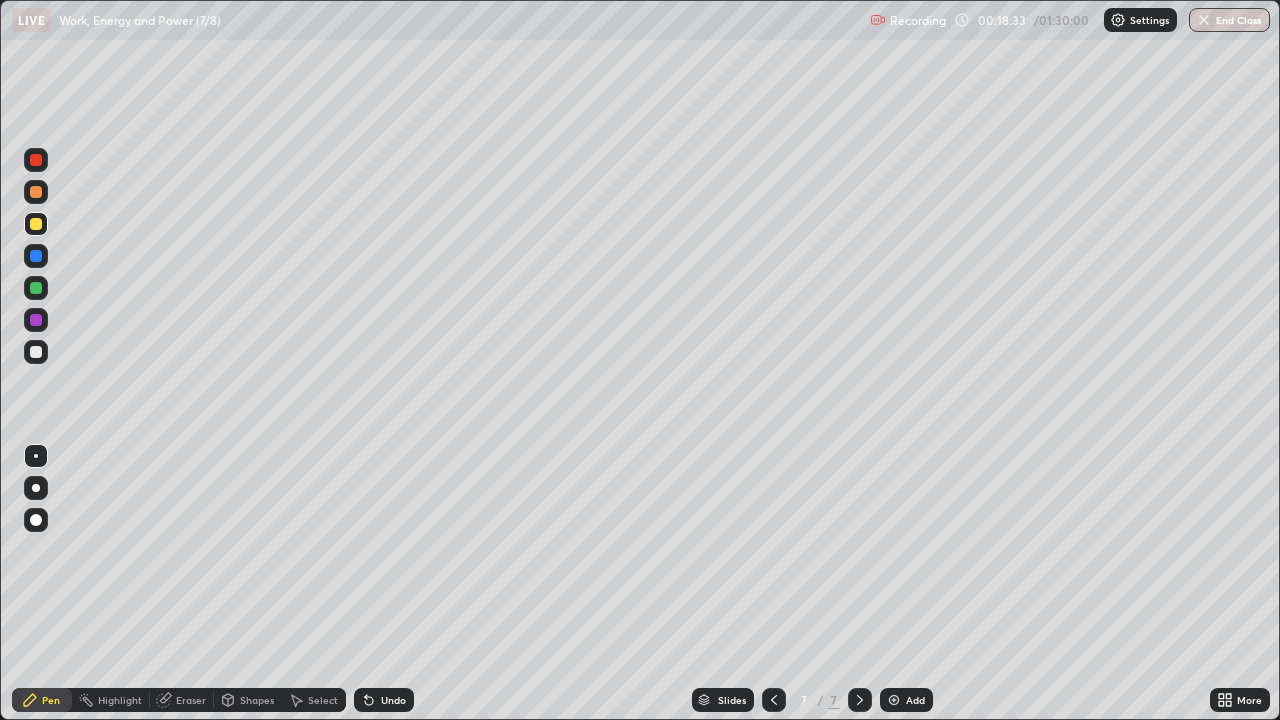 click at bounding box center (36, 288) 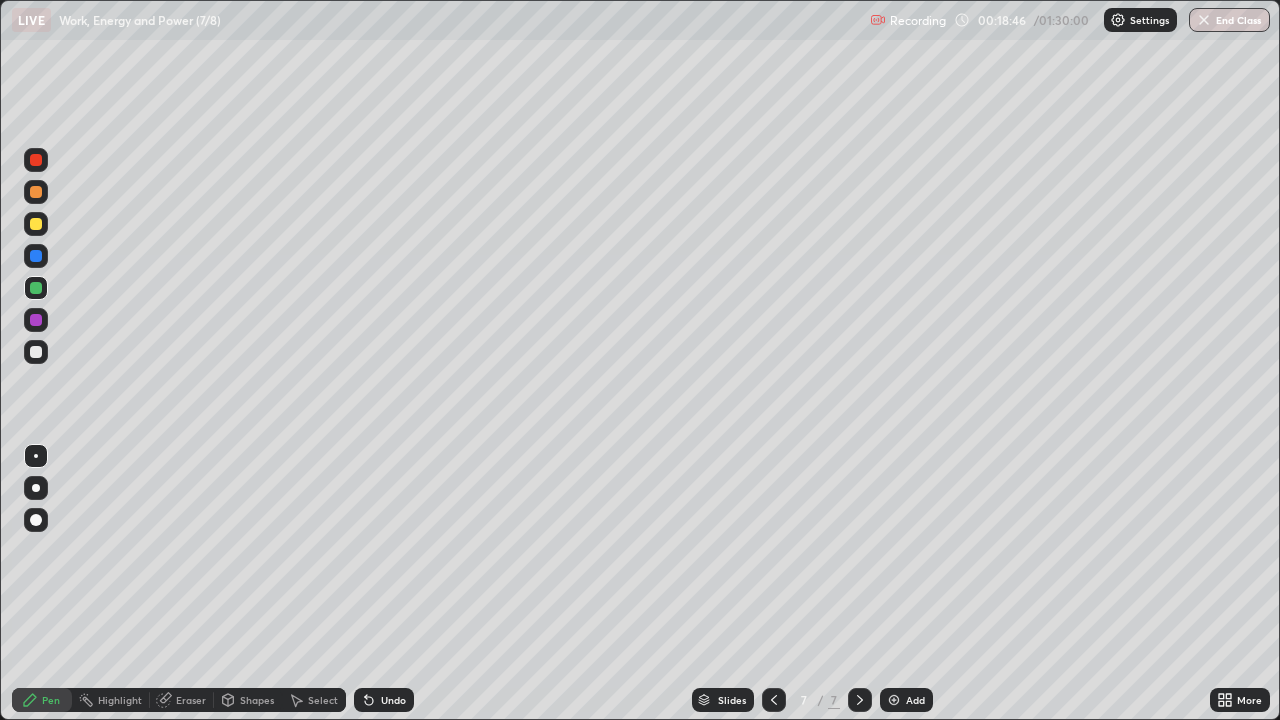 click at bounding box center (36, 352) 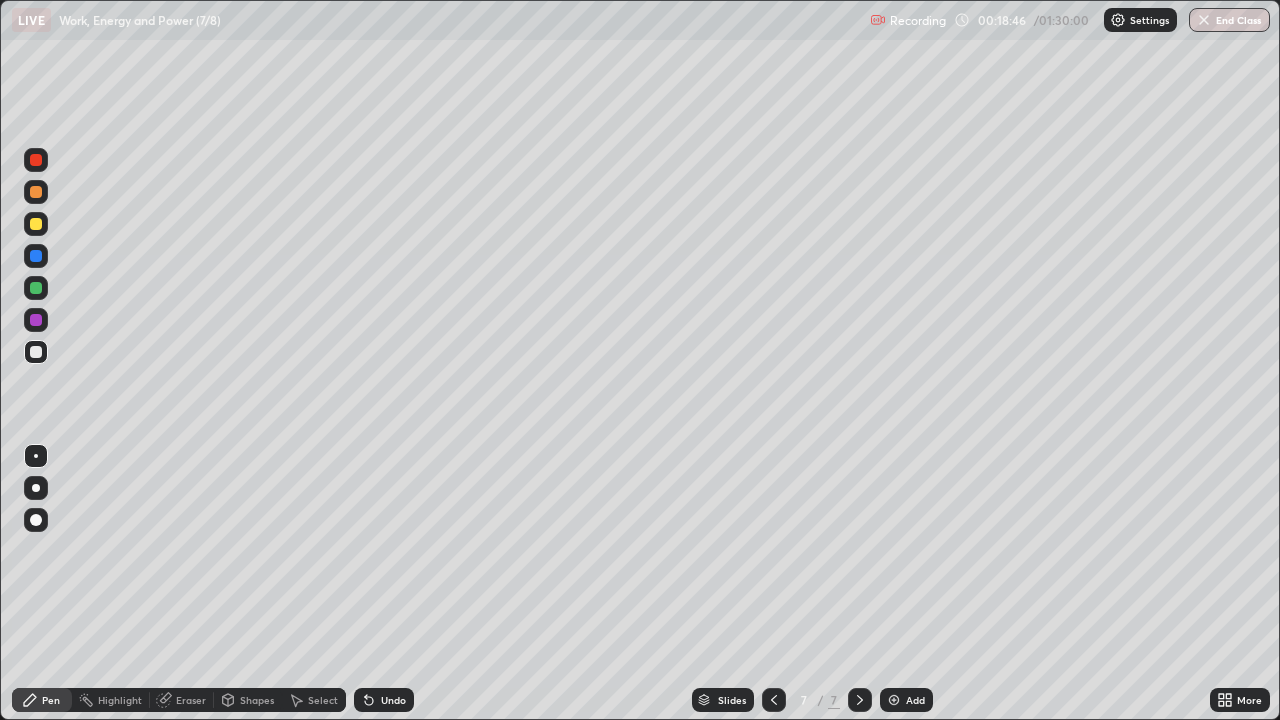 click on "Shapes" at bounding box center [257, 700] 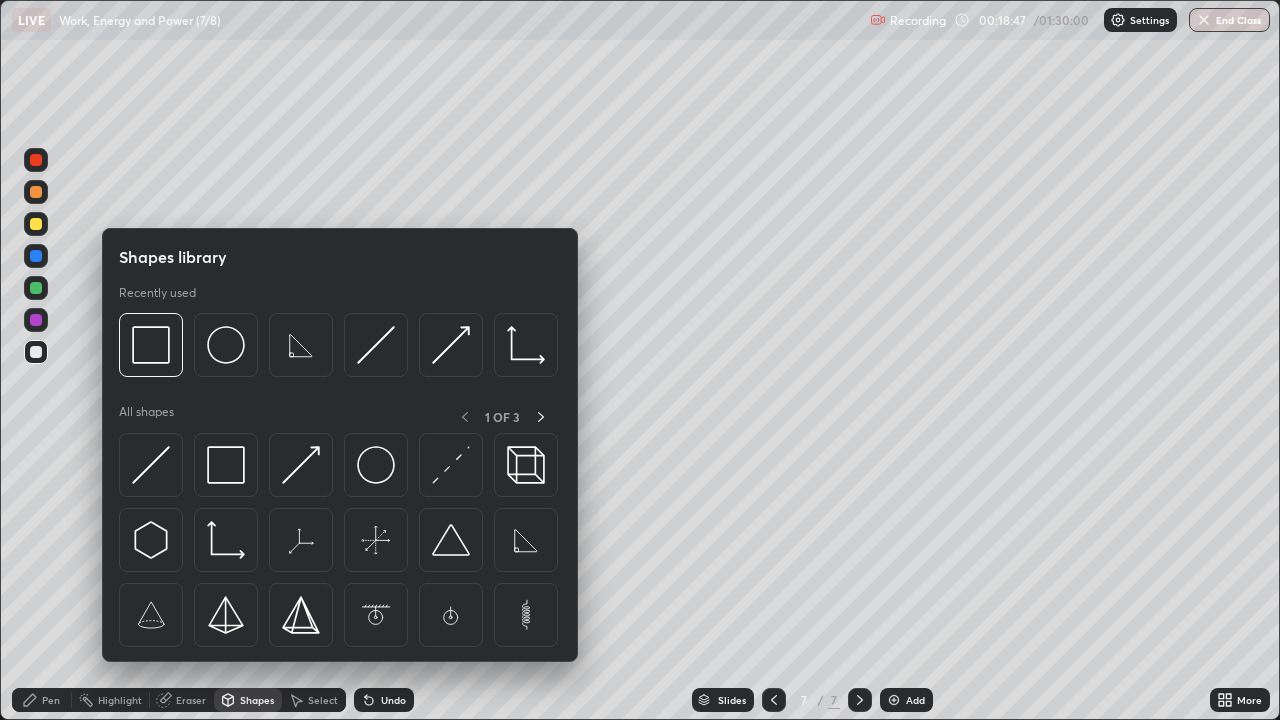 click at bounding box center (226, 465) 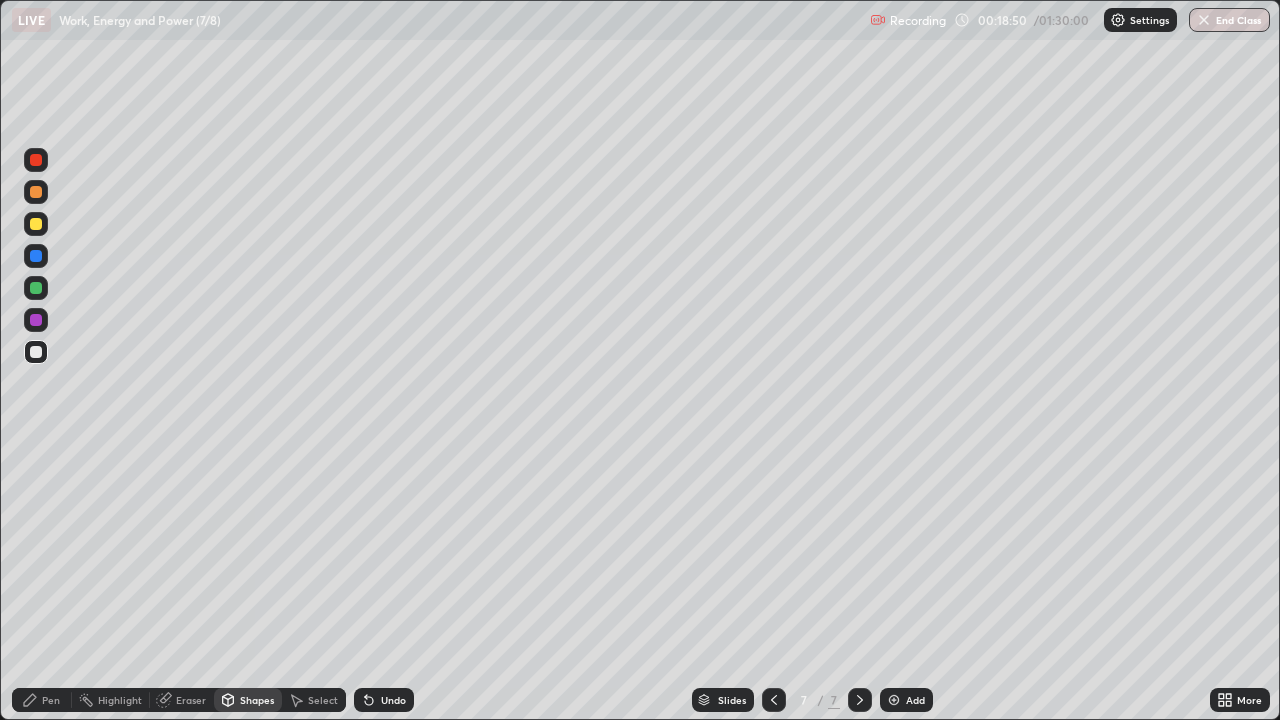 click on "Undo" at bounding box center [384, 700] 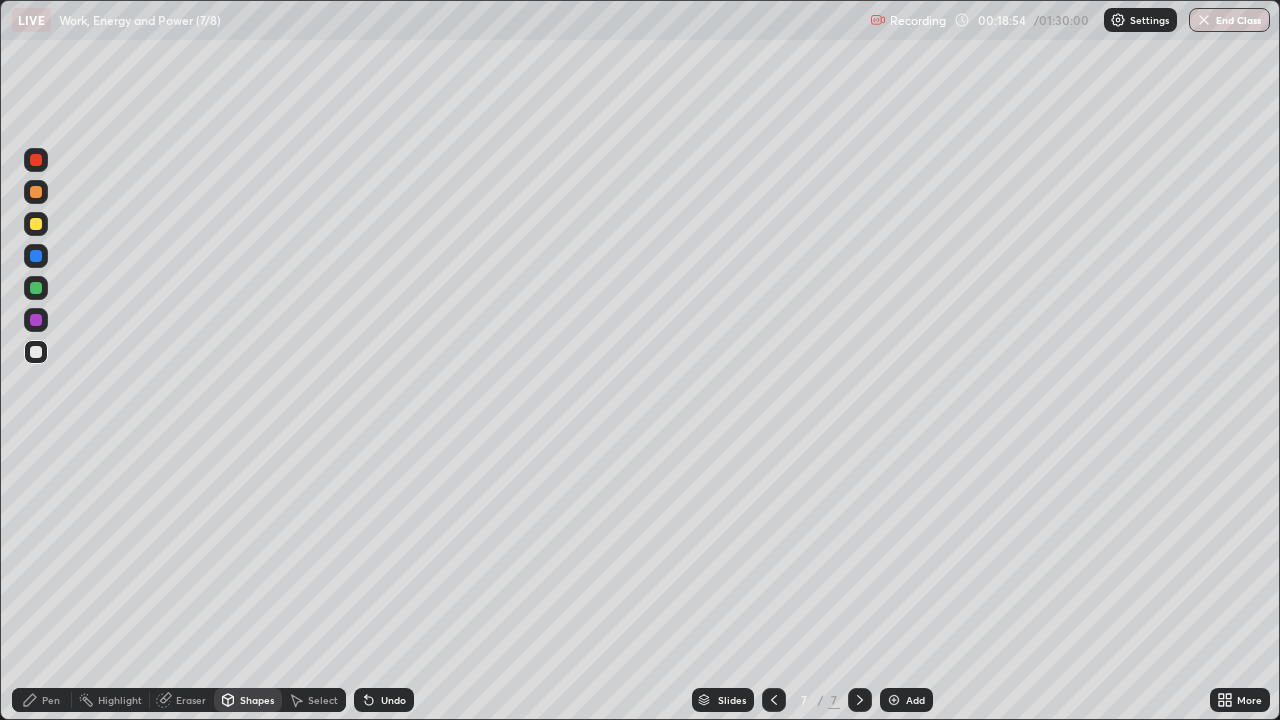 click at bounding box center (36, 320) 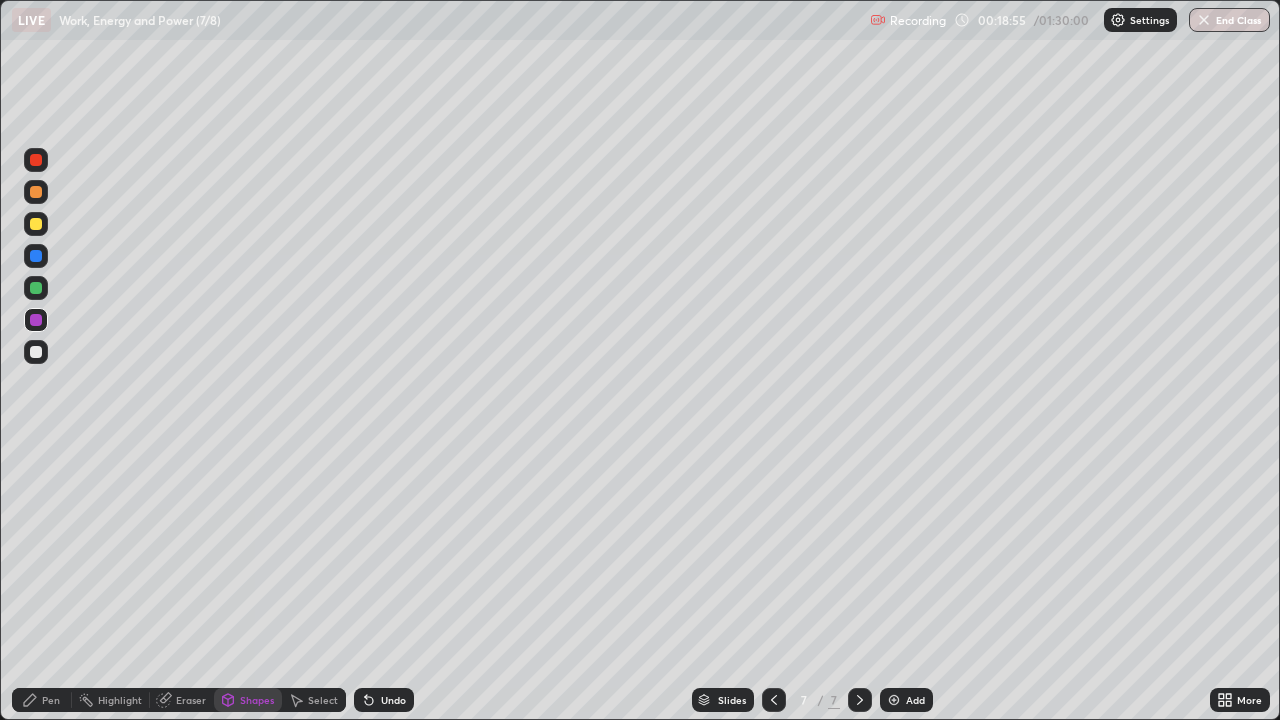 click on "Pen" at bounding box center [42, 700] 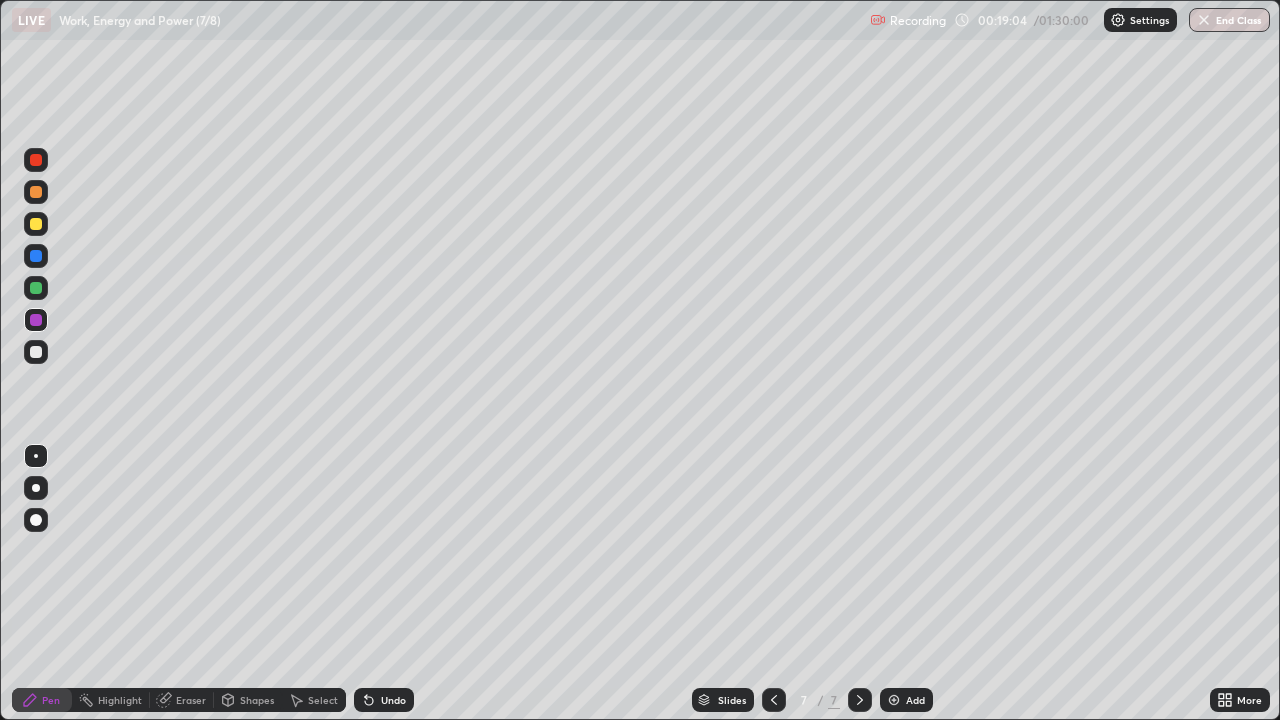 click on "Shapes" at bounding box center [248, 700] 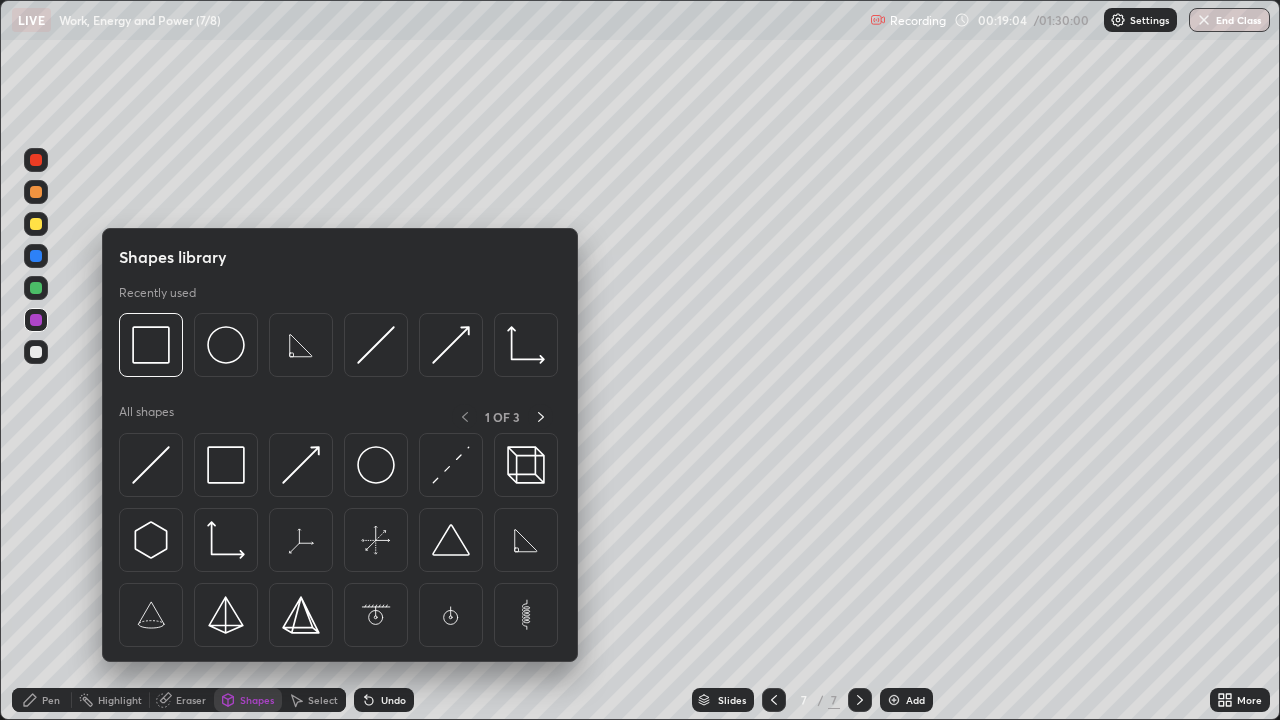 click at bounding box center [151, 465] 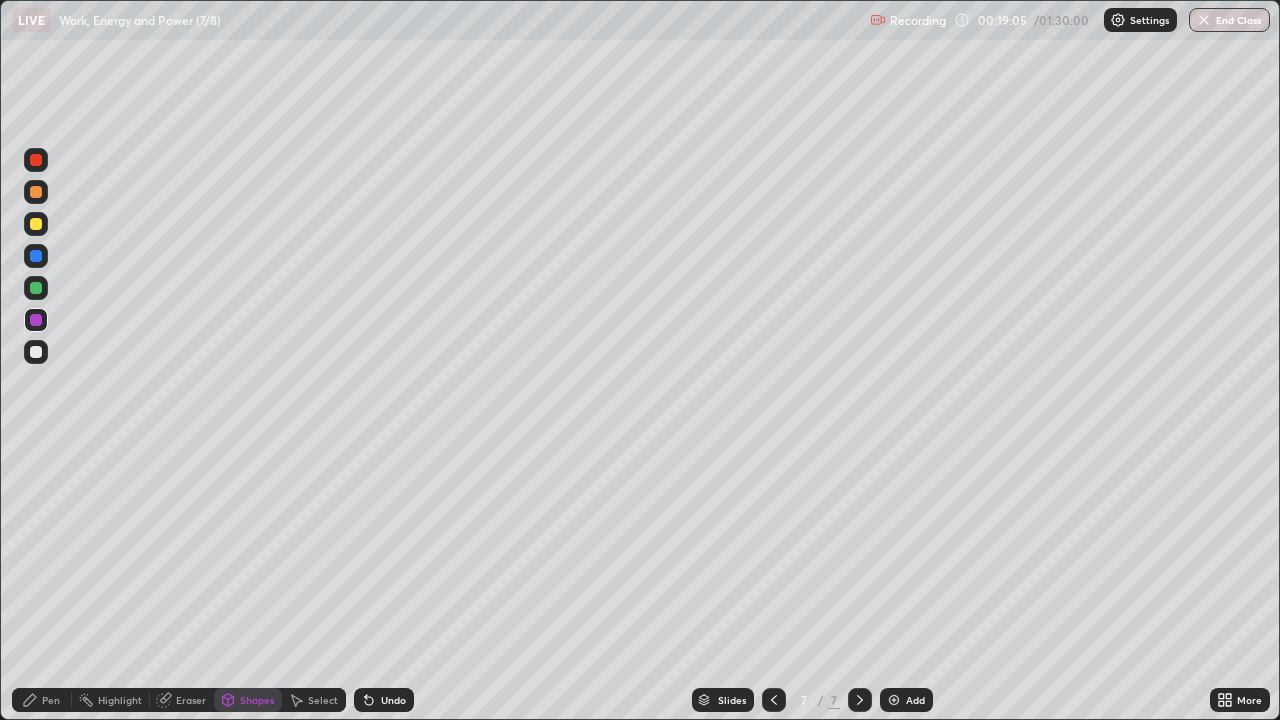 click at bounding box center [36, 224] 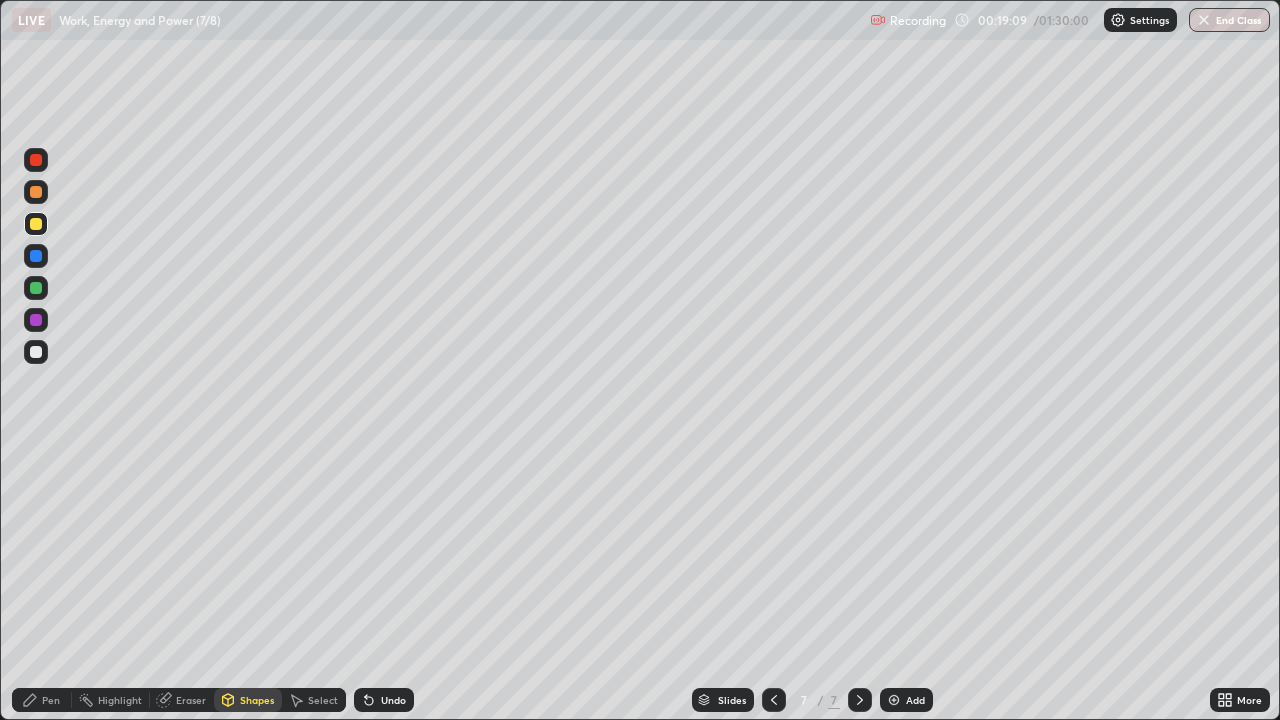 click on "Pen" at bounding box center (42, 700) 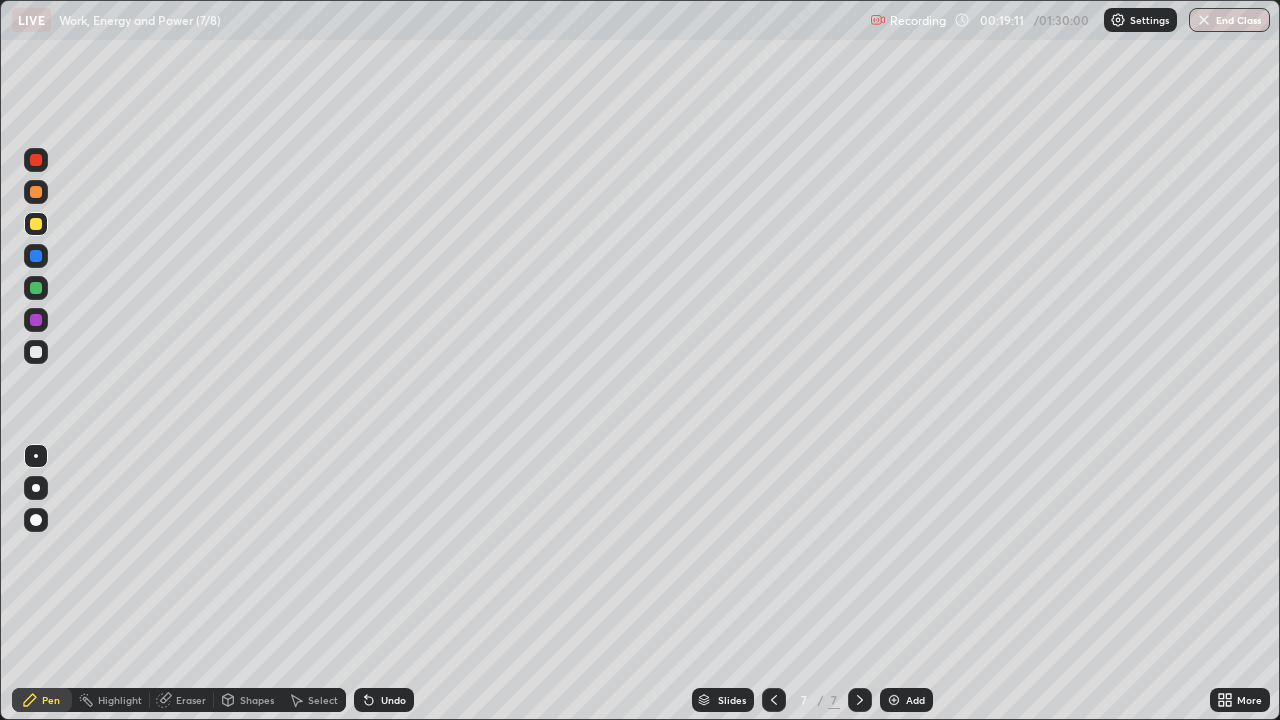 click at bounding box center (36, 320) 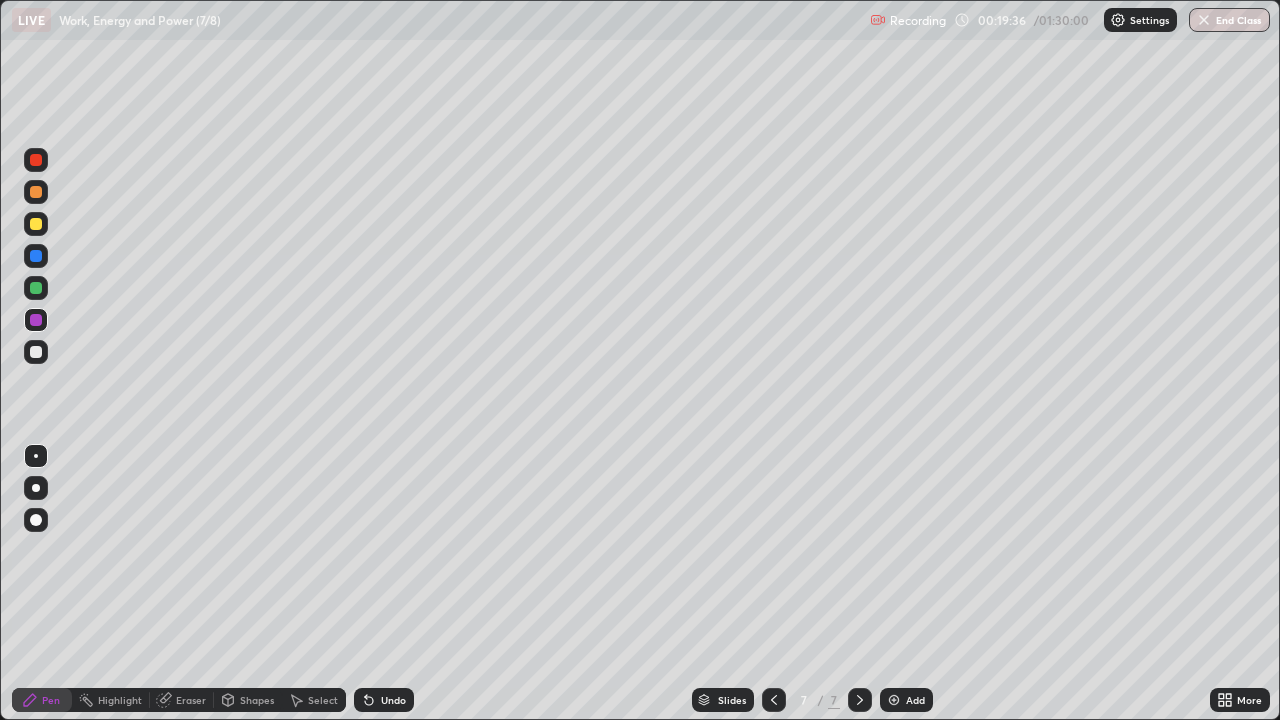 click at bounding box center (36, 256) 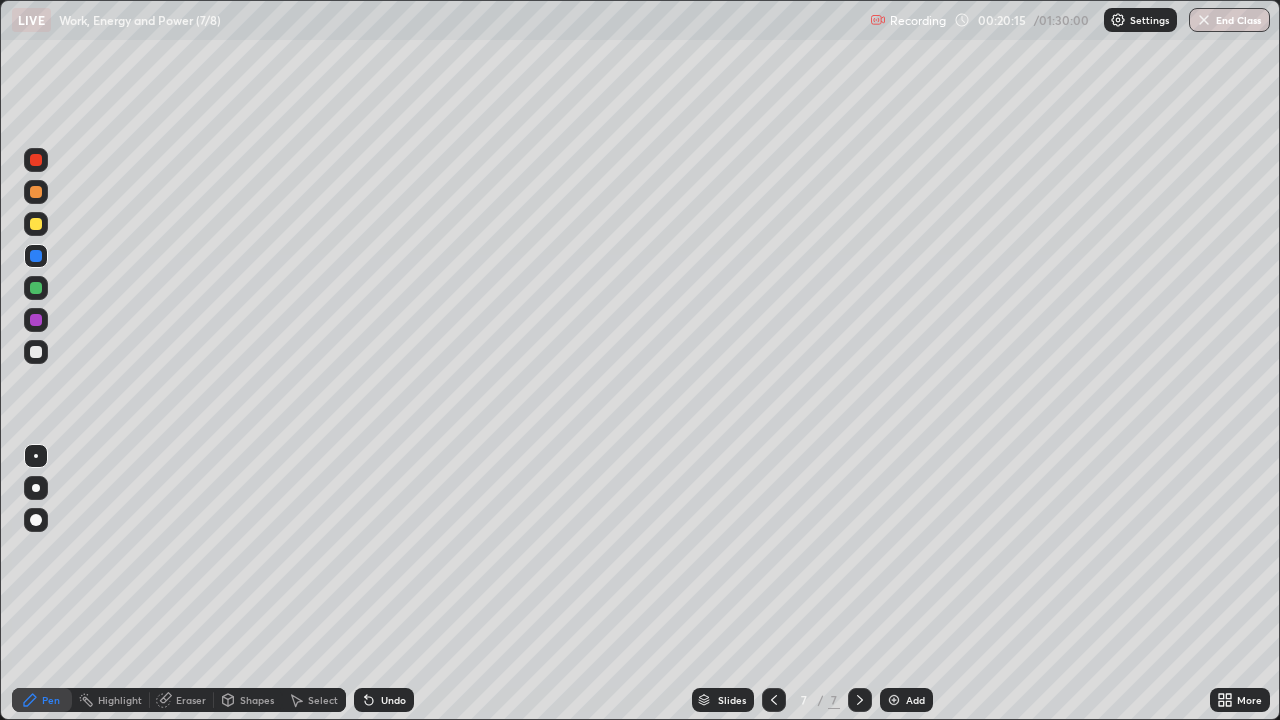 click at bounding box center [36, 320] 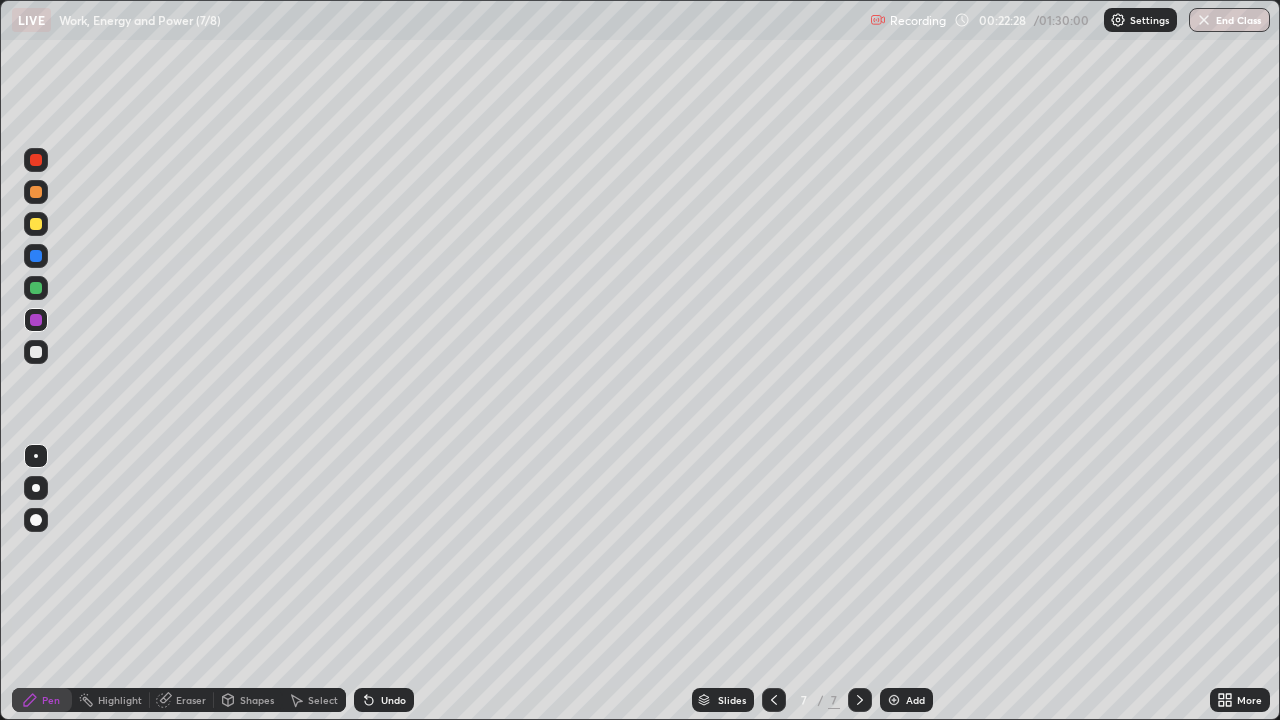 click at bounding box center (36, 288) 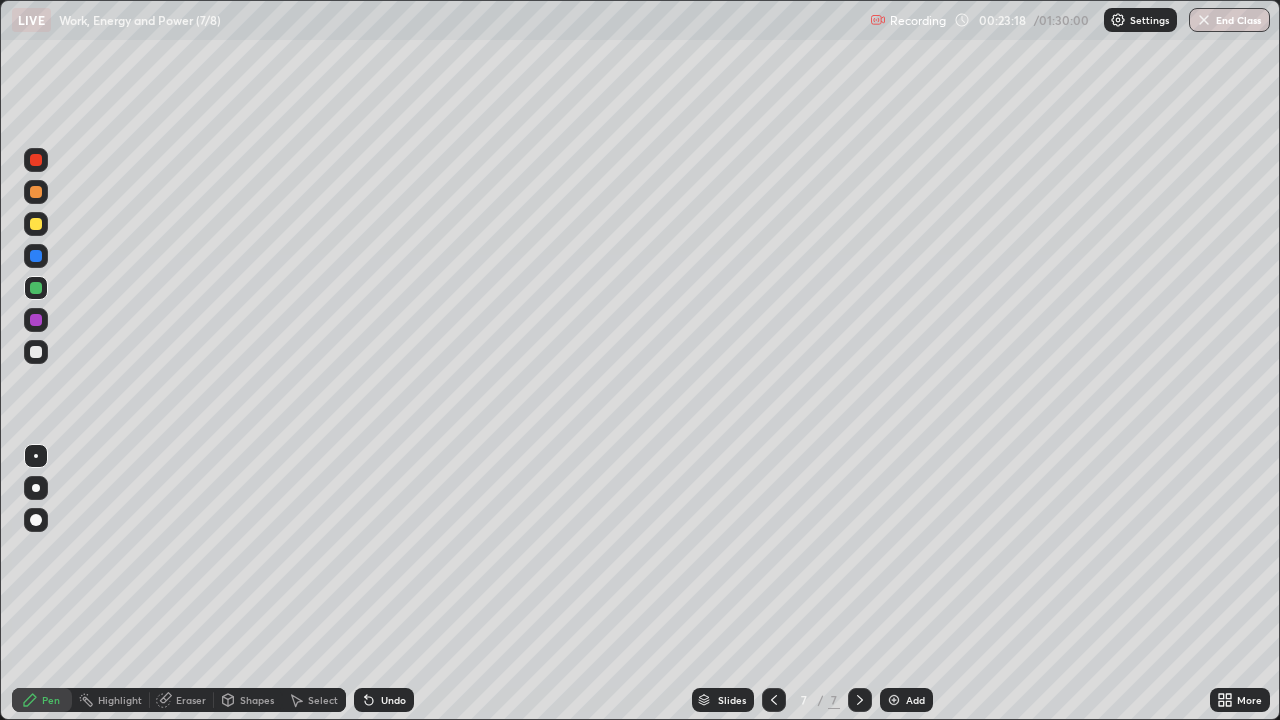 click at bounding box center [894, 700] 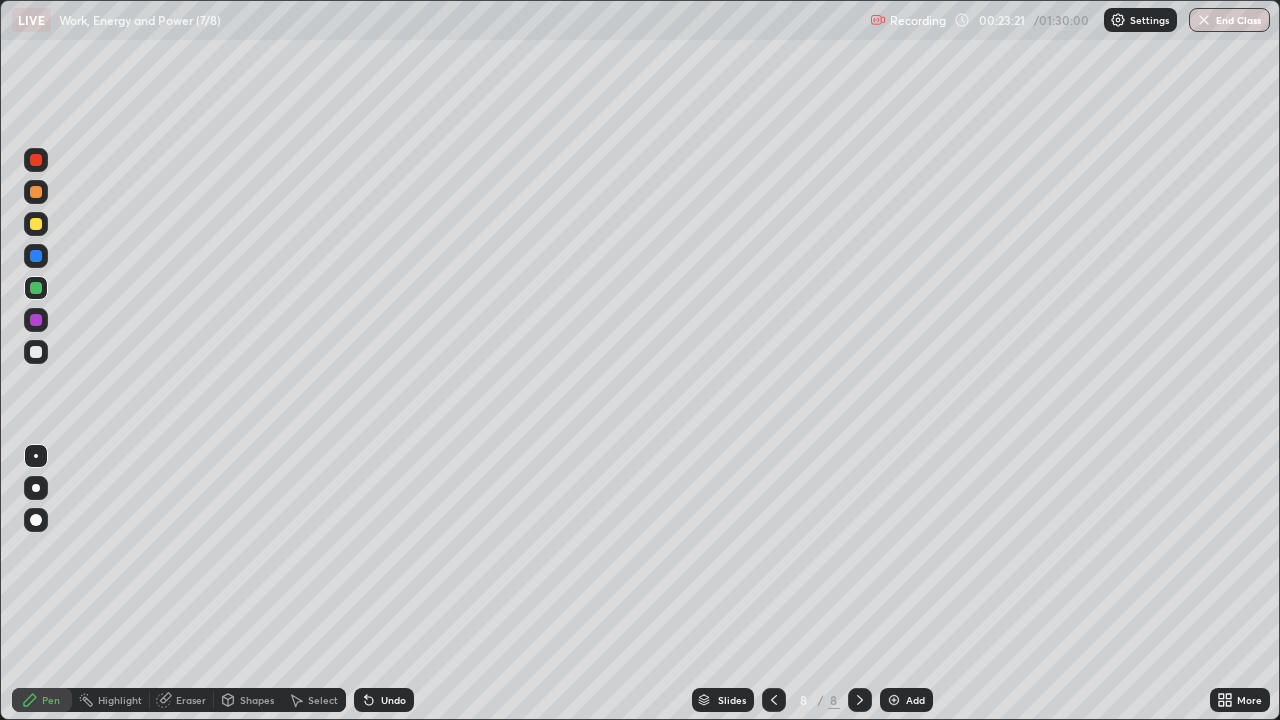 click on "Shapes" at bounding box center [248, 700] 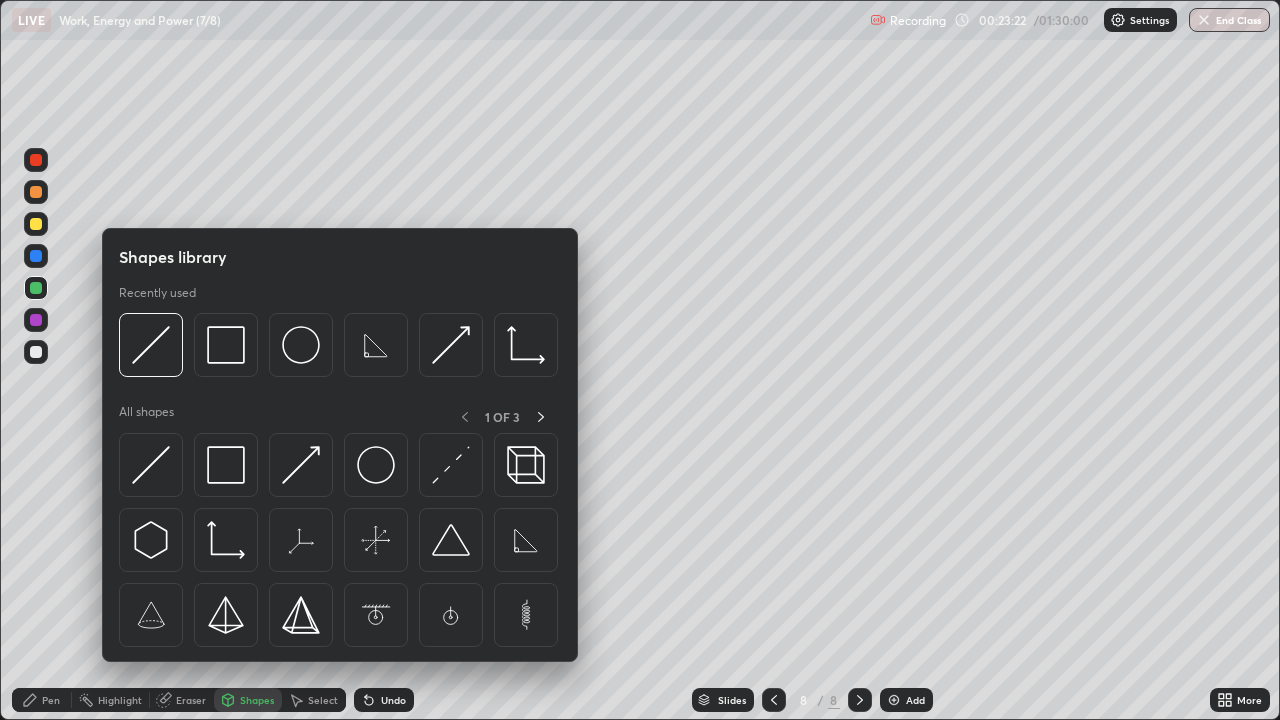 click at bounding box center [151, 465] 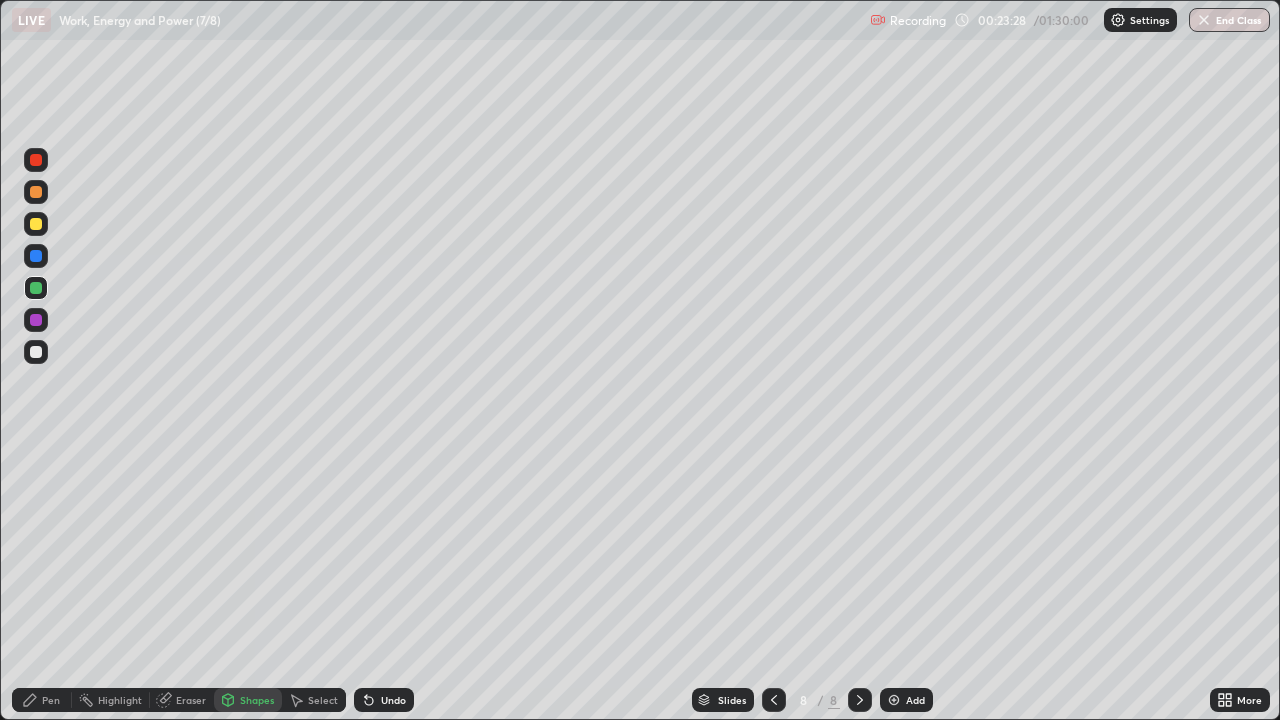 click on "Pen" at bounding box center (42, 700) 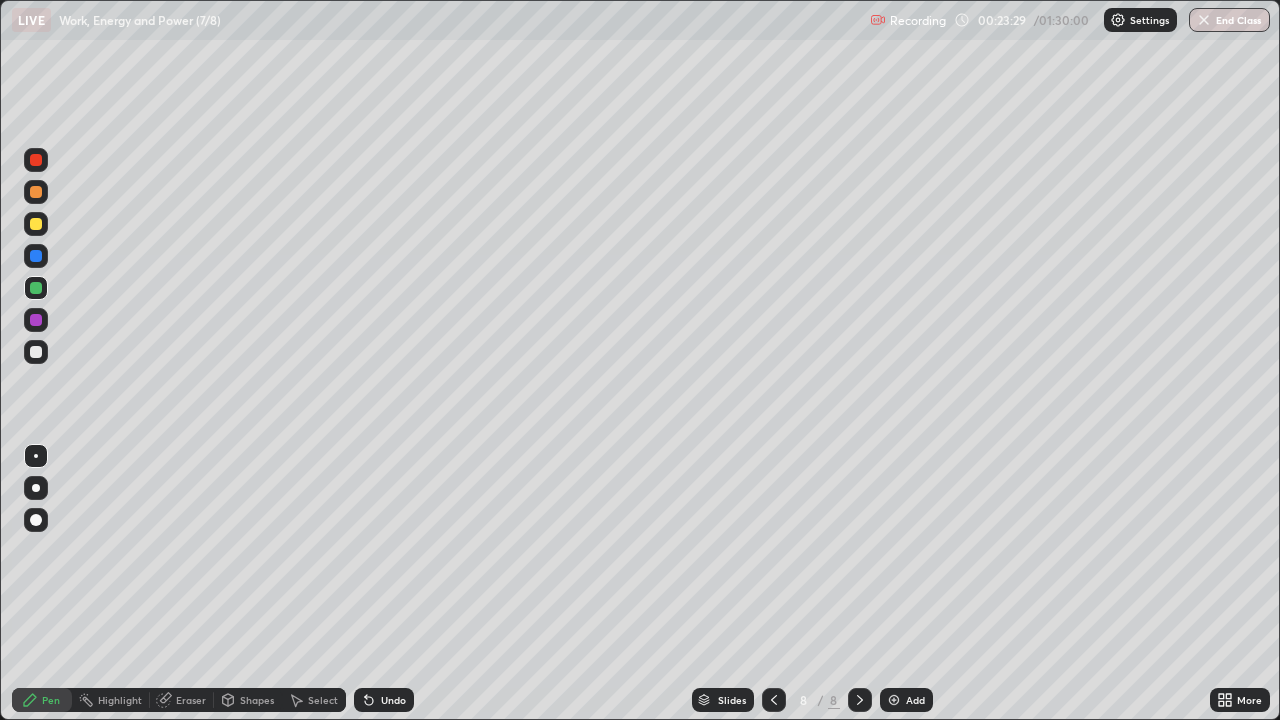 click at bounding box center [36, 352] 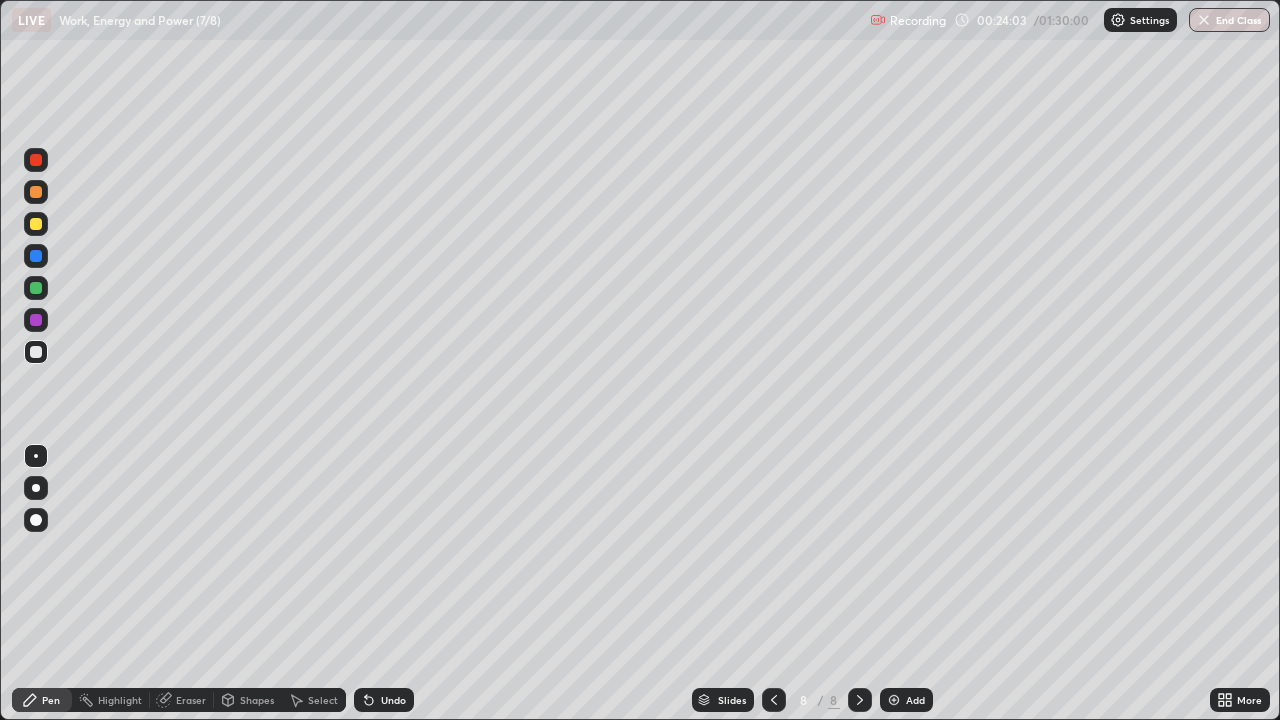 click at bounding box center [36, 288] 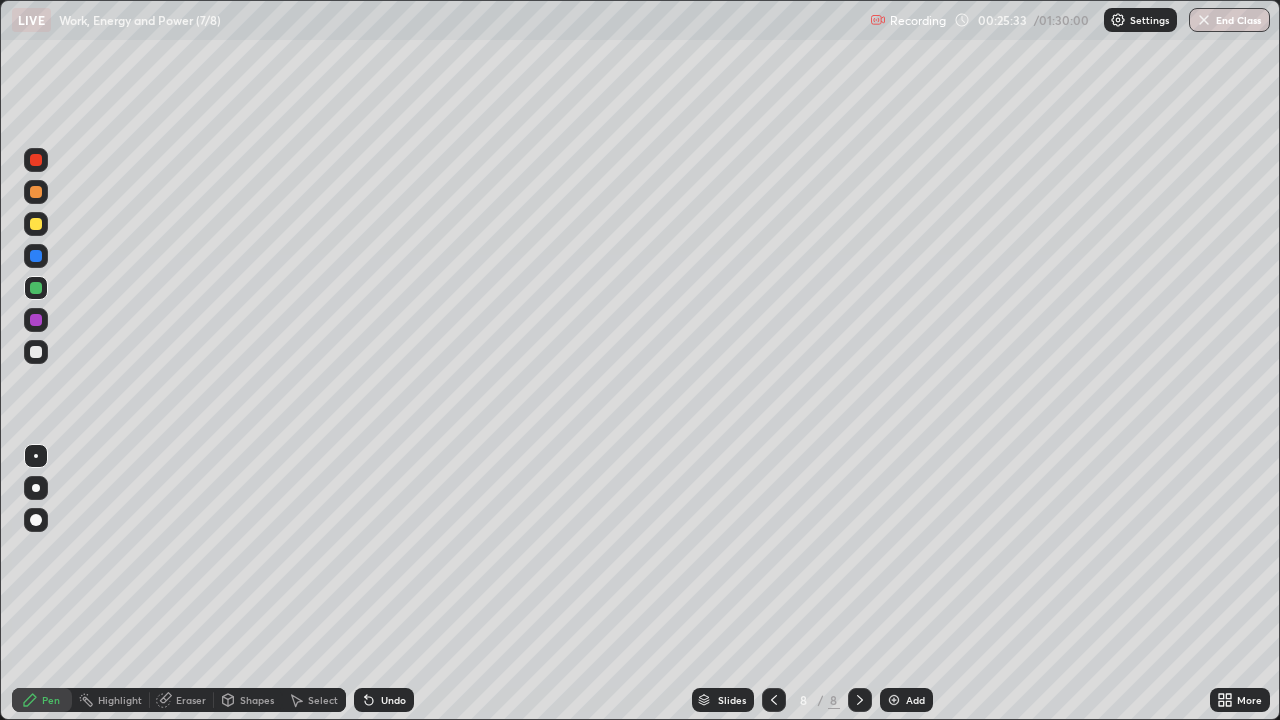click at bounding box center [894, 700] 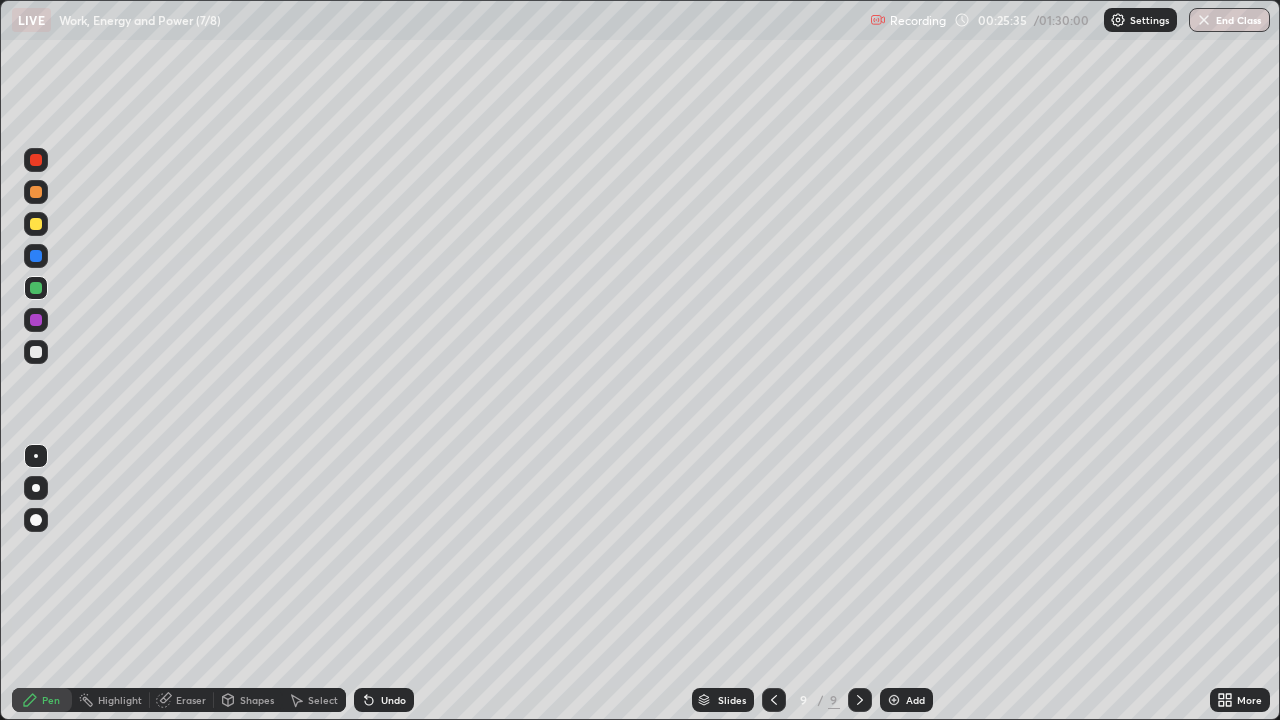click on "Shapes" at bounding box center (257, 700) 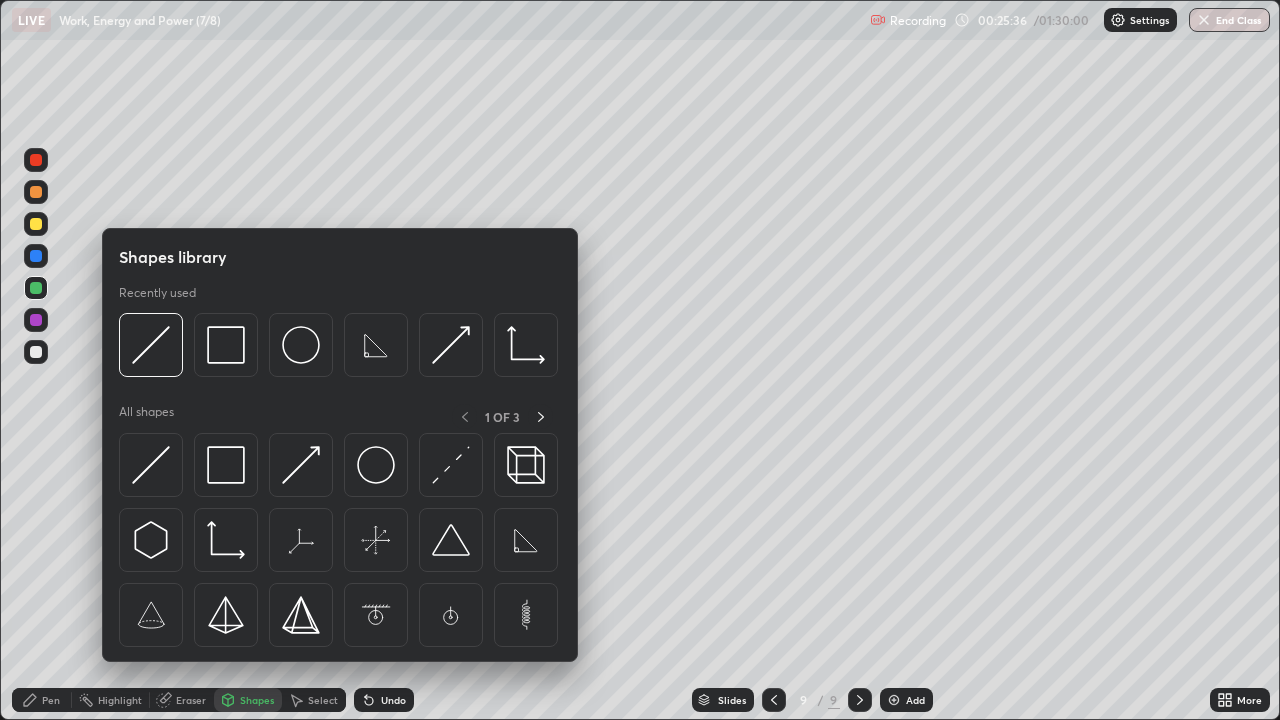 click at bounding box center (151, 465) 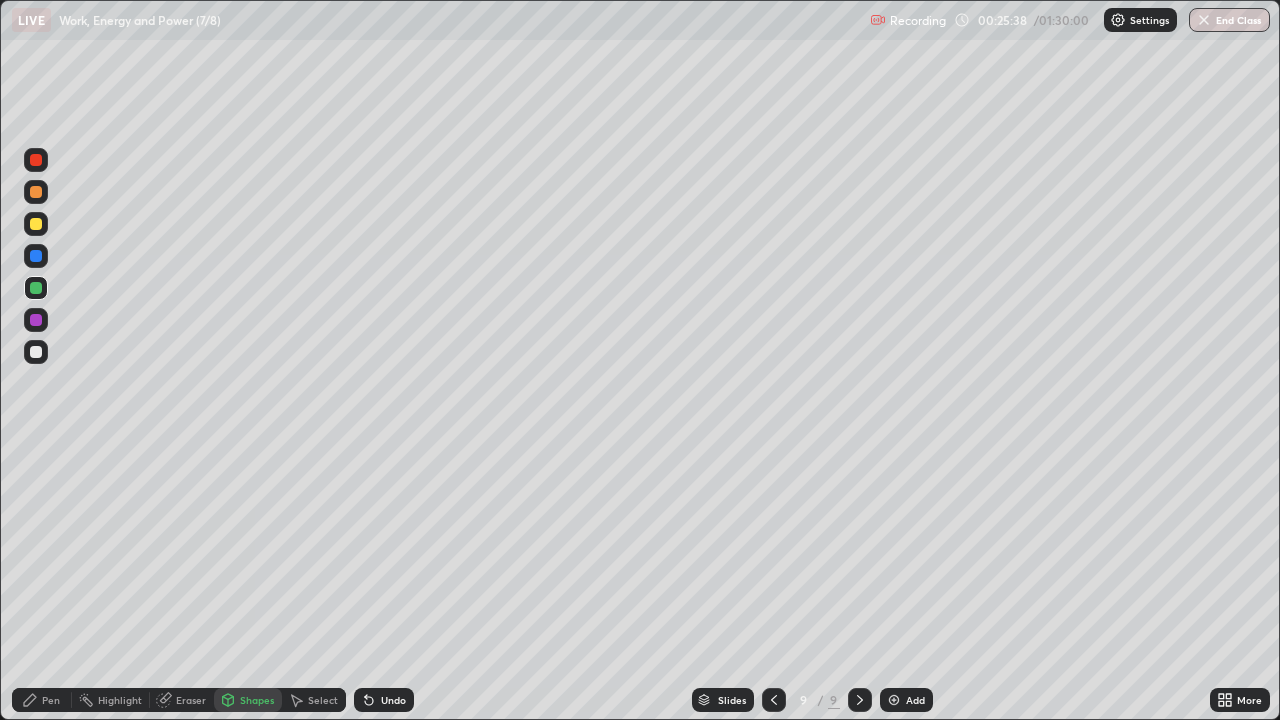 click on "Undo" at bounding box center [384, 700] 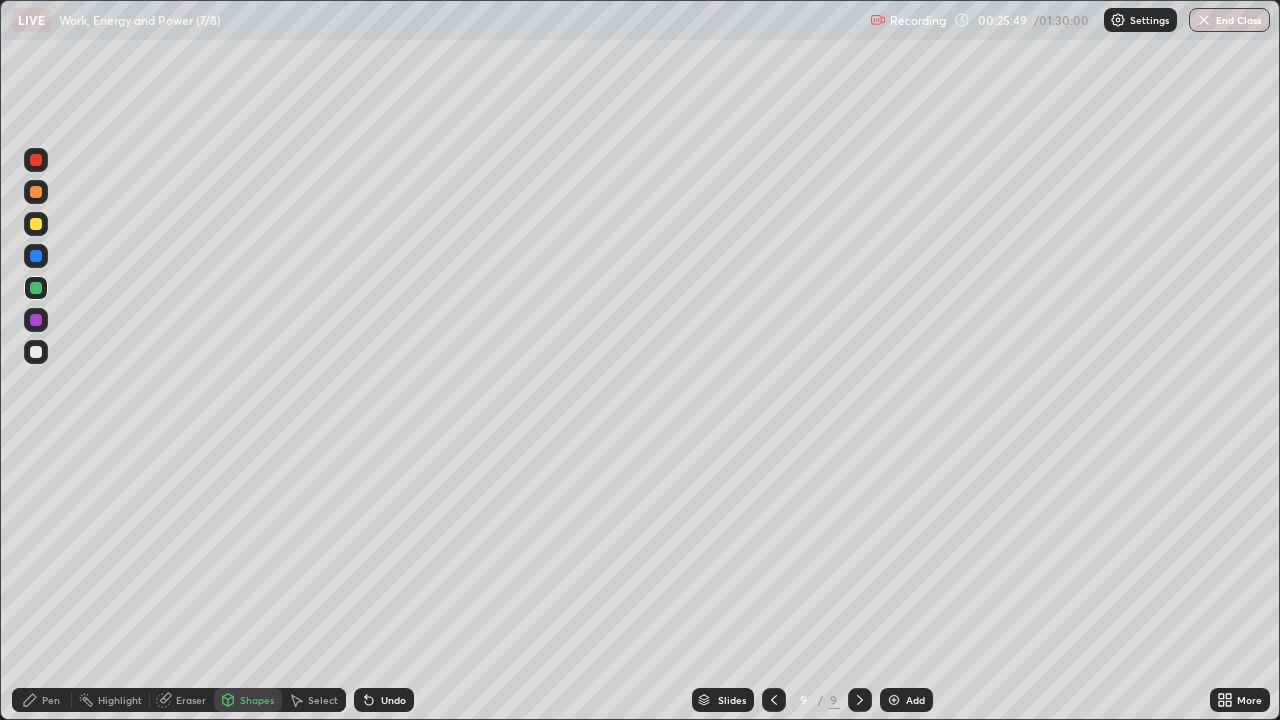 click on "Shapes" at bounding box center (248, 700) 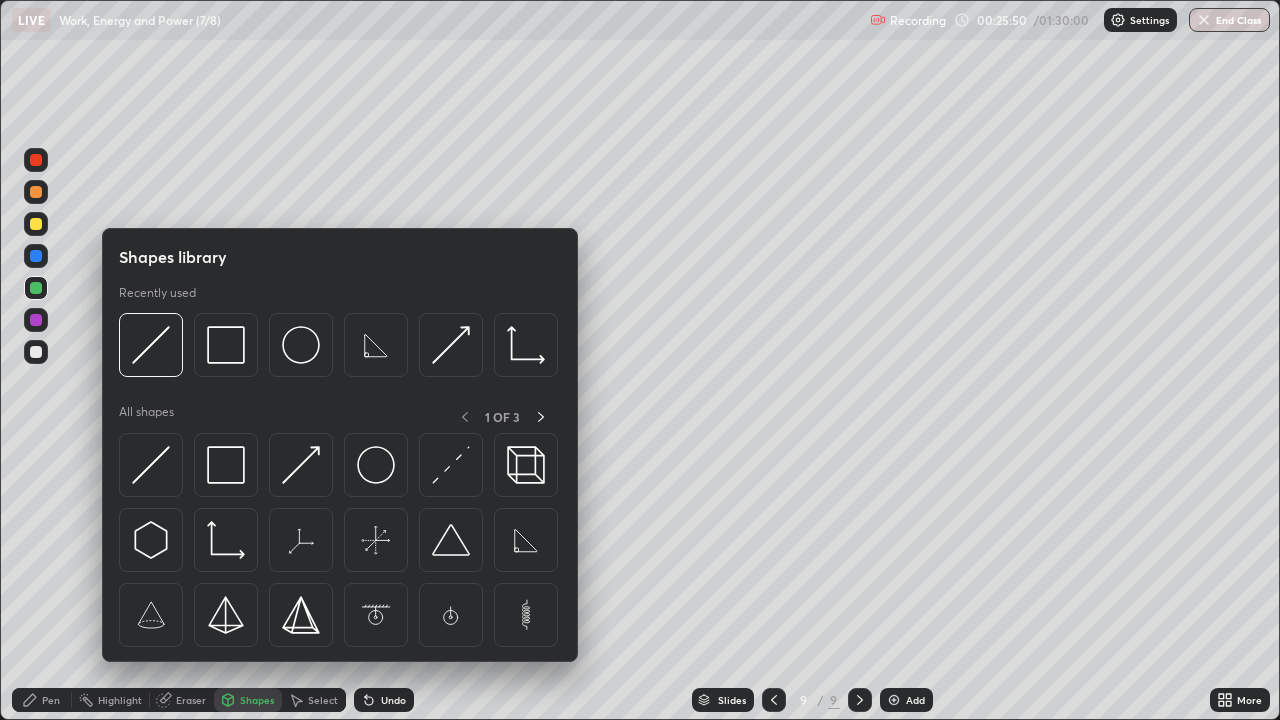 click at bounding box center [226, 465] 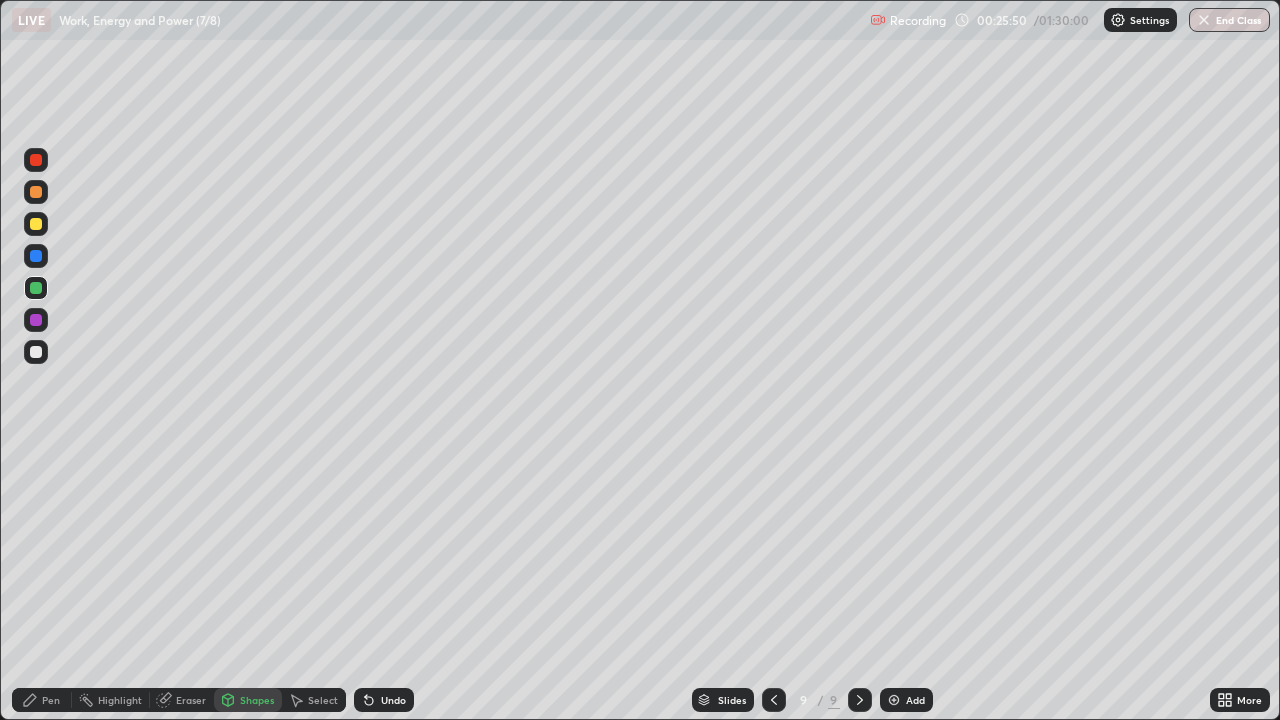click at bounding box center [36, 352] 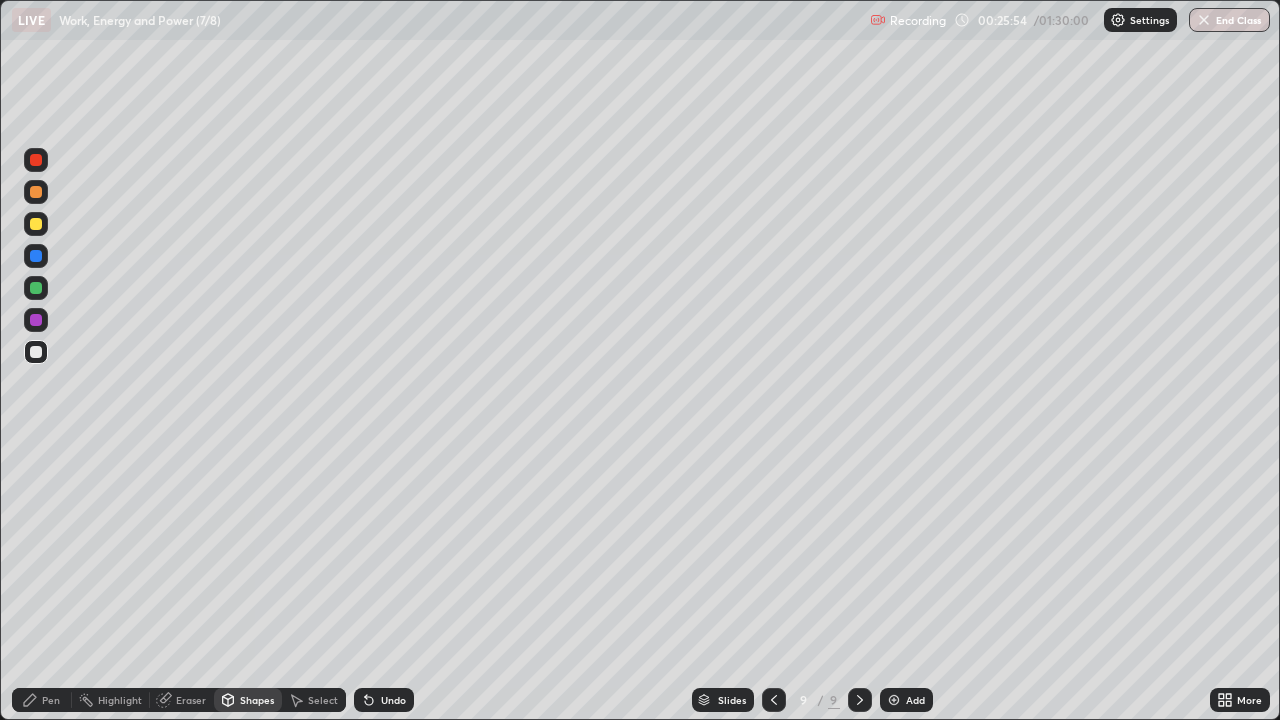 click on "Select" at bounding box center [323, 700] 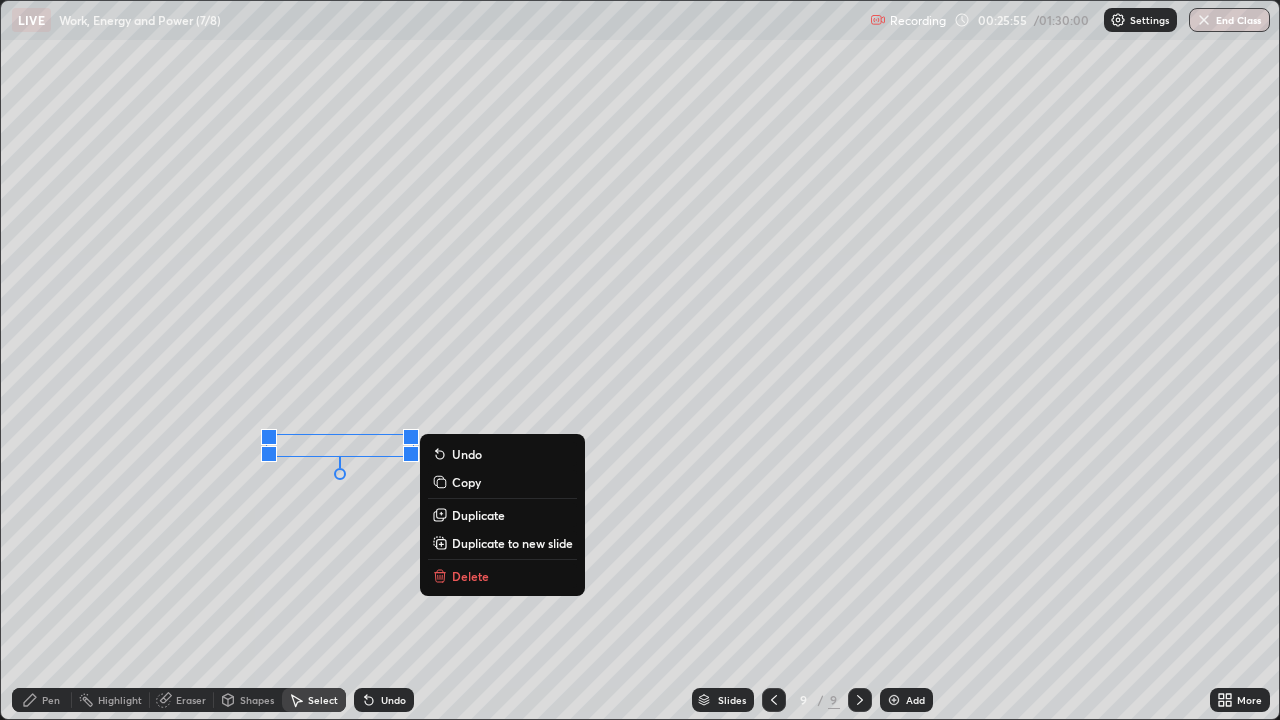 click on "Delete" at bounding box center [502, 576] 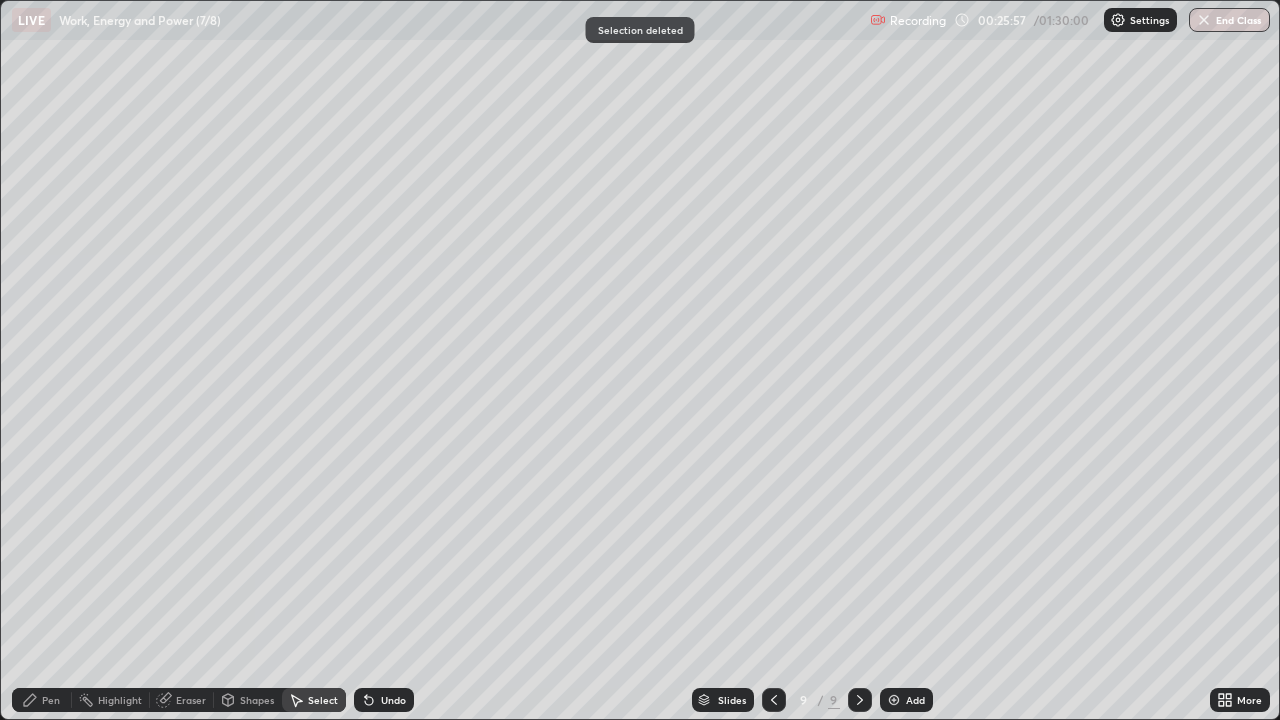 click on "Pen" at bounding box center (51, 700) 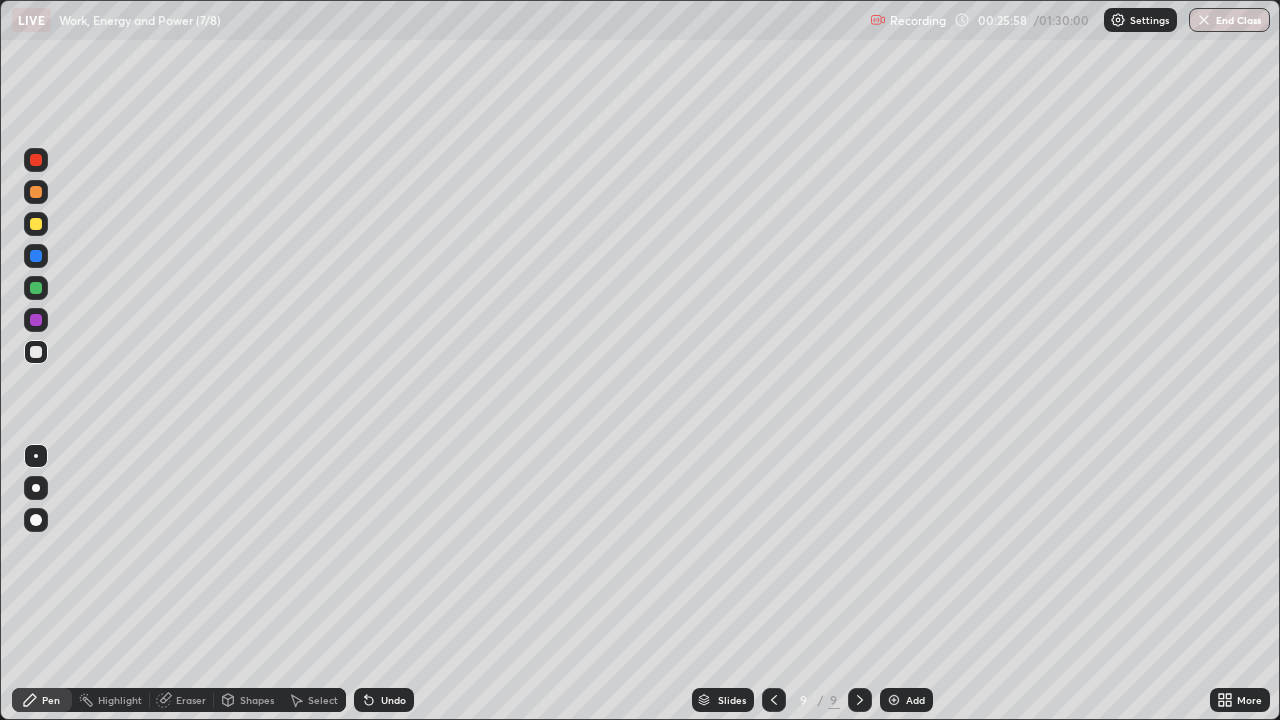 click on "Shapes" at bounding box center (257, 700) 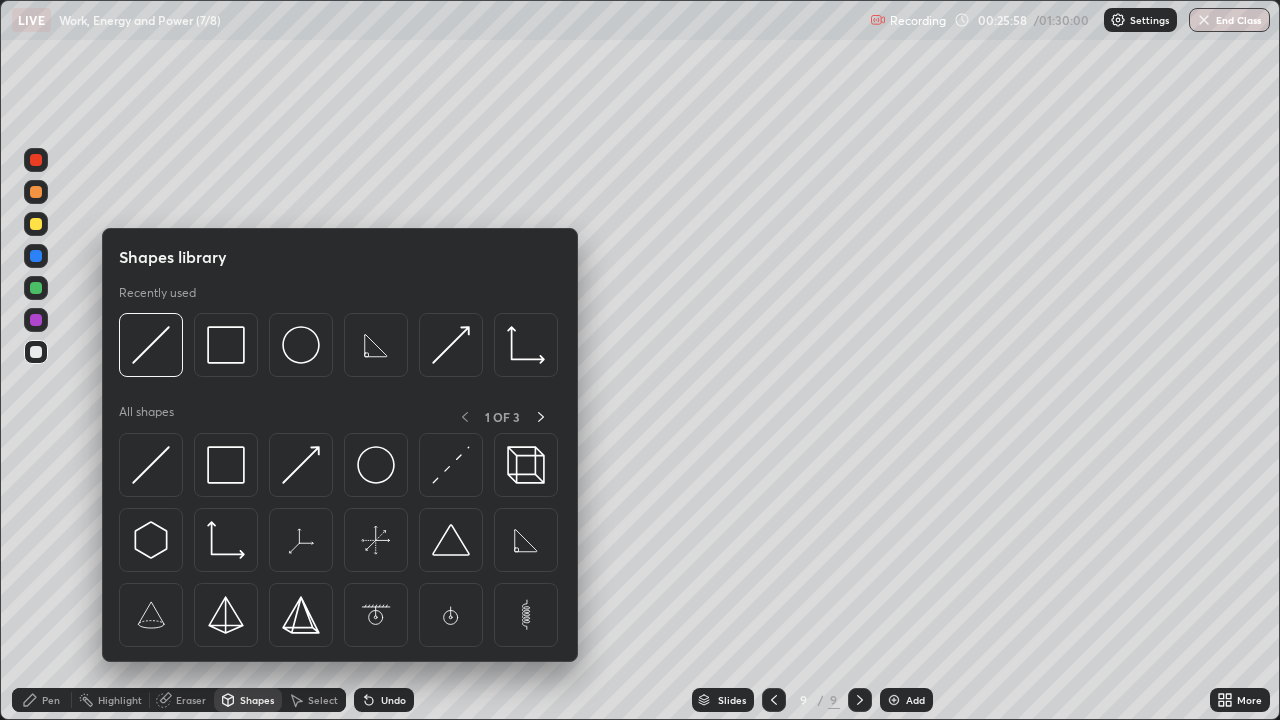 click at bounding box center (226, 465) 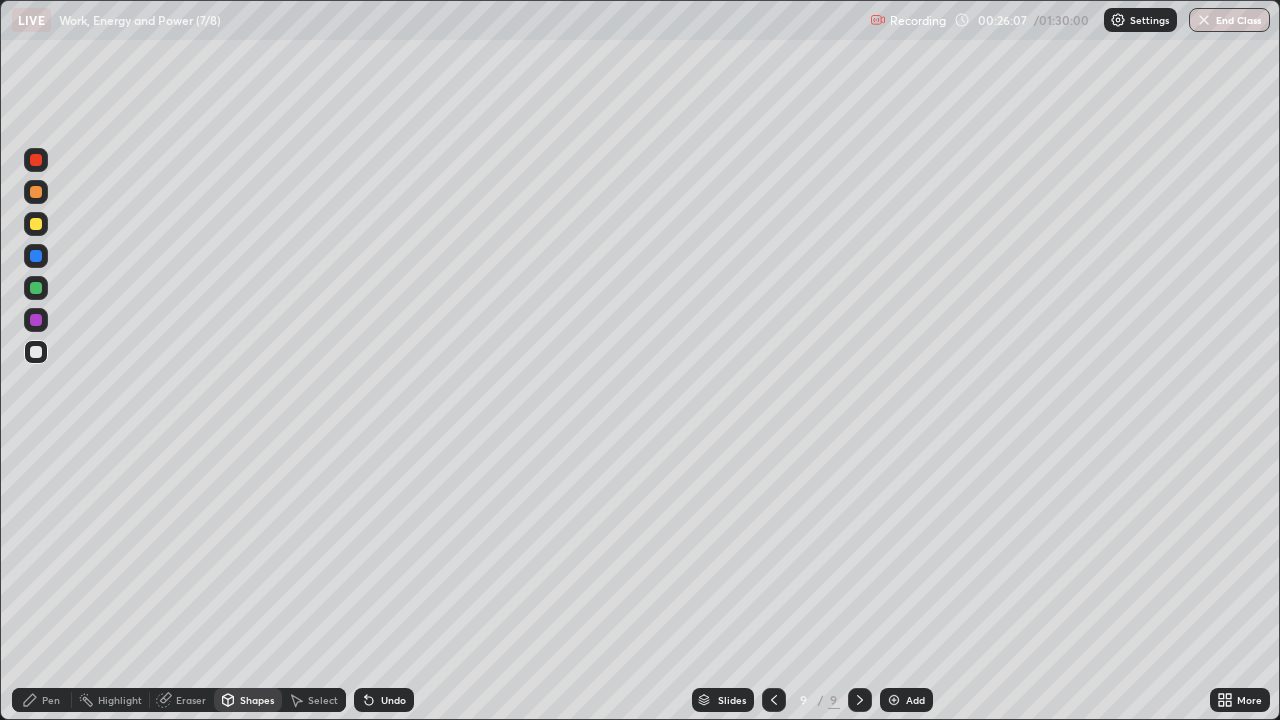 click at bounding box center (36, 224) 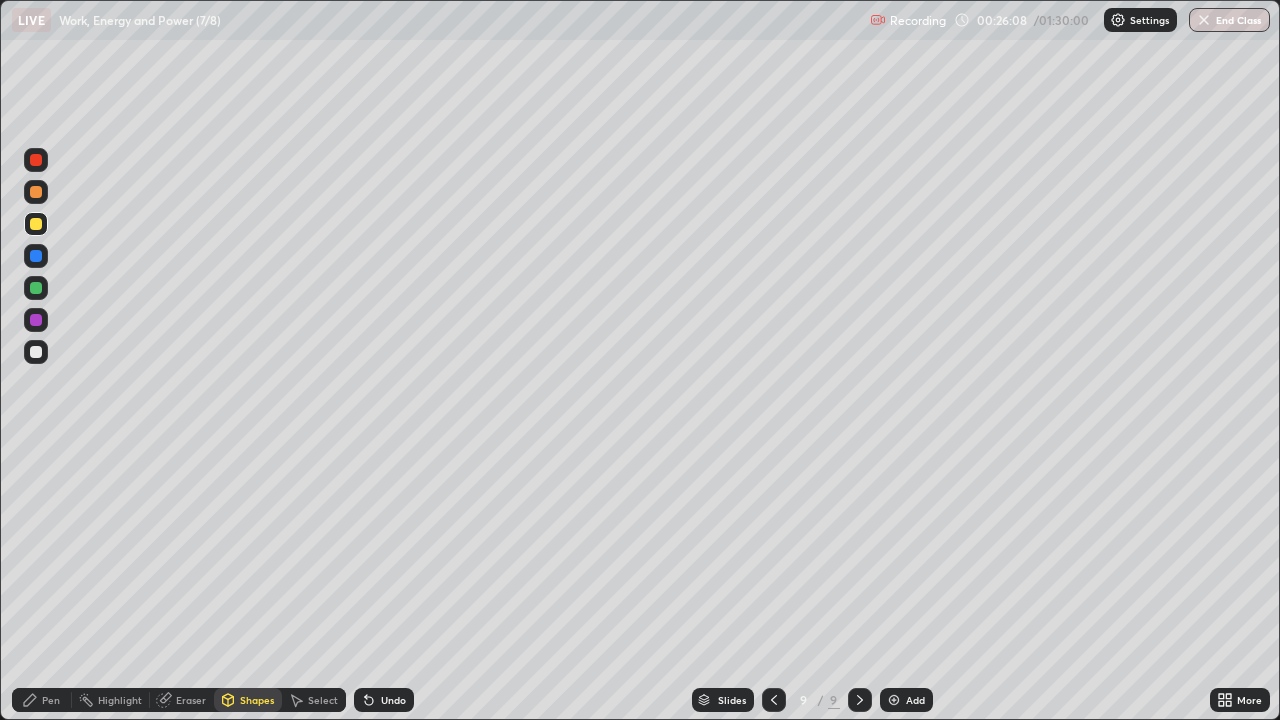 click on "Pen" at bounding box center (51, 700) 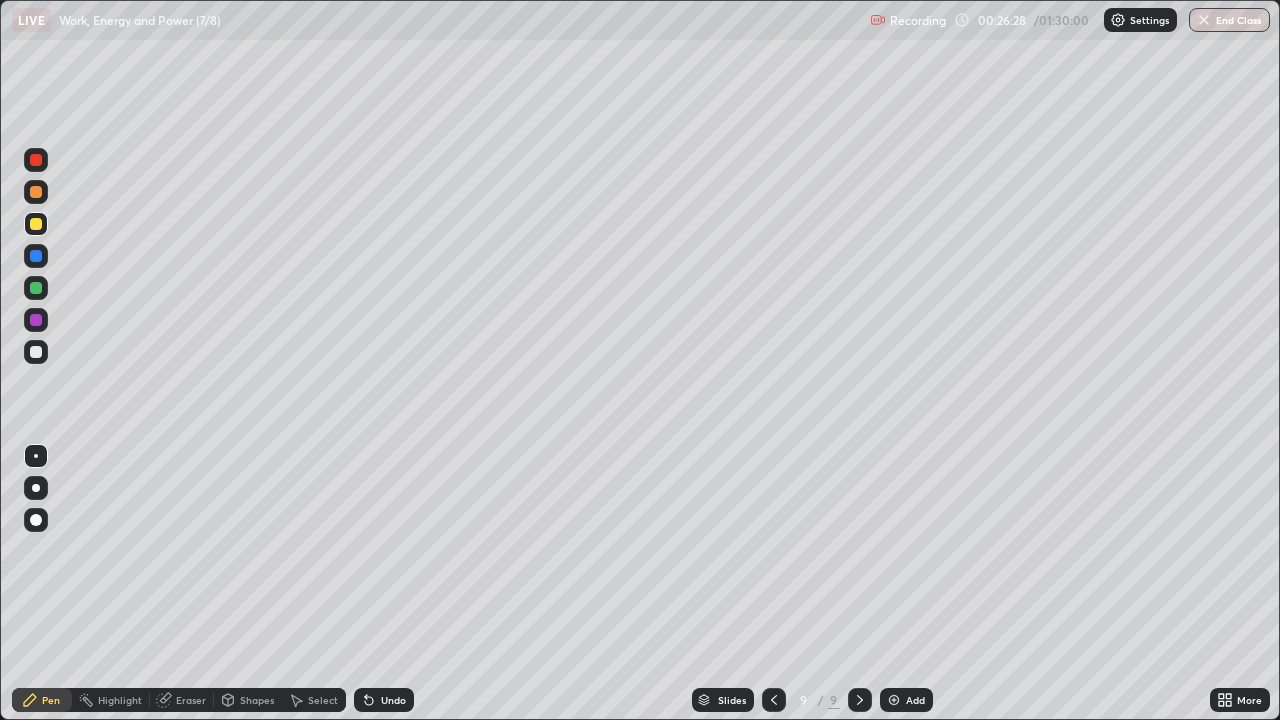 click at bounding box center (36, 288) 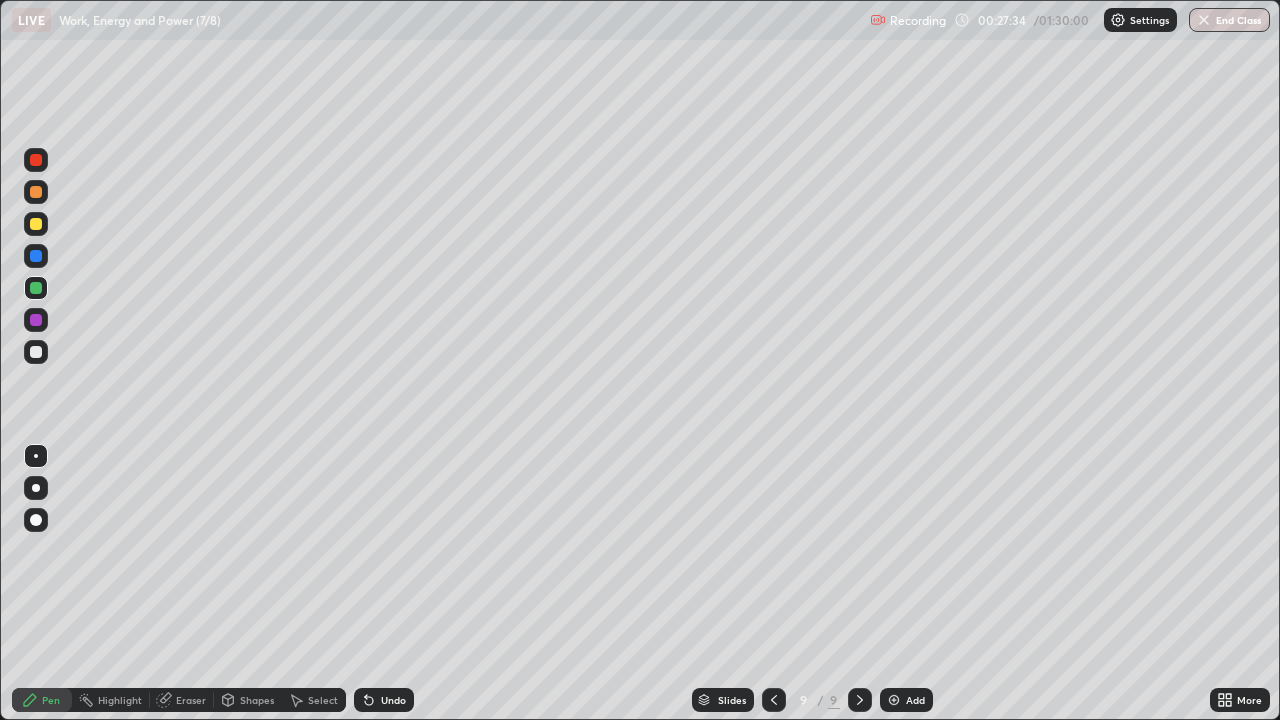 click at bounding box center [36, 352] 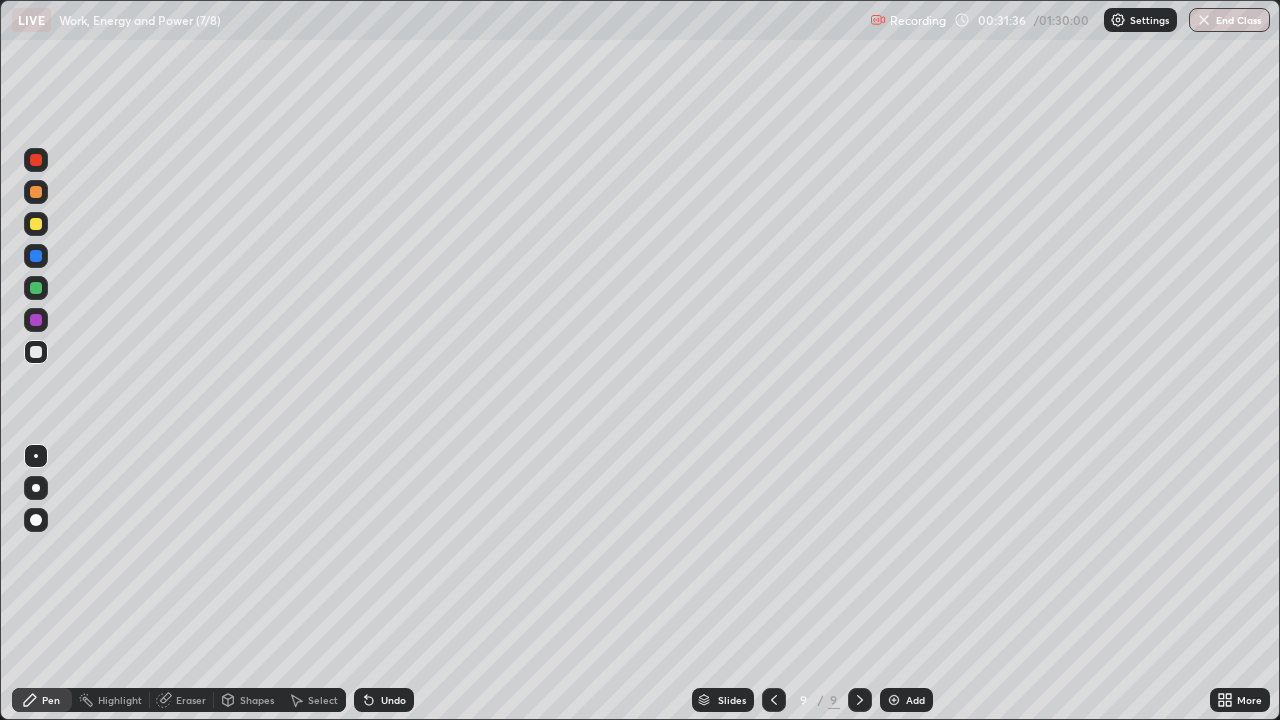 click on "Eraser" at bounding box center [191, 700] 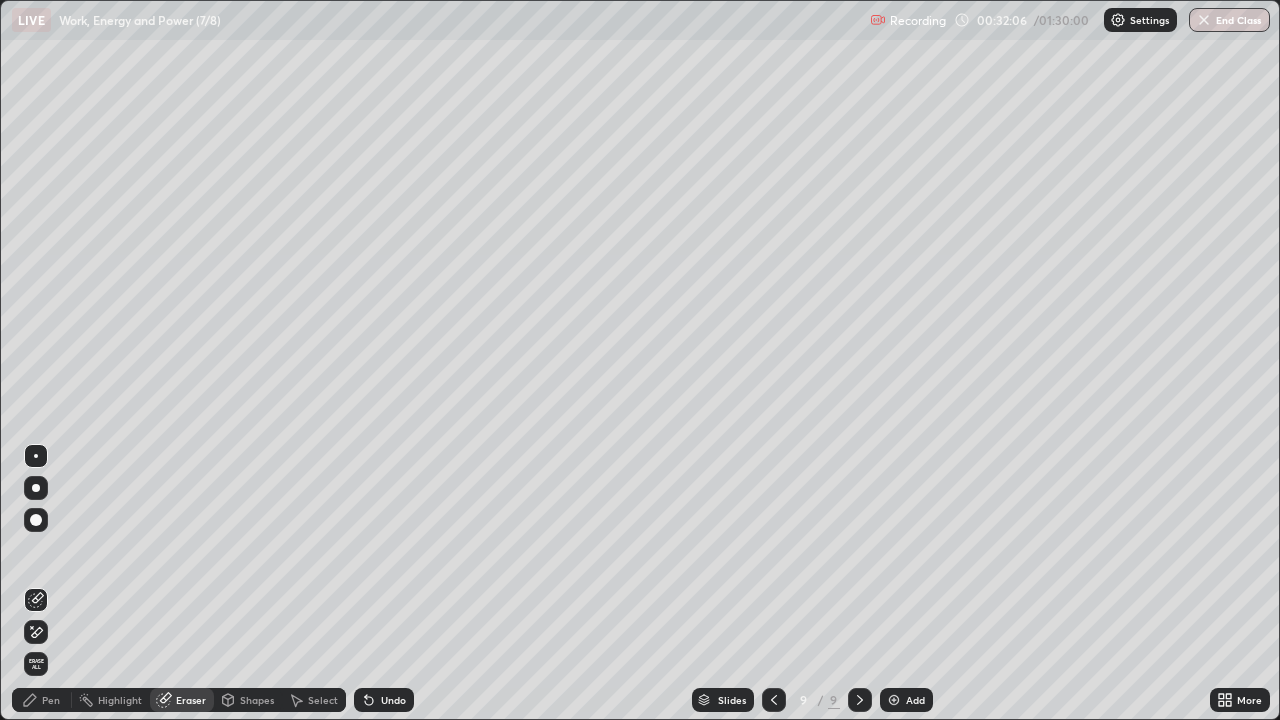 click on "Select" at bounding box center [314, 700] 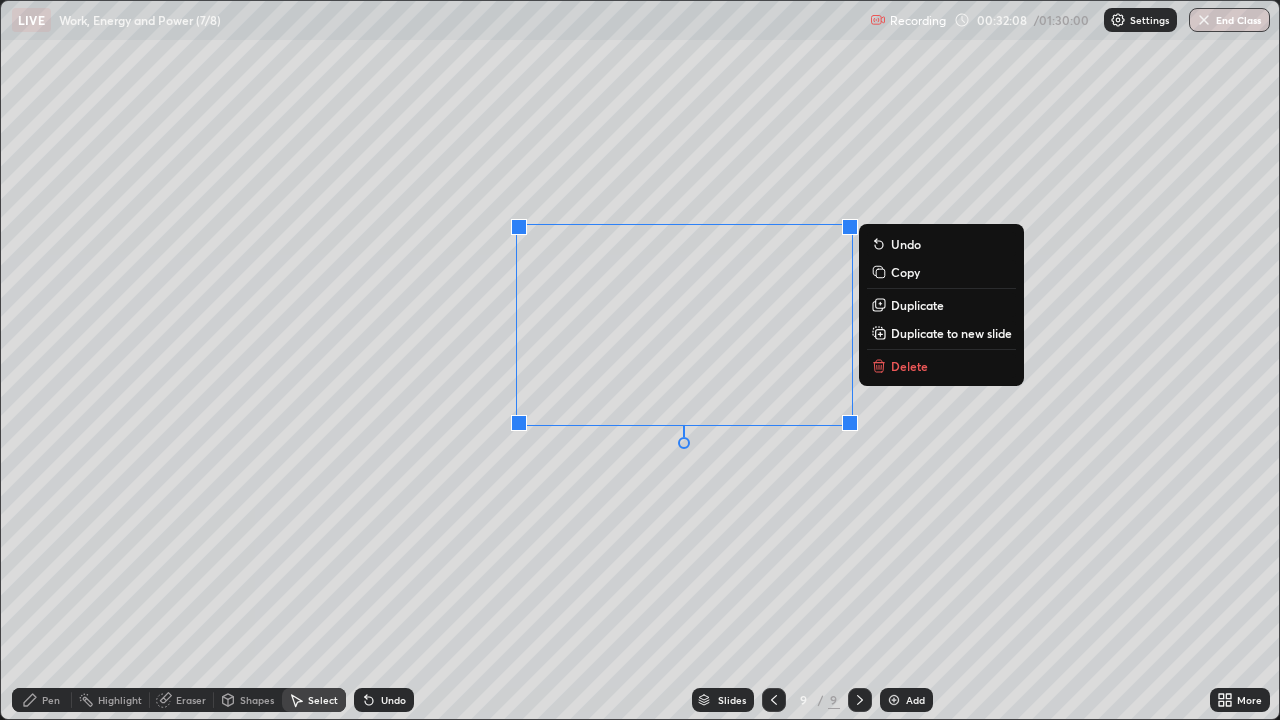 click on "Delete" at bounding box center (909, 366) 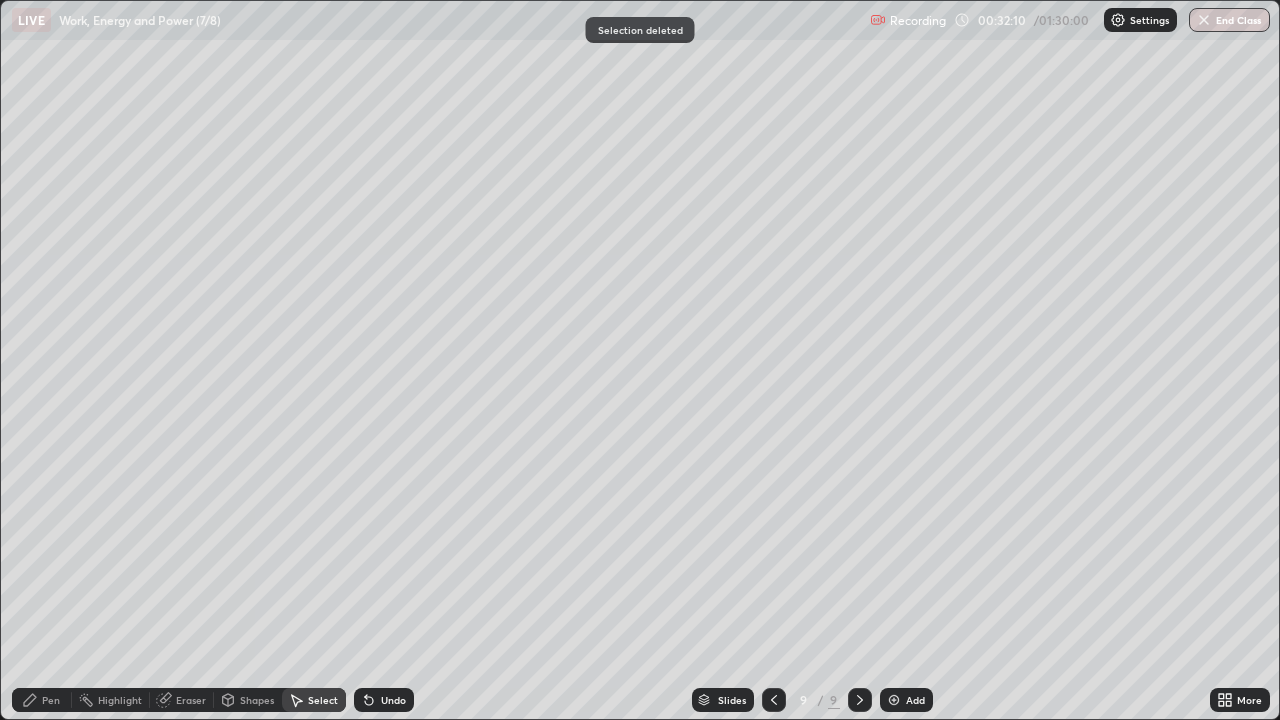 click on "Pen" at bounding box center (51, 700) 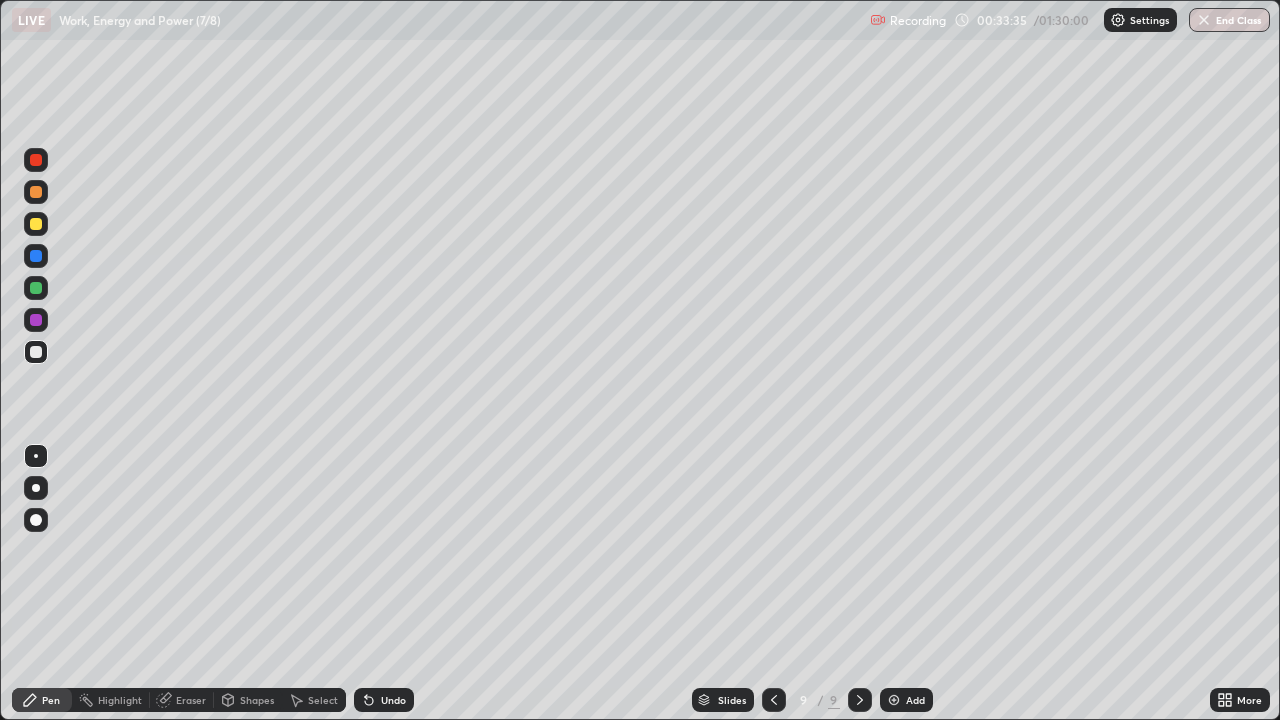 click at bounding box center (36, 320) 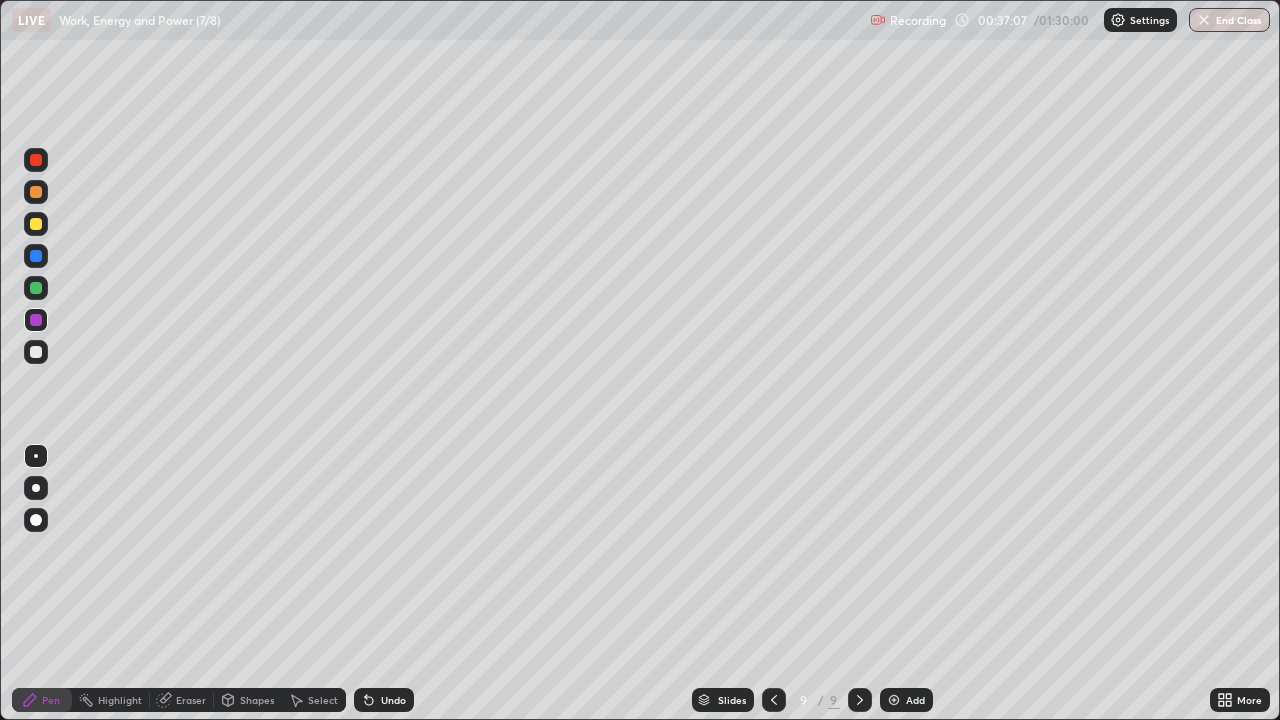click at bounding box center (894, 700) 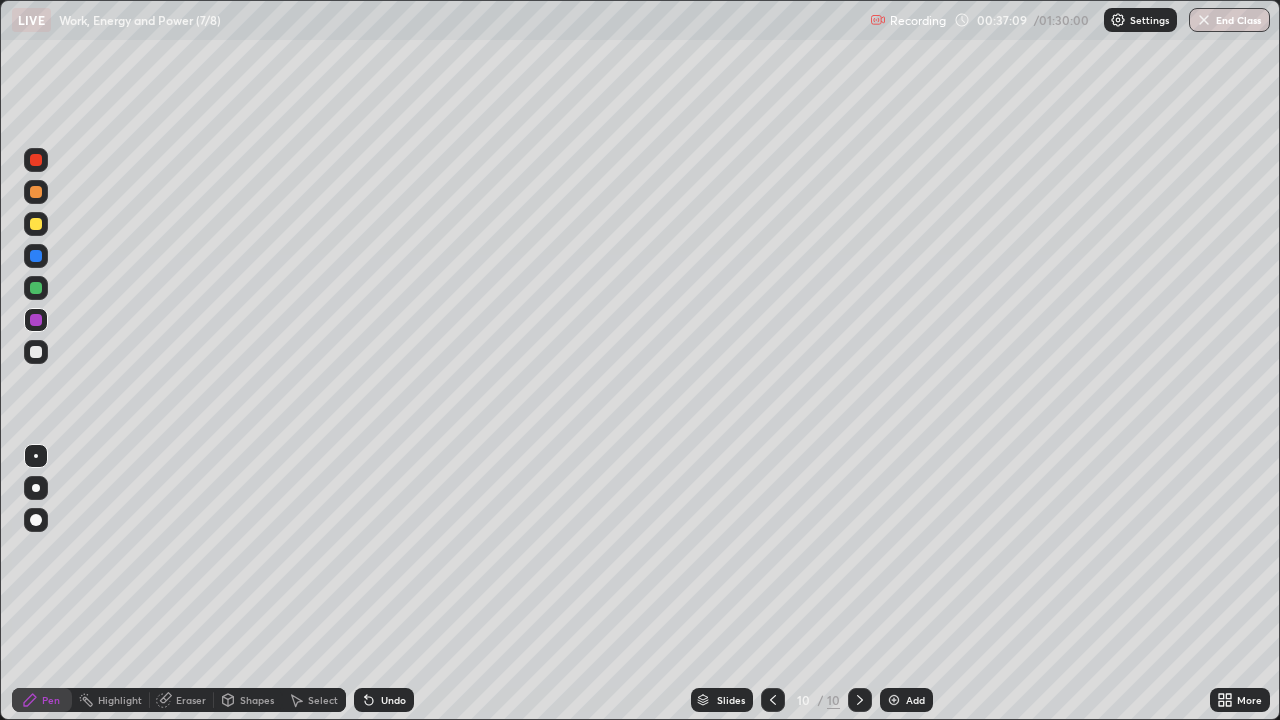 click on "Shapes" at bounding box center [257, 700] 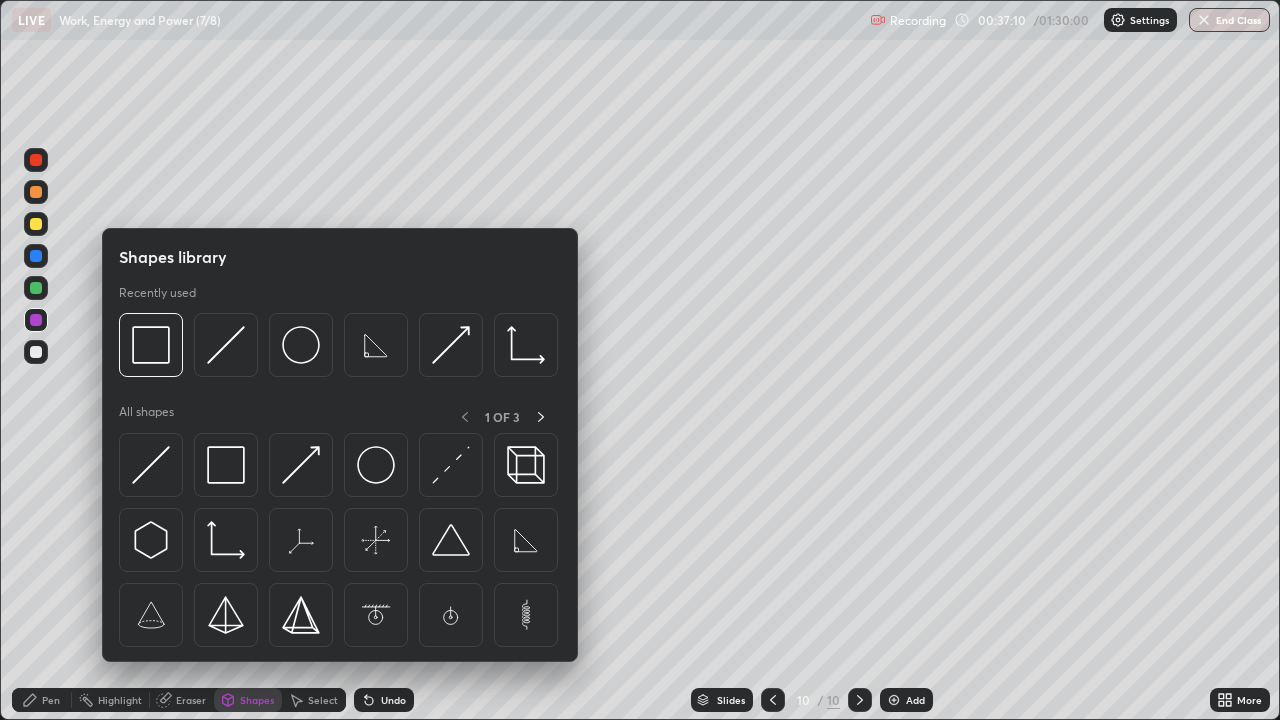 click at bounding box center (226, 345) 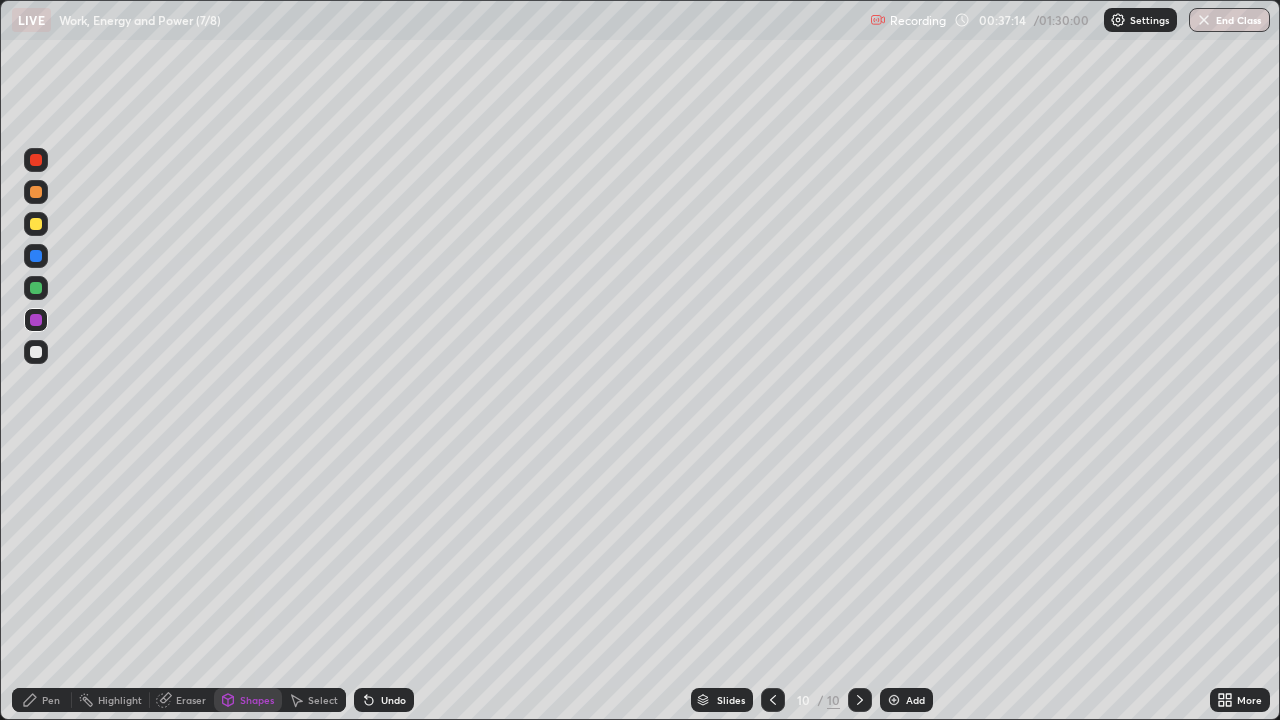 click on "Shapes" at bounding box center [248, 700] 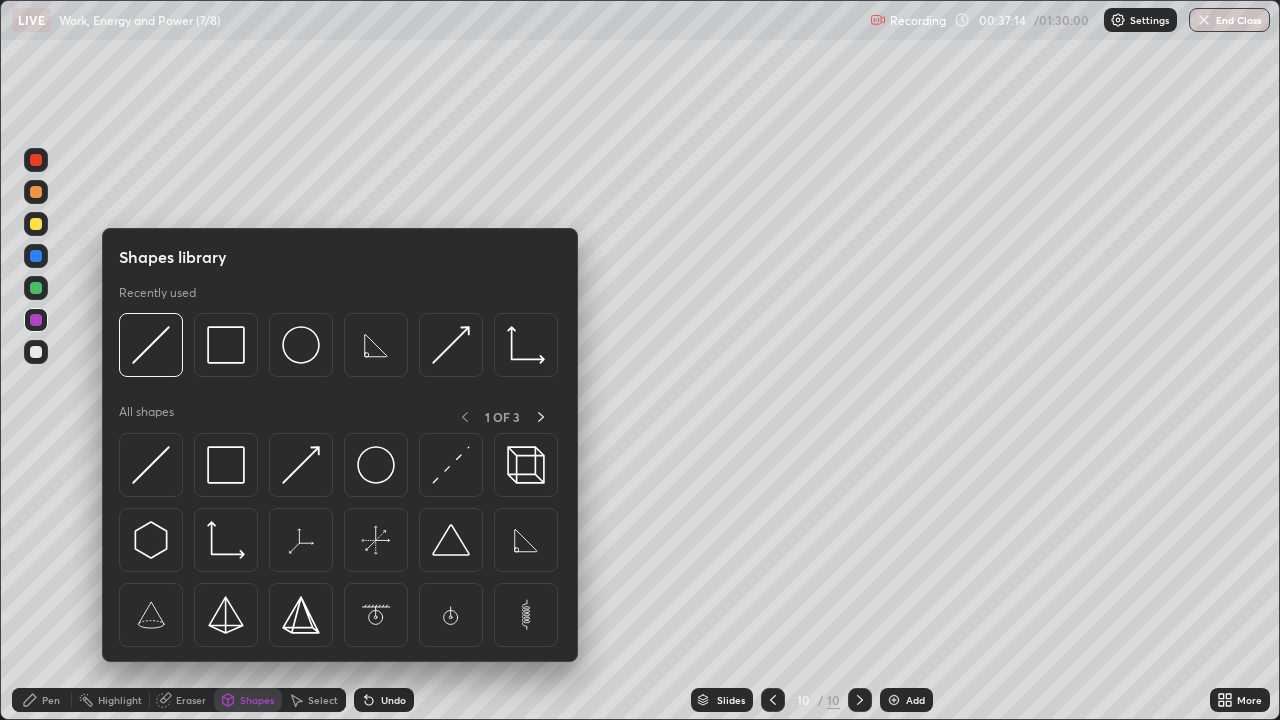 click at bounding box center (376, 465) 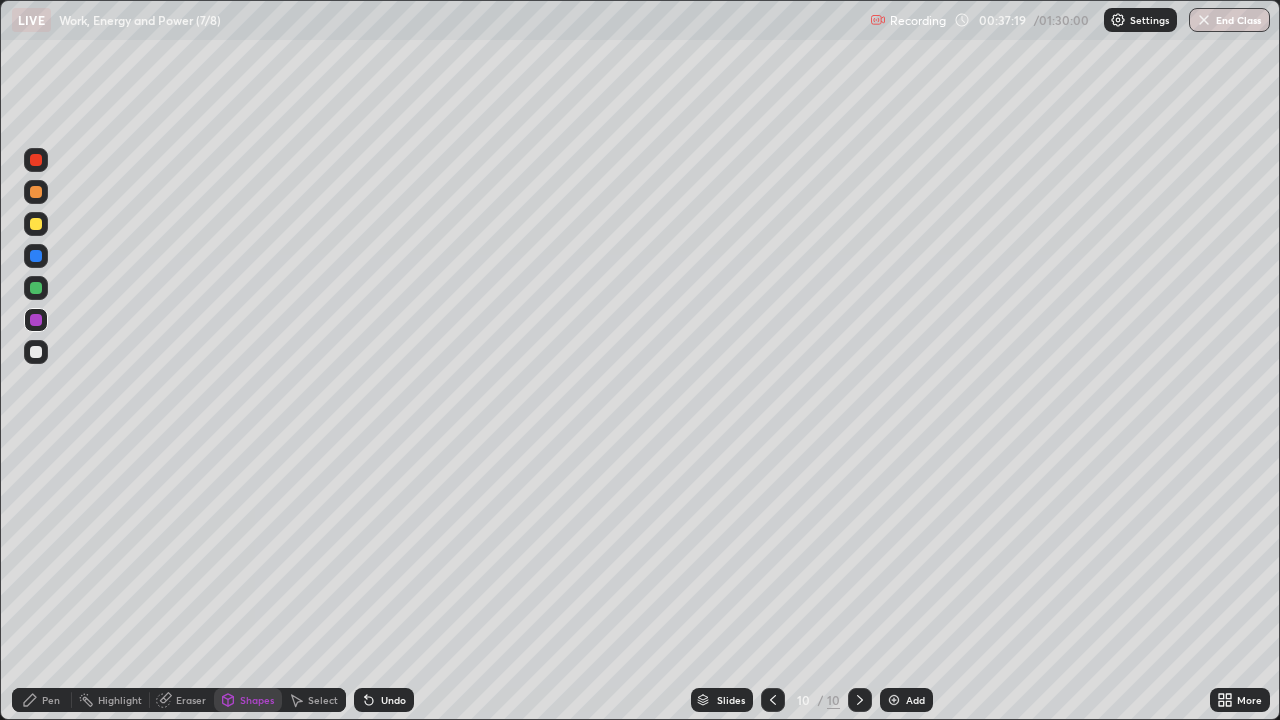 click at bounding box center (36, 288) 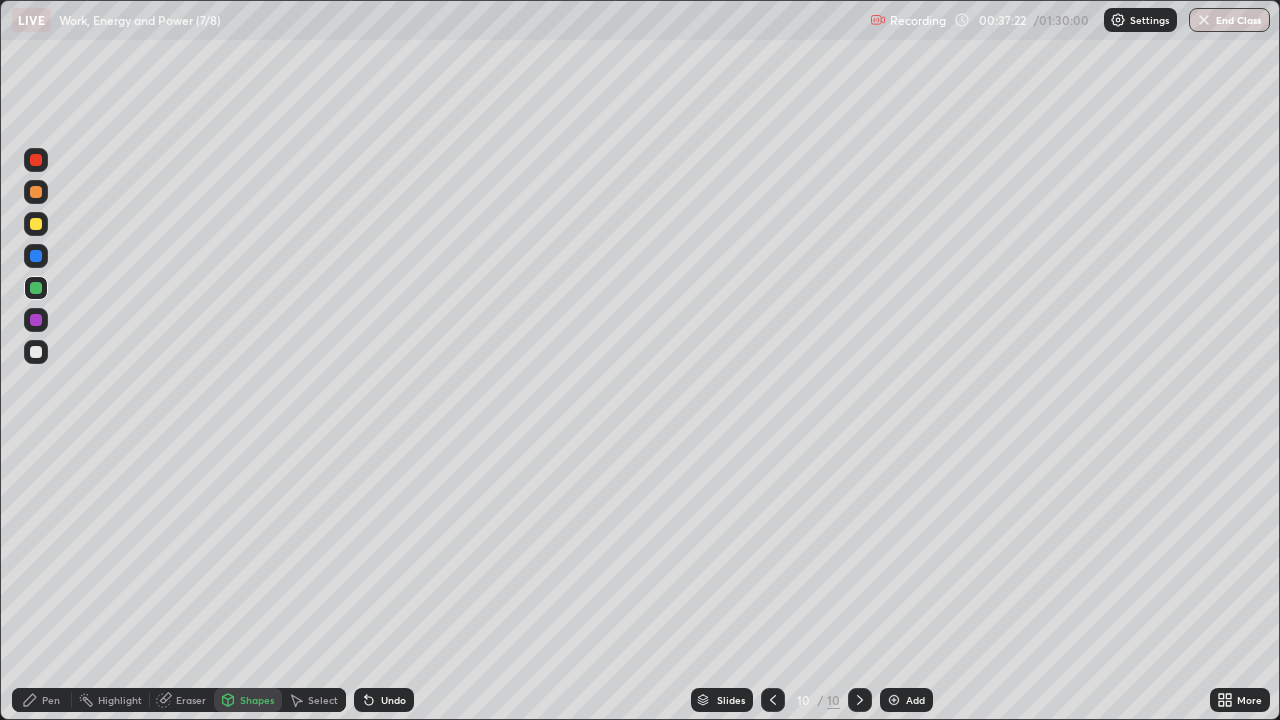 click on "Undo" at bounding box center [380, 700] 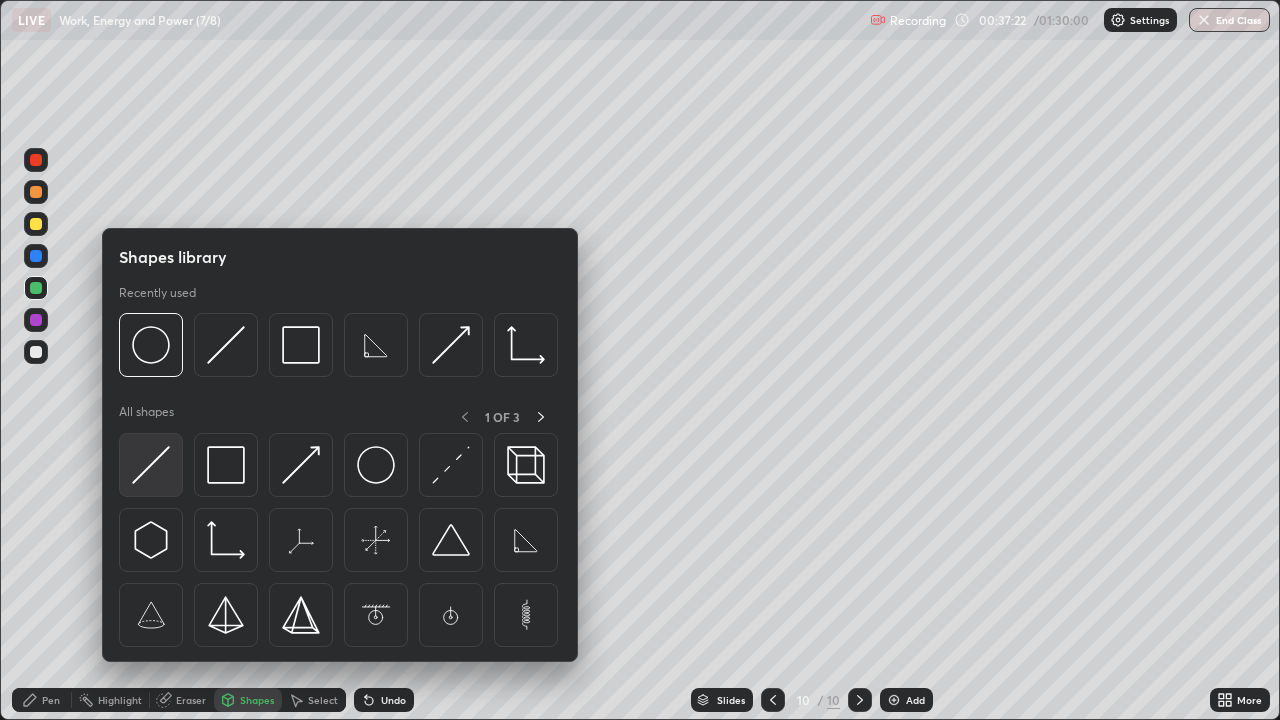 click at bounding box center (151, 465) 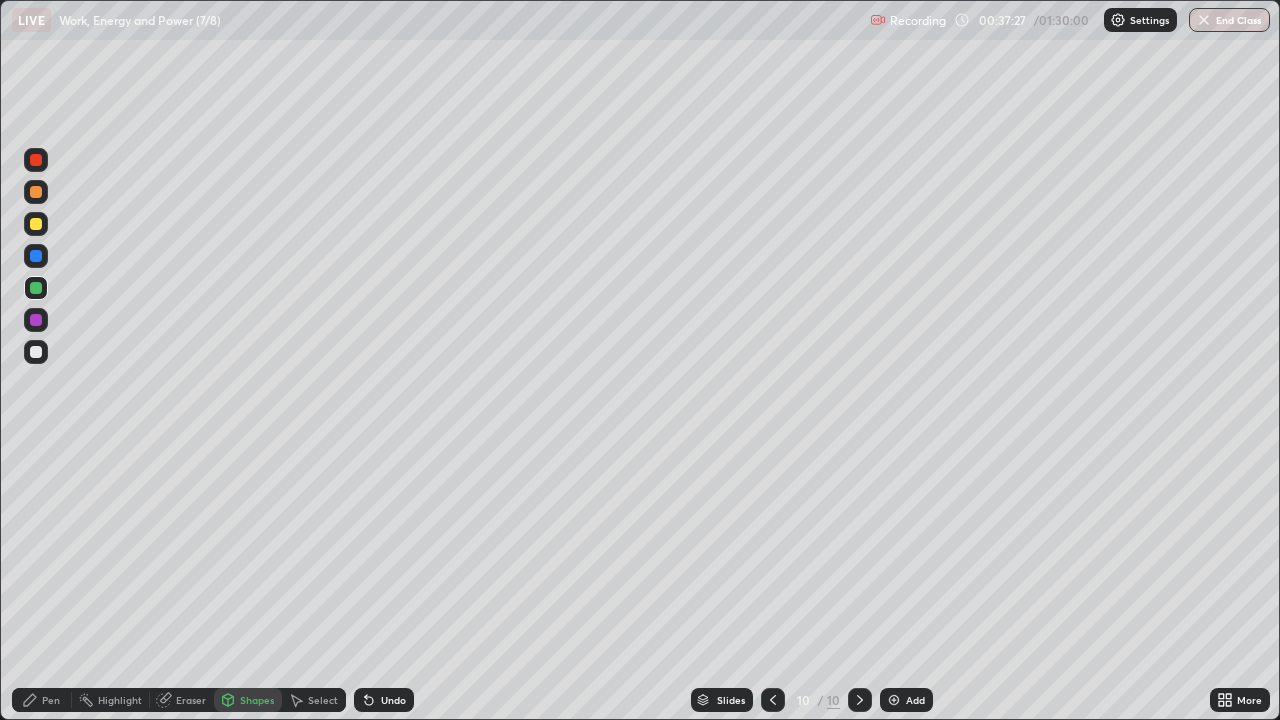 click on "Select" at bounding box center (314, 700) 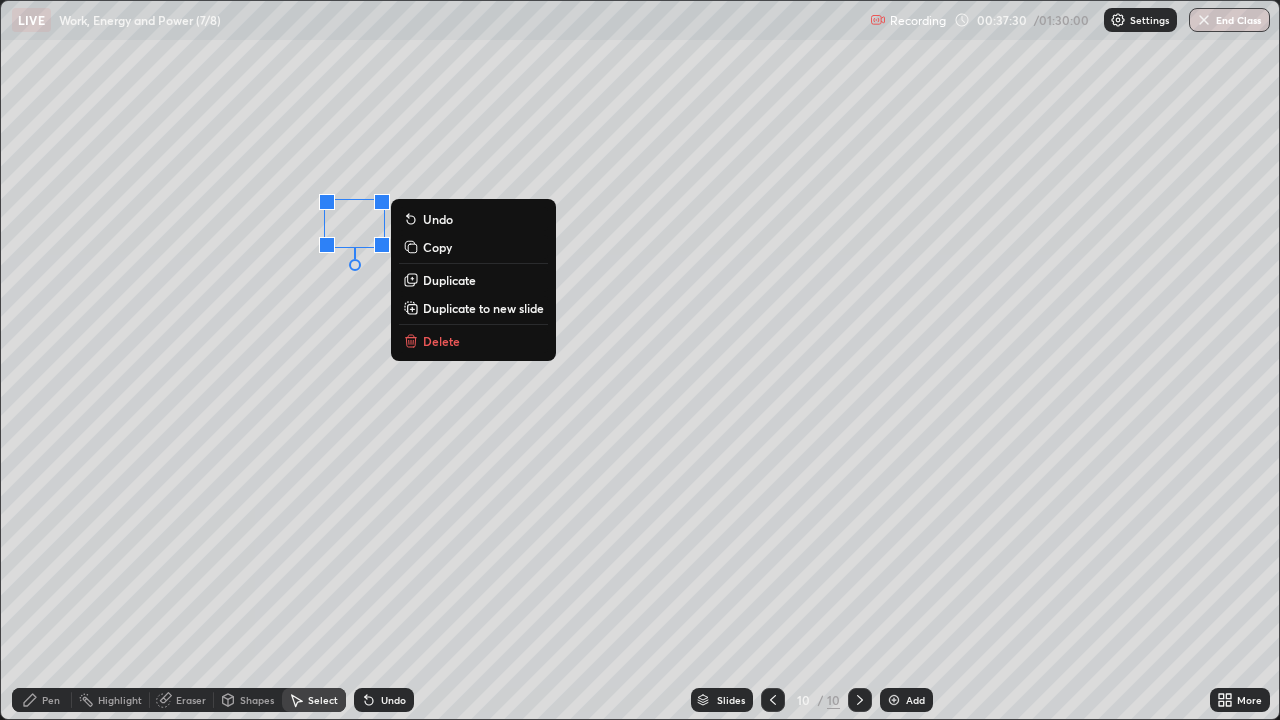 click on "0 ° Undo Copy Duplicate Duplicate to new slide Delete" at bounding box center [640, 360] 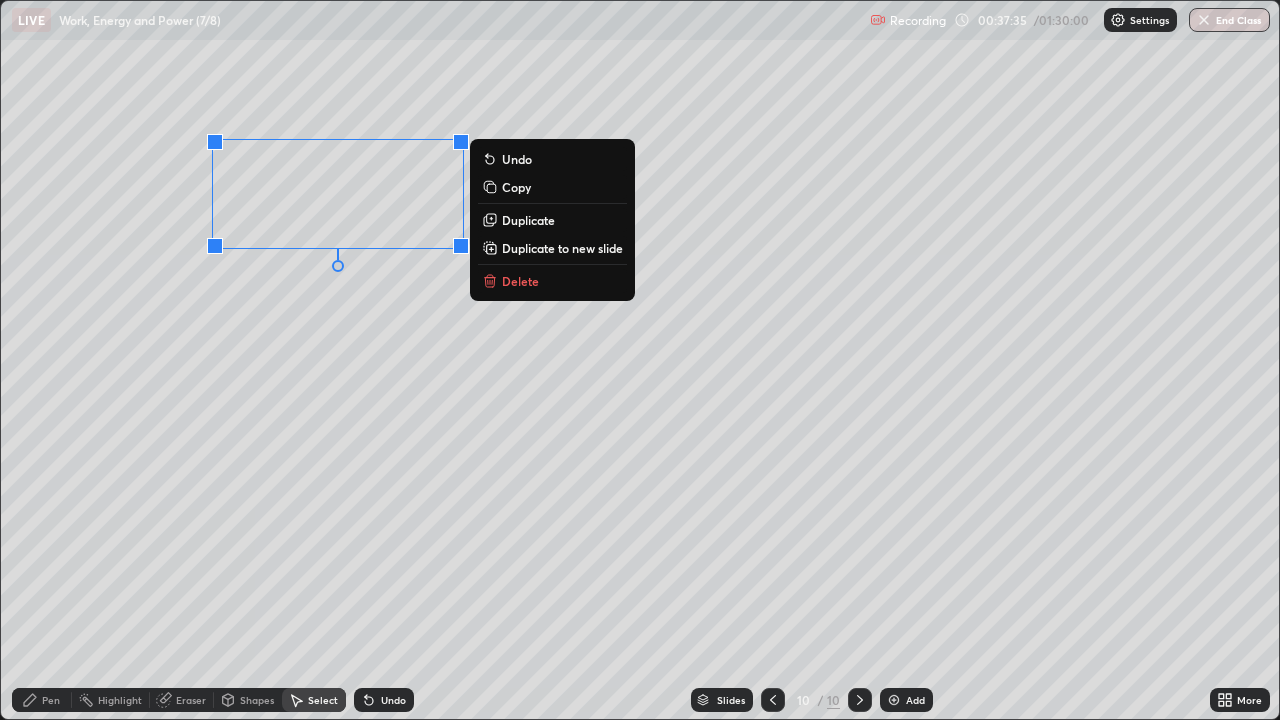 click on "0 ° Undo Copy Duplicate Duplicate to new slide Delete" at bounding box center [640, 360] 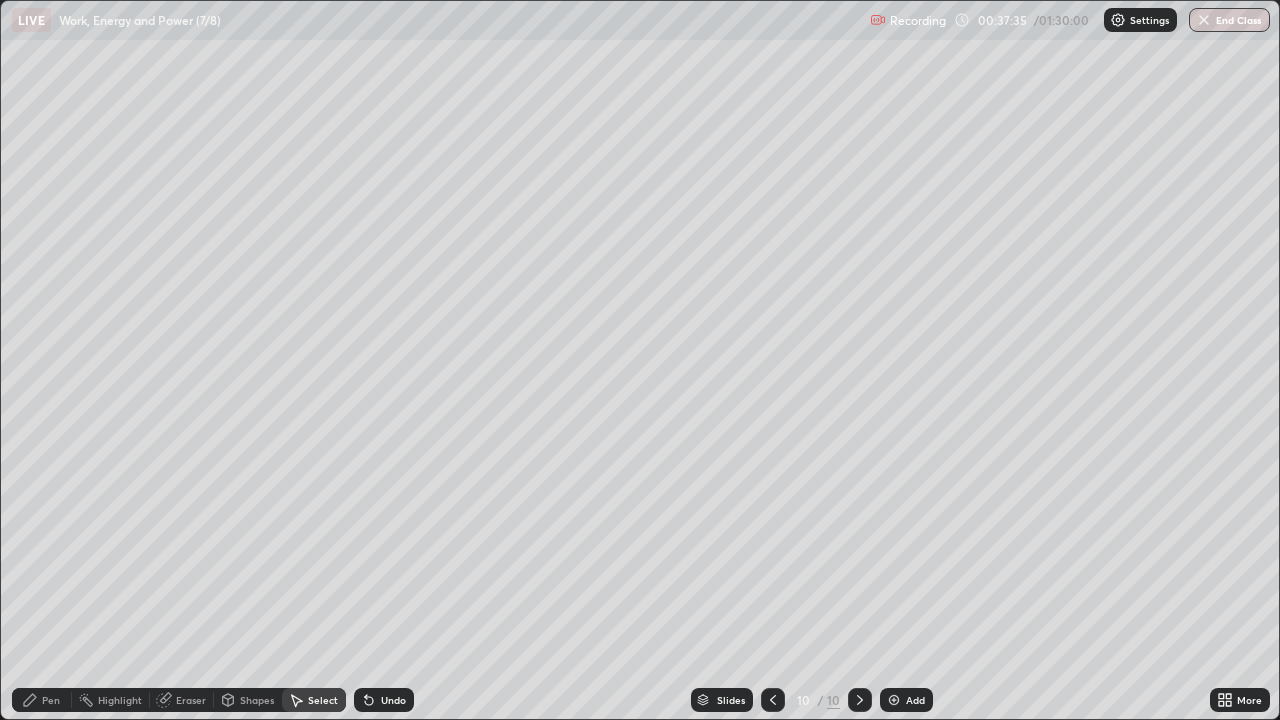 click on "Shapes" at bounding box center [257, 700] 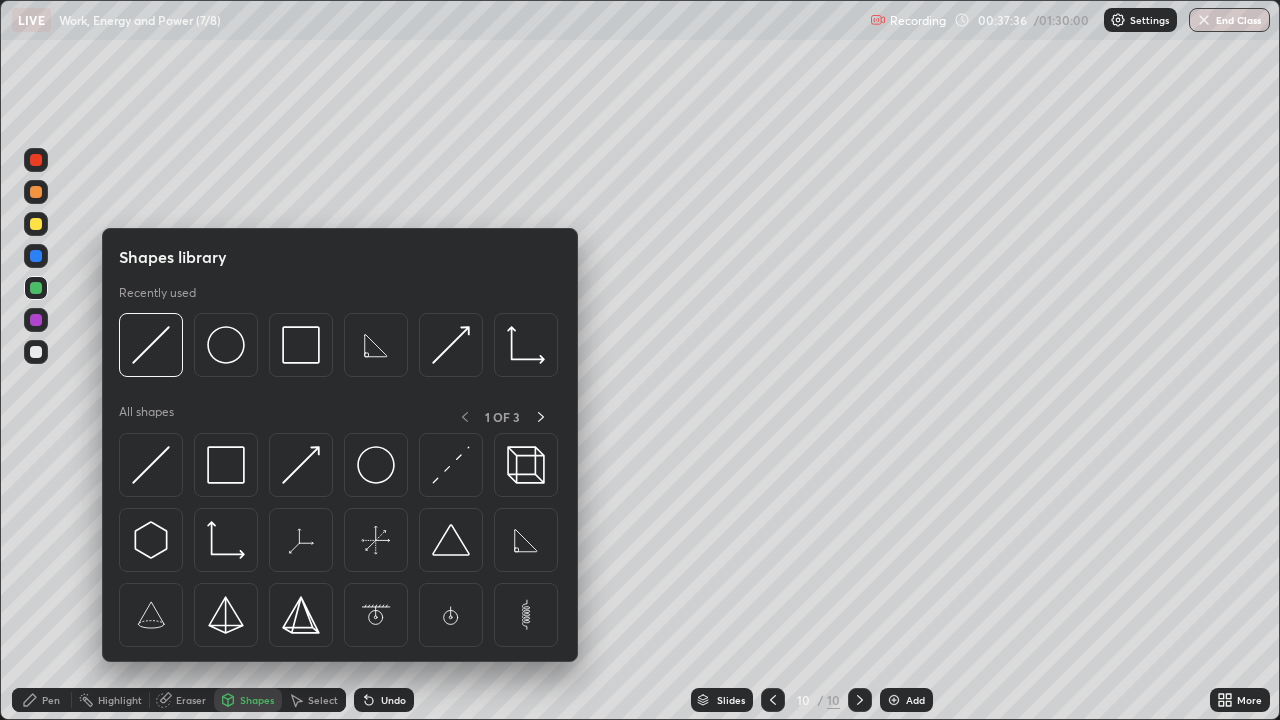 click at bounding box center [151, 465] 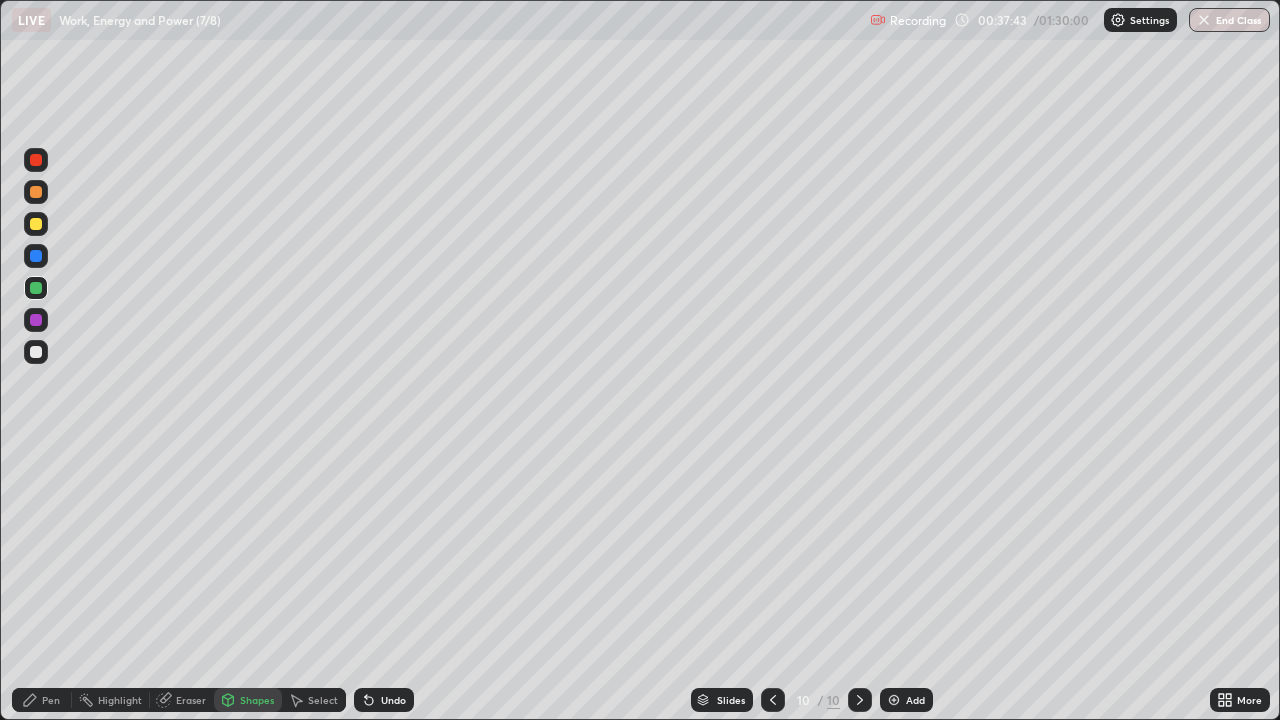 click on "Shapes" at bounding box center (248, 700) 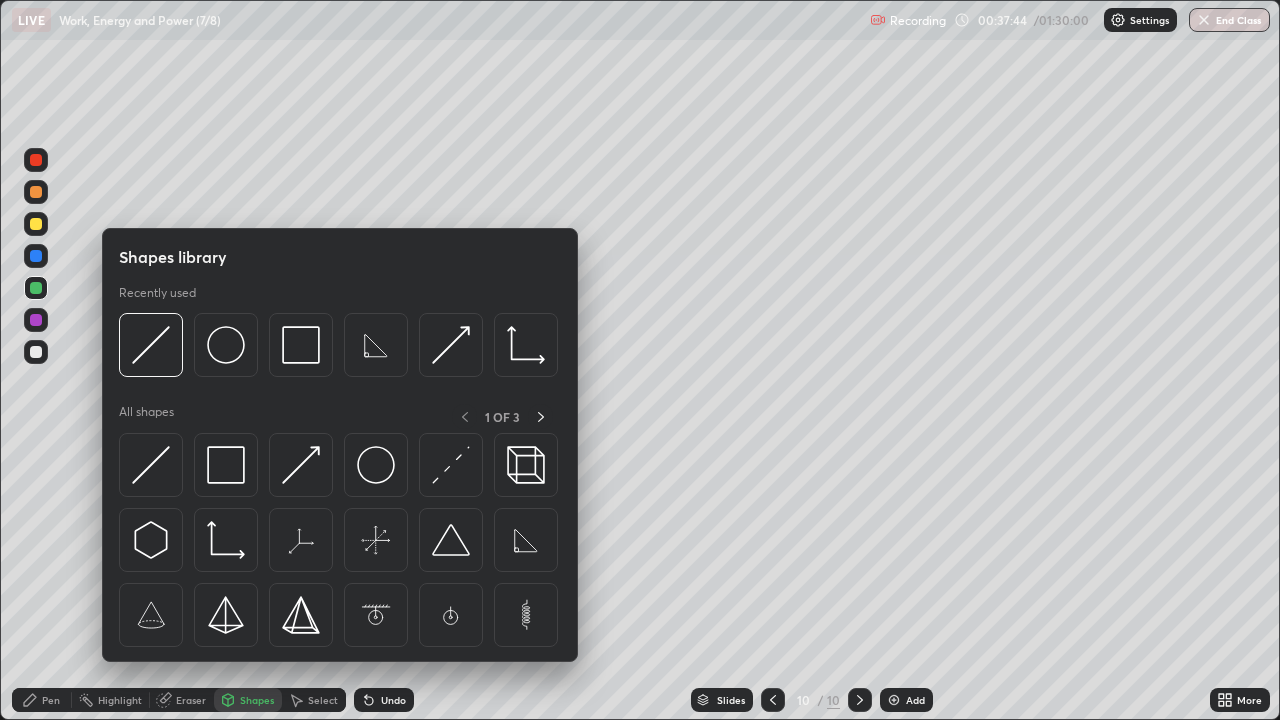 click at bounding box center [226, 465] 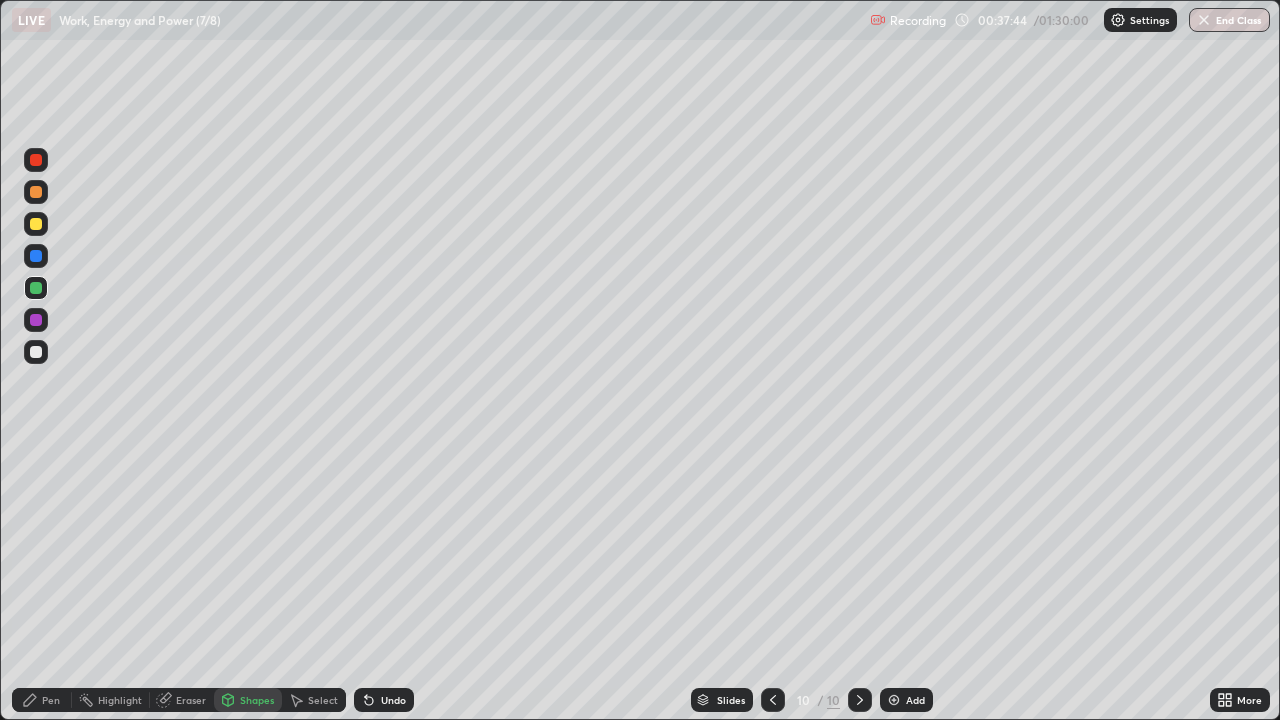 click at bounding box center [36, 352] 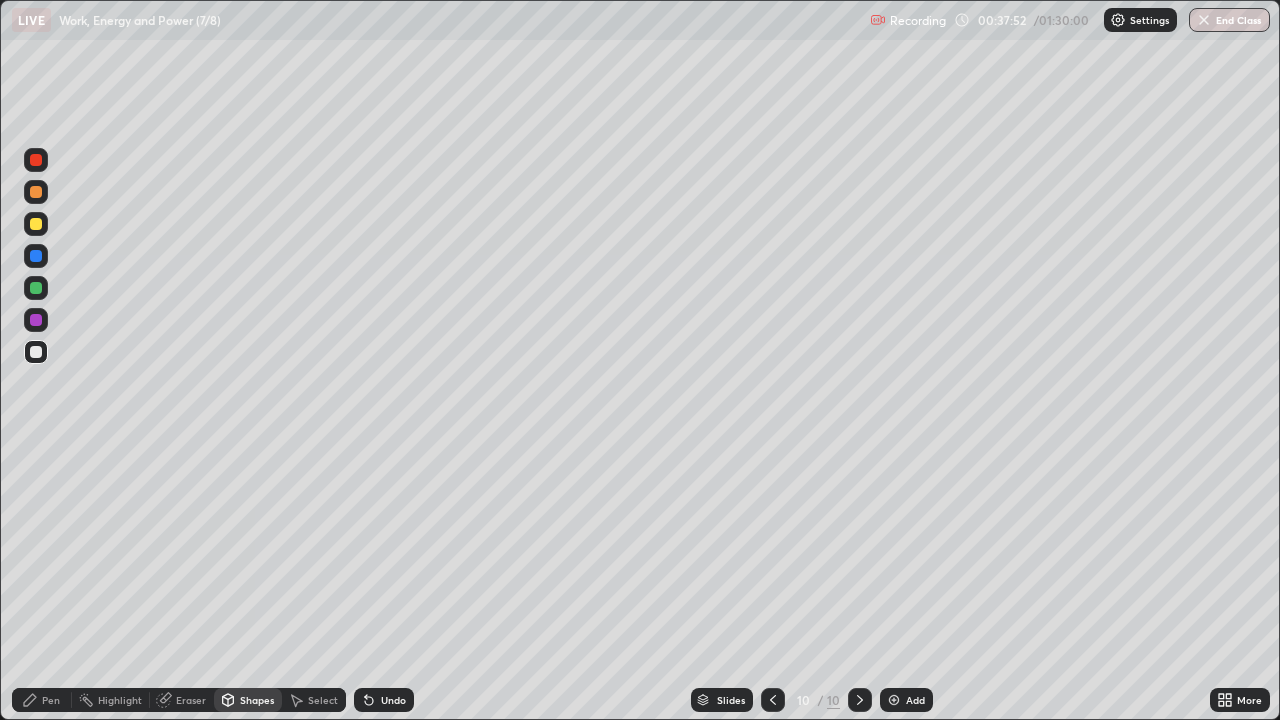 click on "Pen" at bounding box center (51, 700) 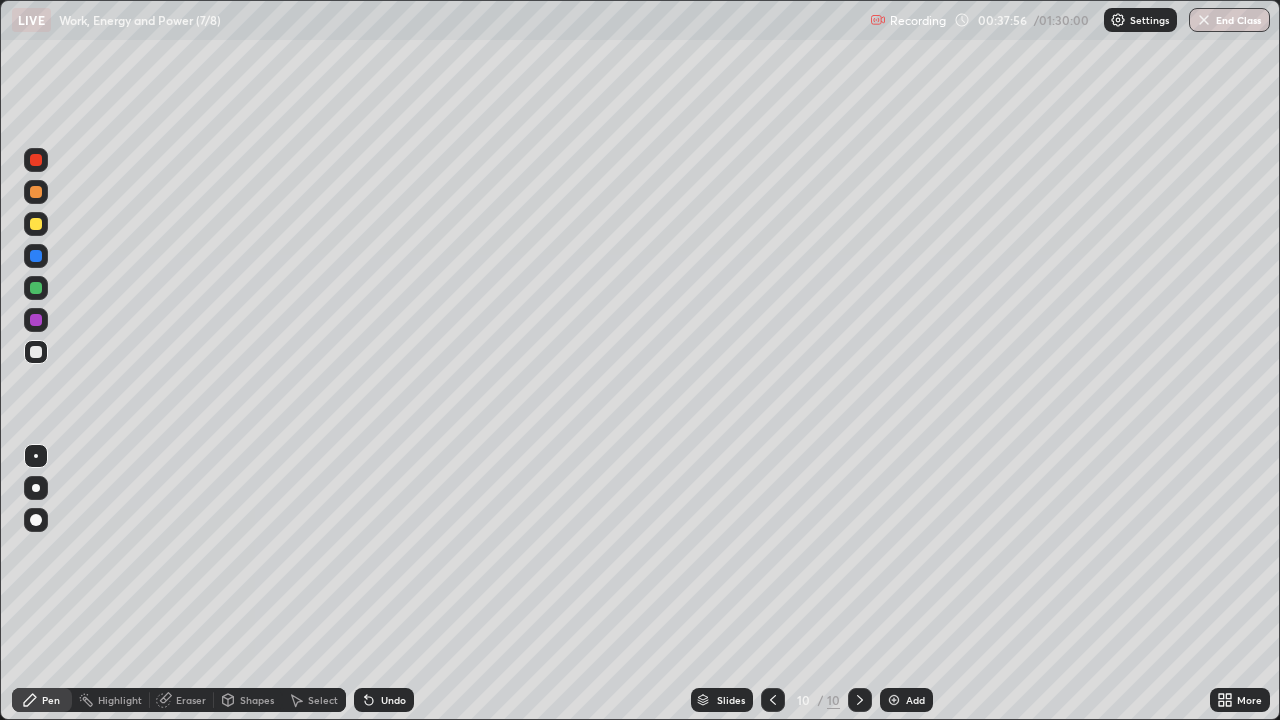 click at bounding box center [36, 320] 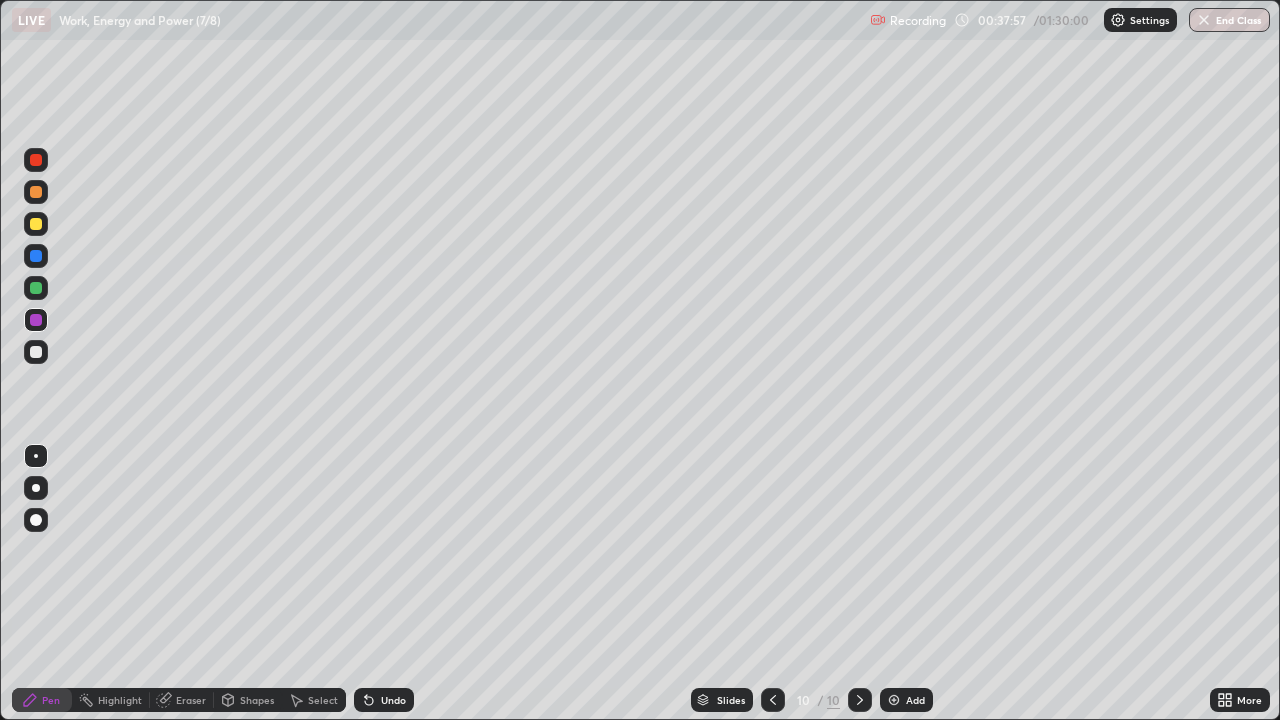 click at bounding box center (36, 288) 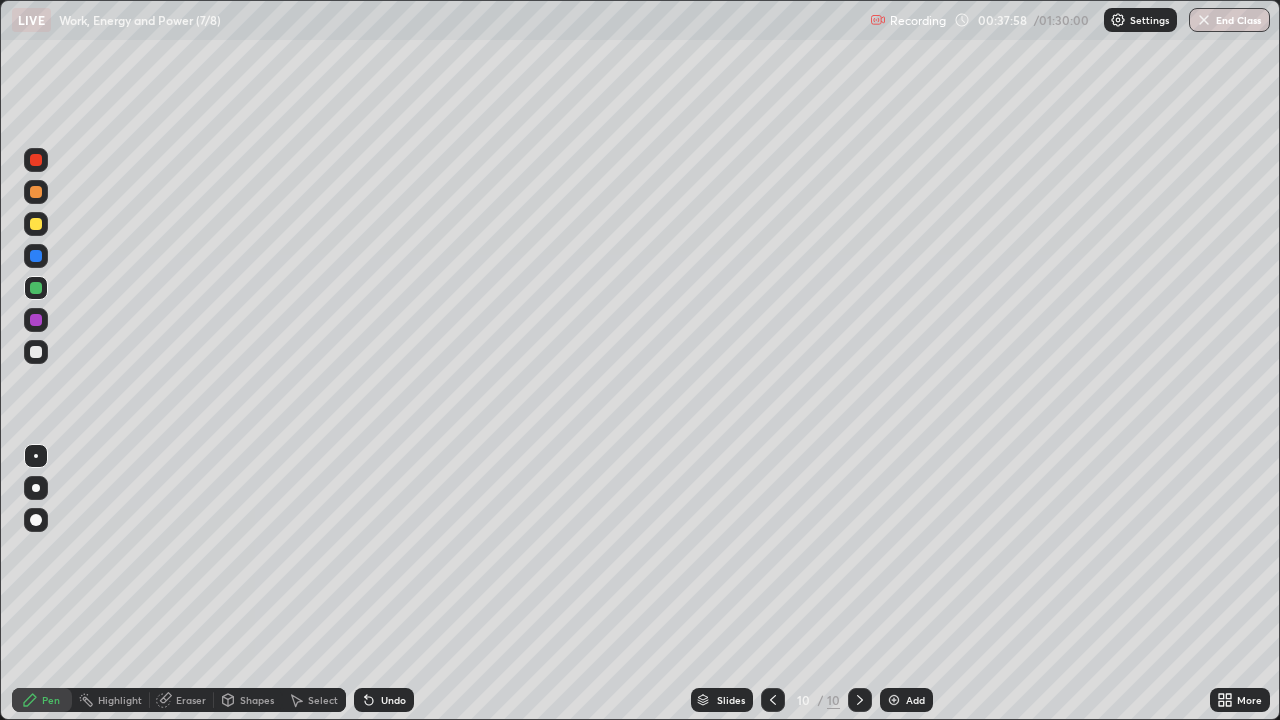 click at bounding box center (36, 256) 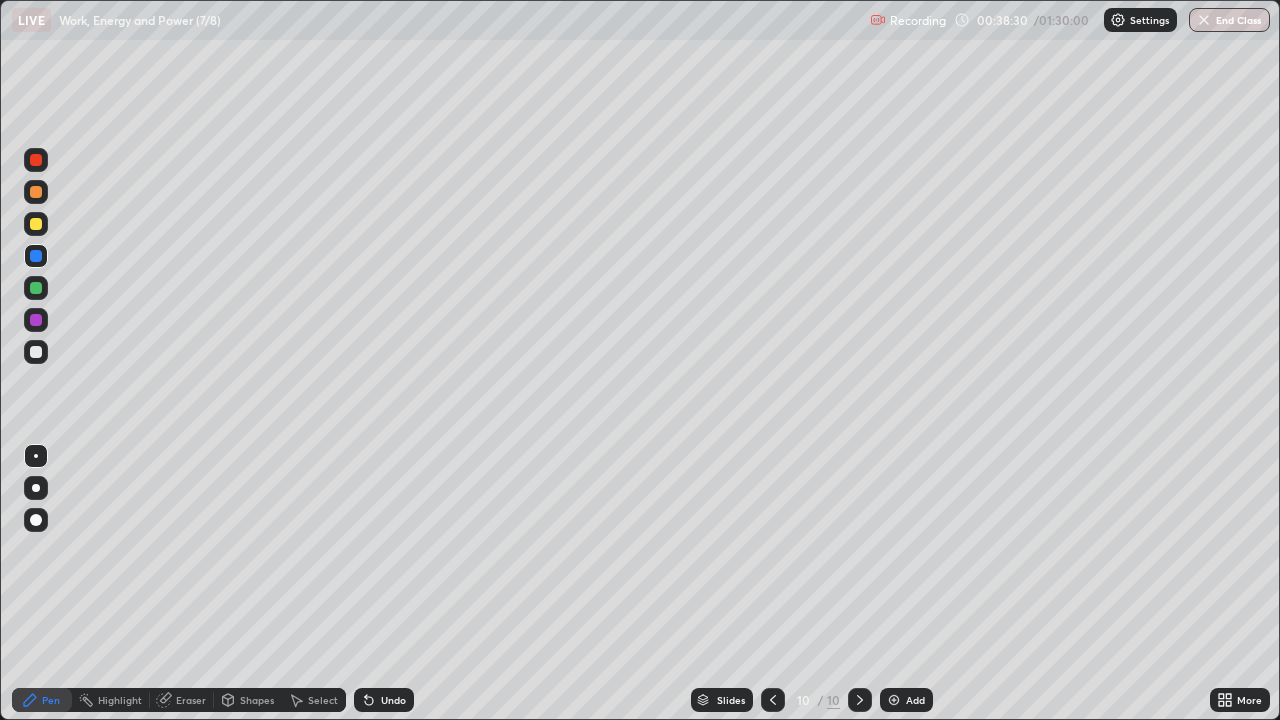 click at bounding box center (36, 224) 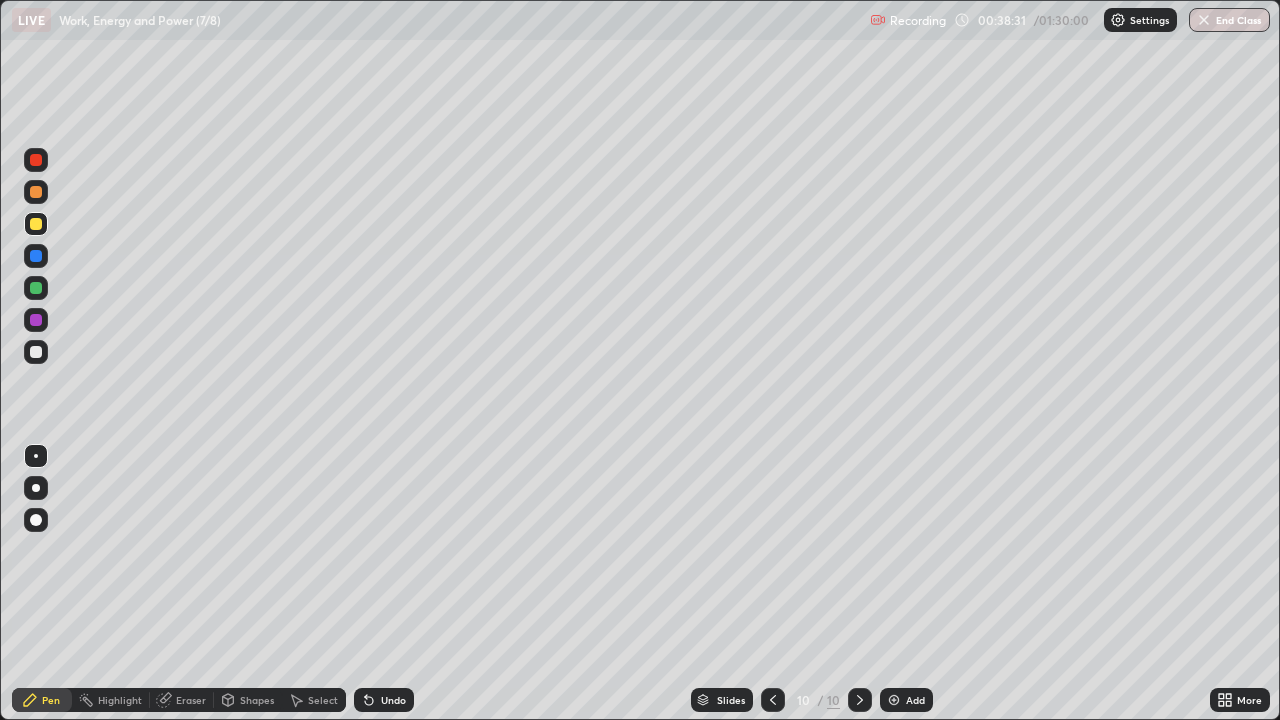 click at bounding box center [36, 224] 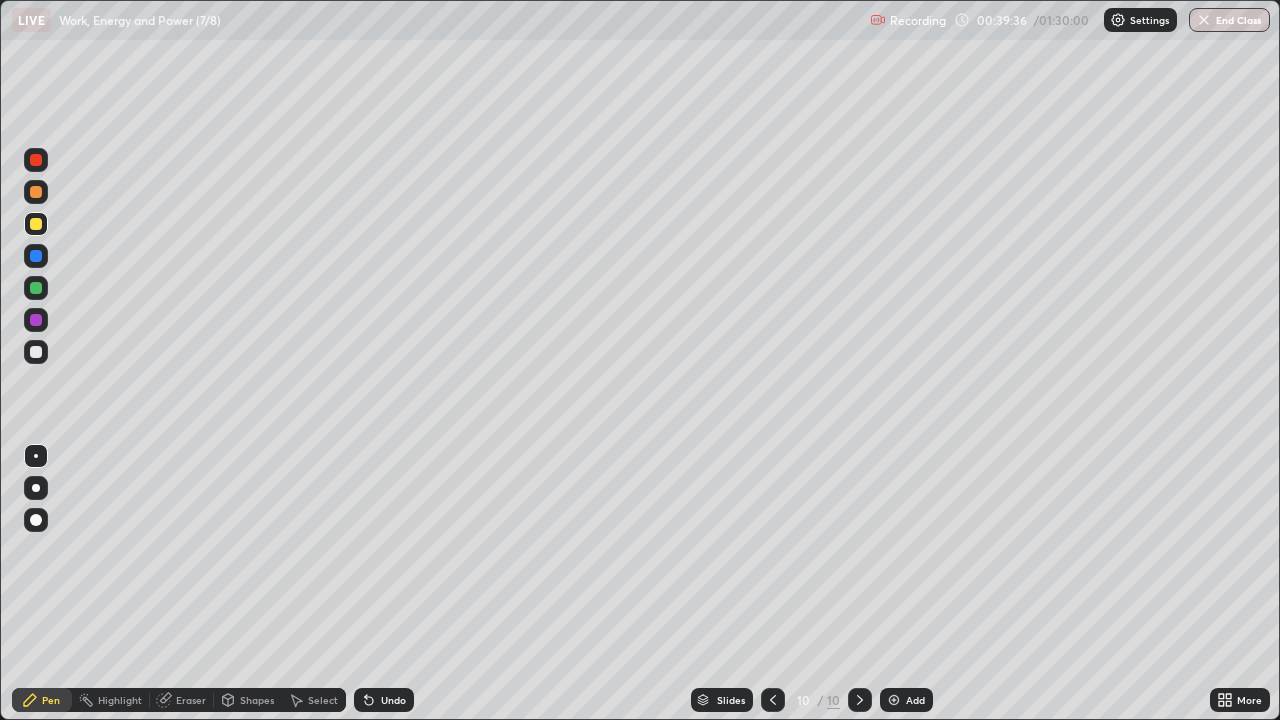 click at bounding box center (36, 320) 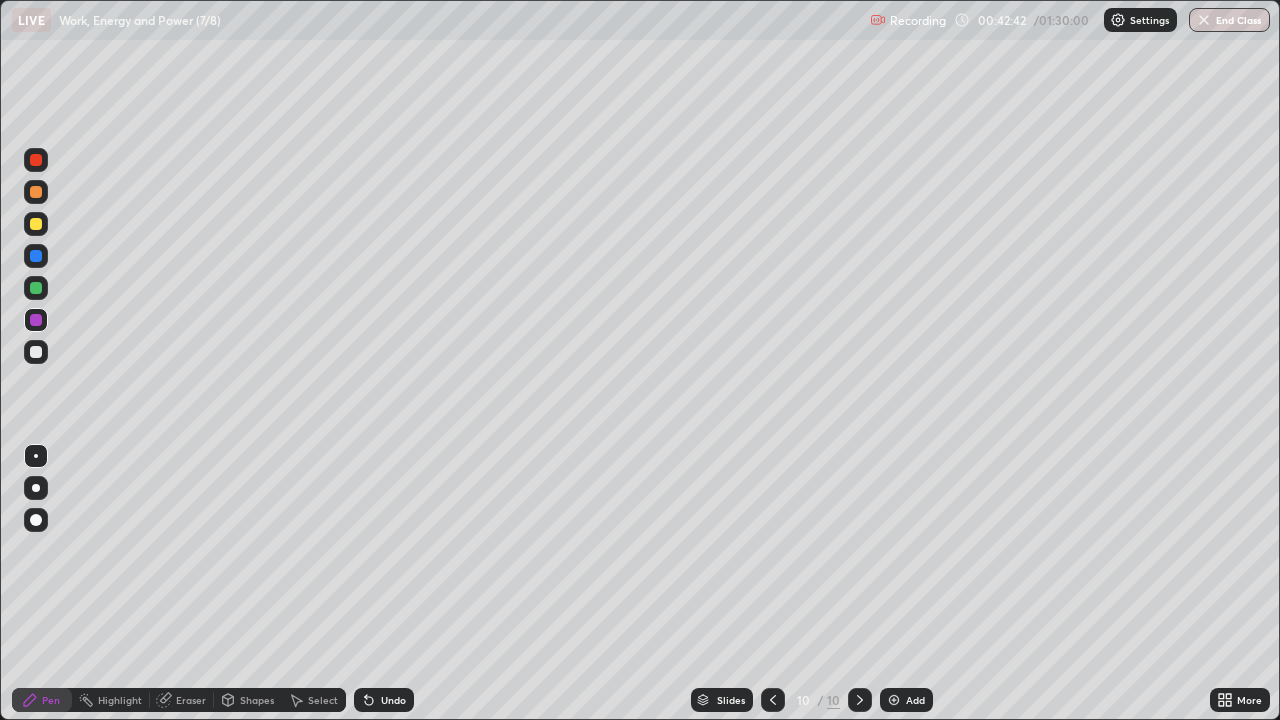click at bounding box center [894, 700] 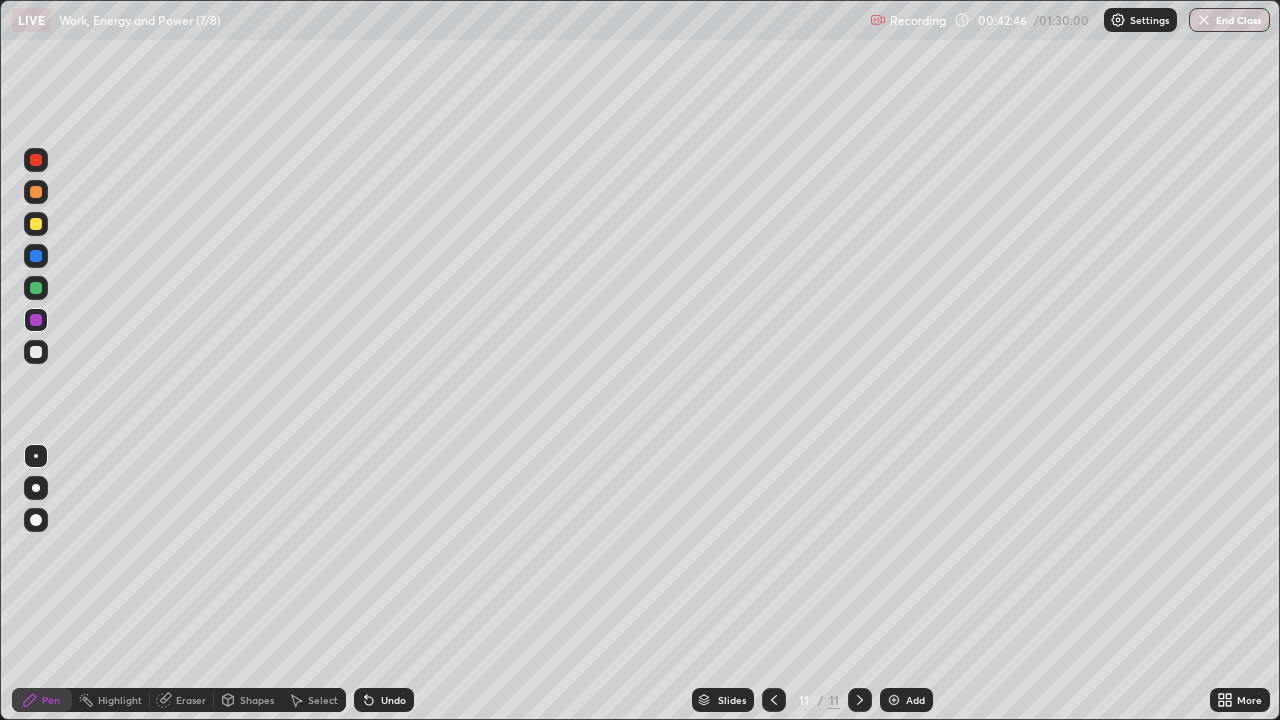 click at bounding box center [36, 352] 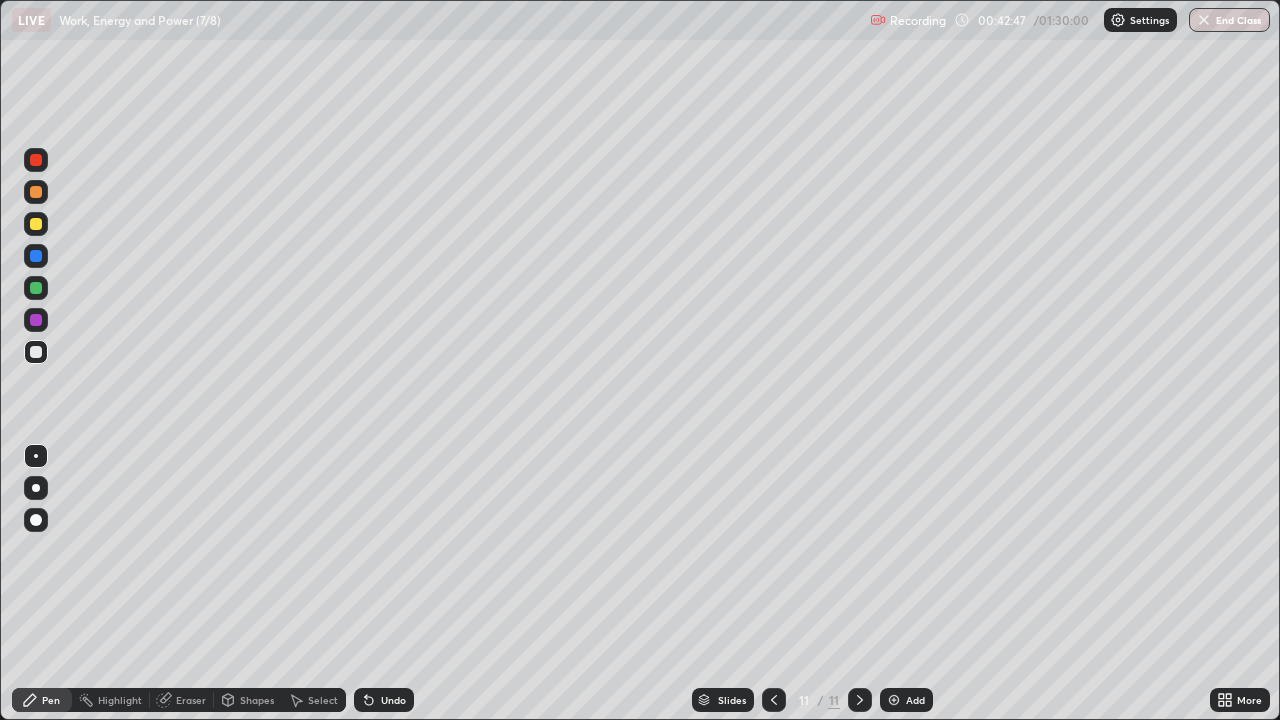 click at bounding box center [36, 352] 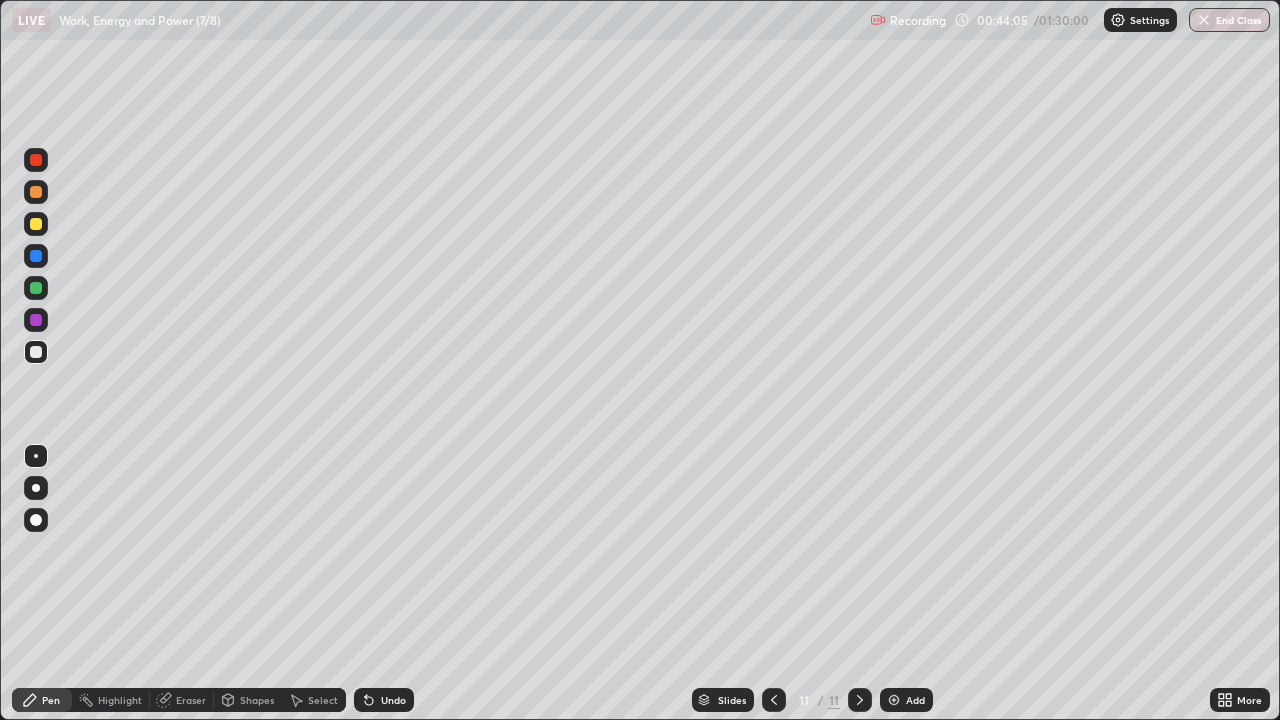 click on "Undo" at bounding box center [384, 700] 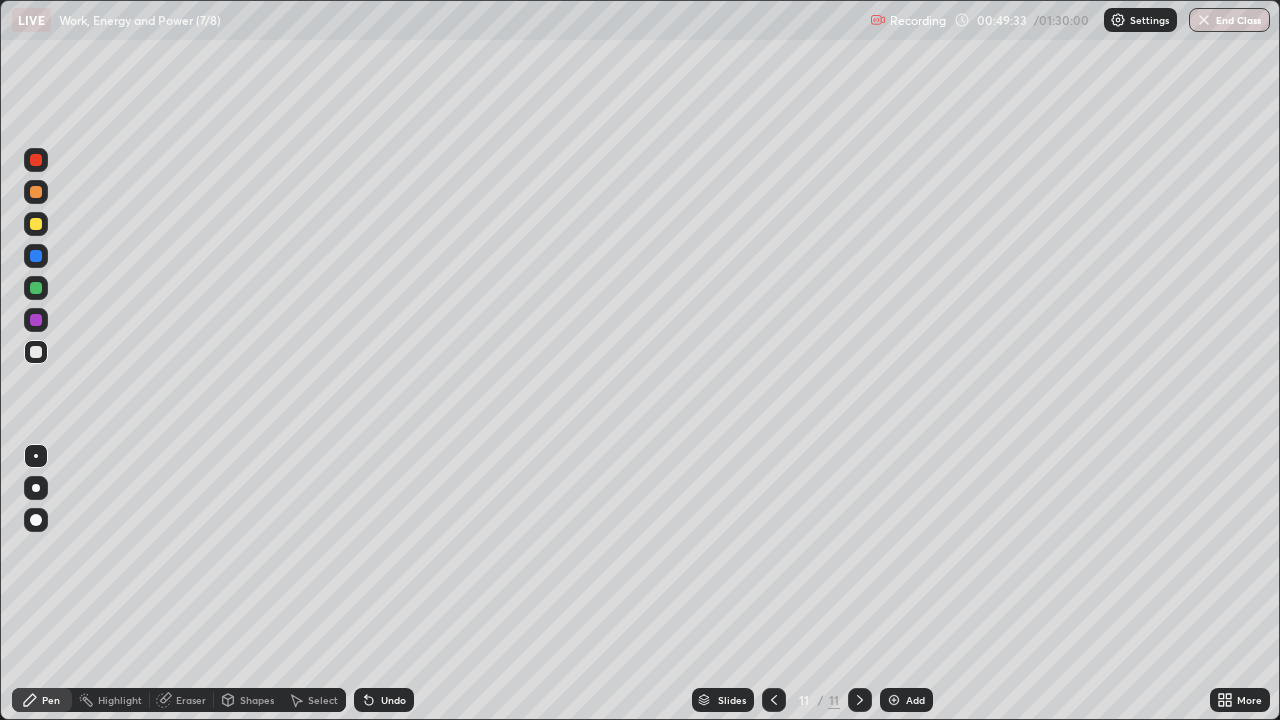click on "Shapes" at bounding box center [248, 700] 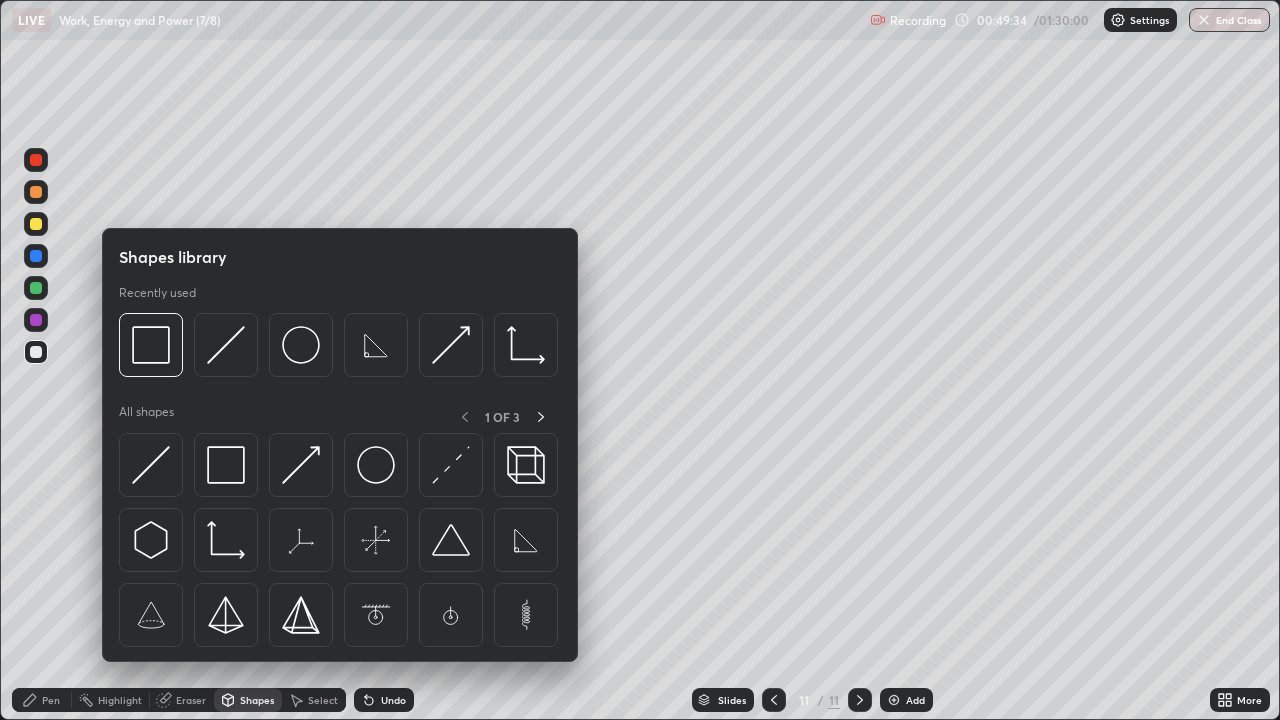 click at bounding box center (151, 465) 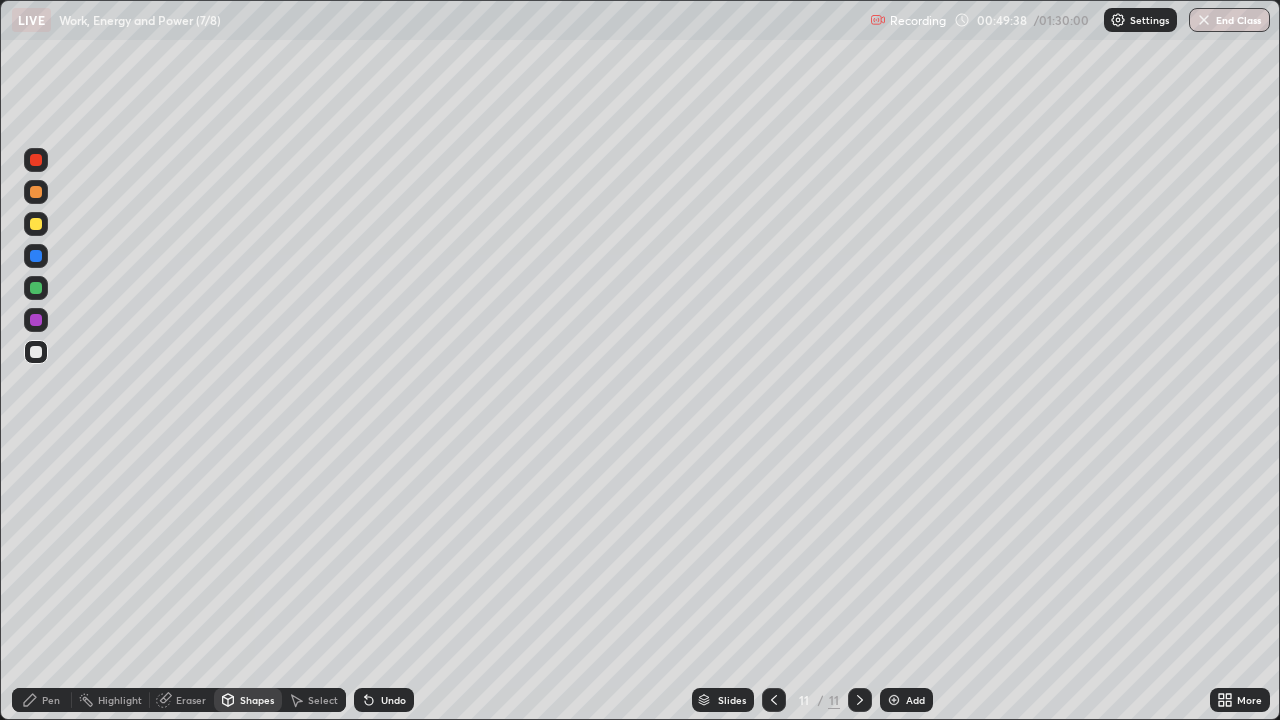 click at bounding box center (36, 224) 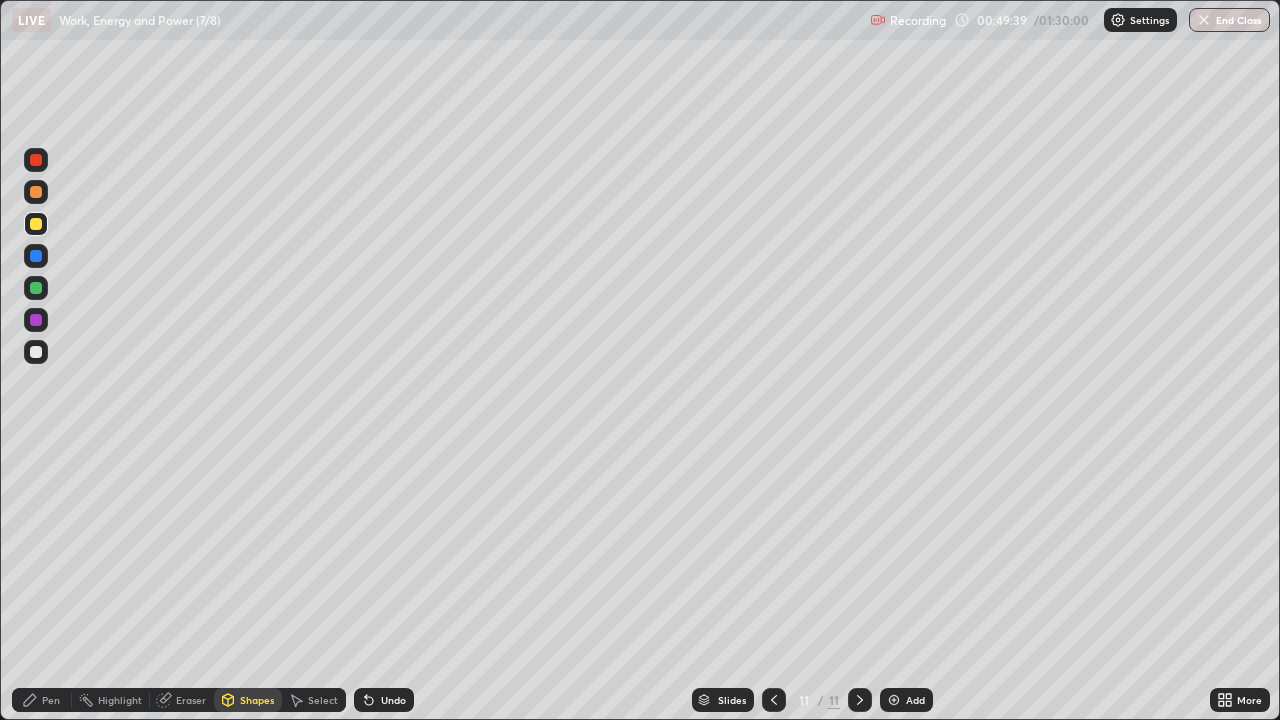 click on "Pen" at bounding box center (51, 700) 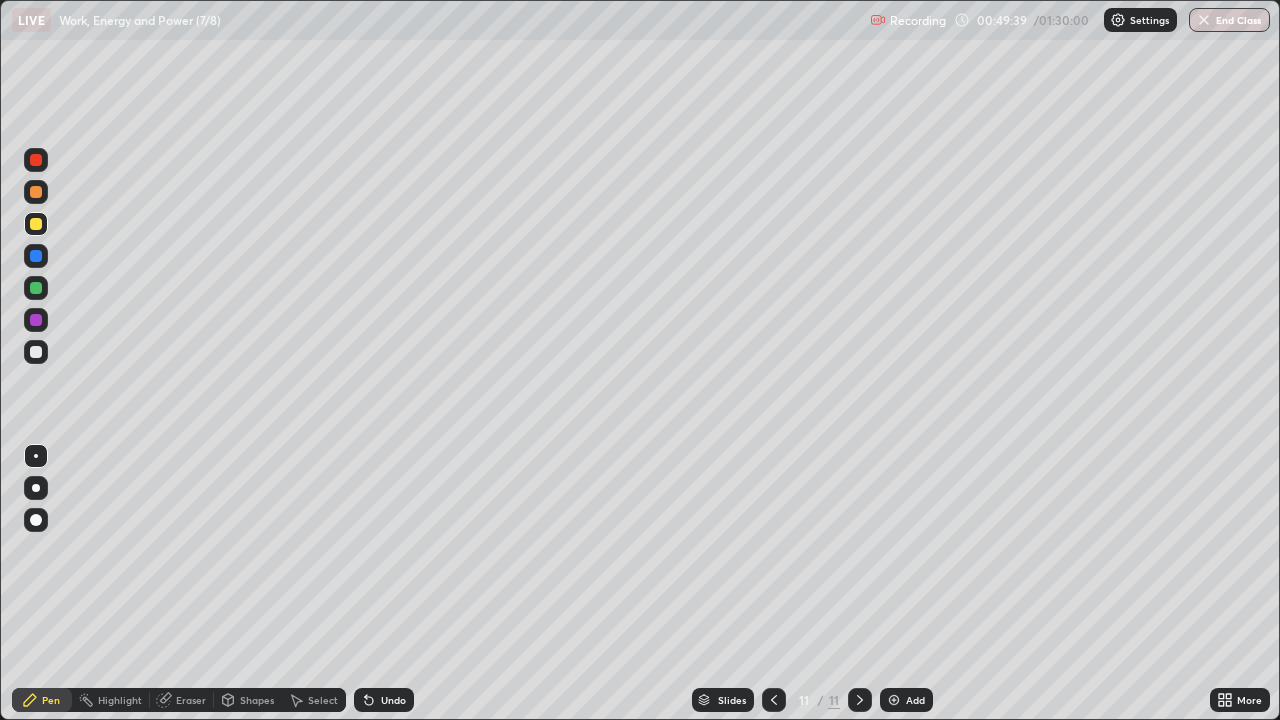 click on "Pen" at bounding box center (51, 700) 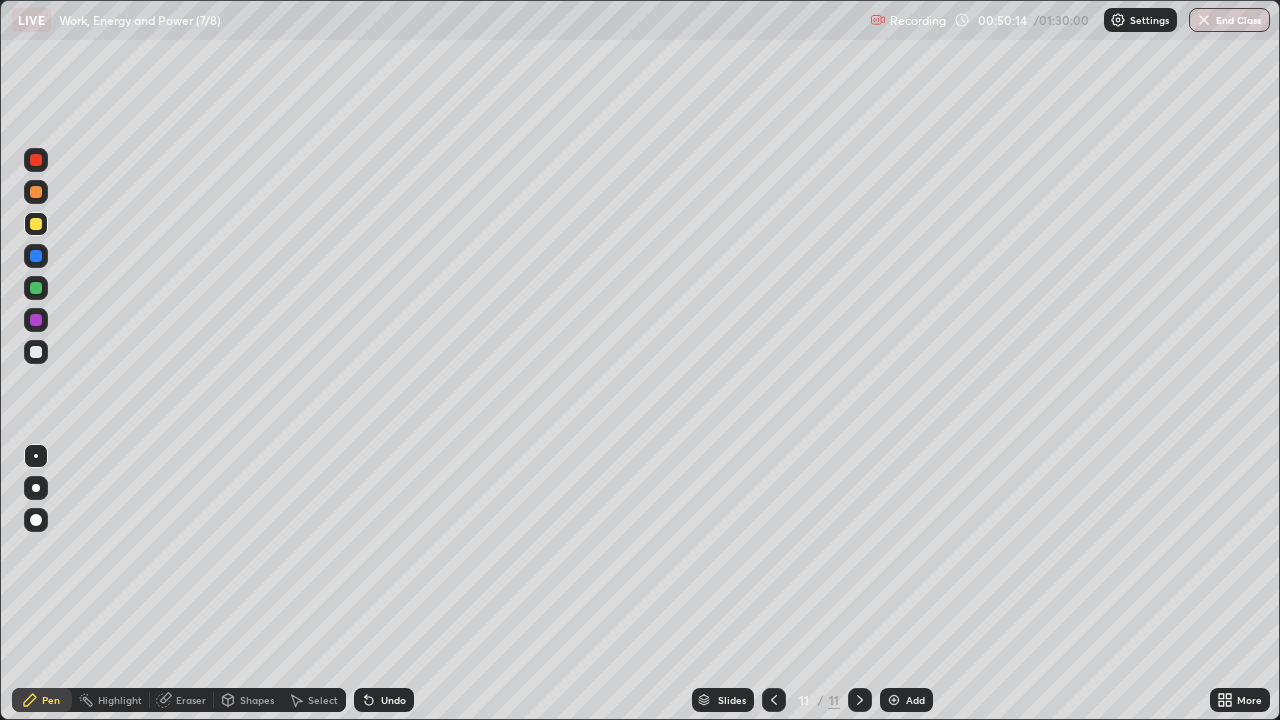 click on "Shapes" at bounding box center [257, 700] 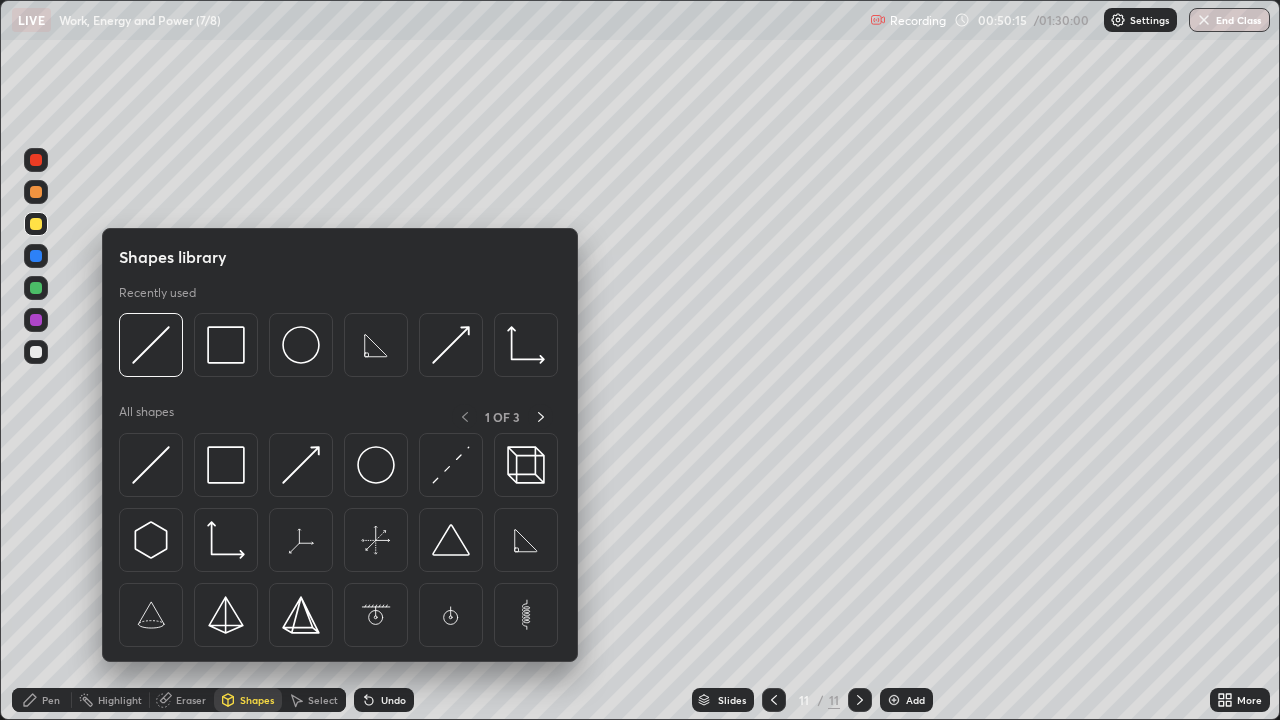 click at bounding box center [301, 465] 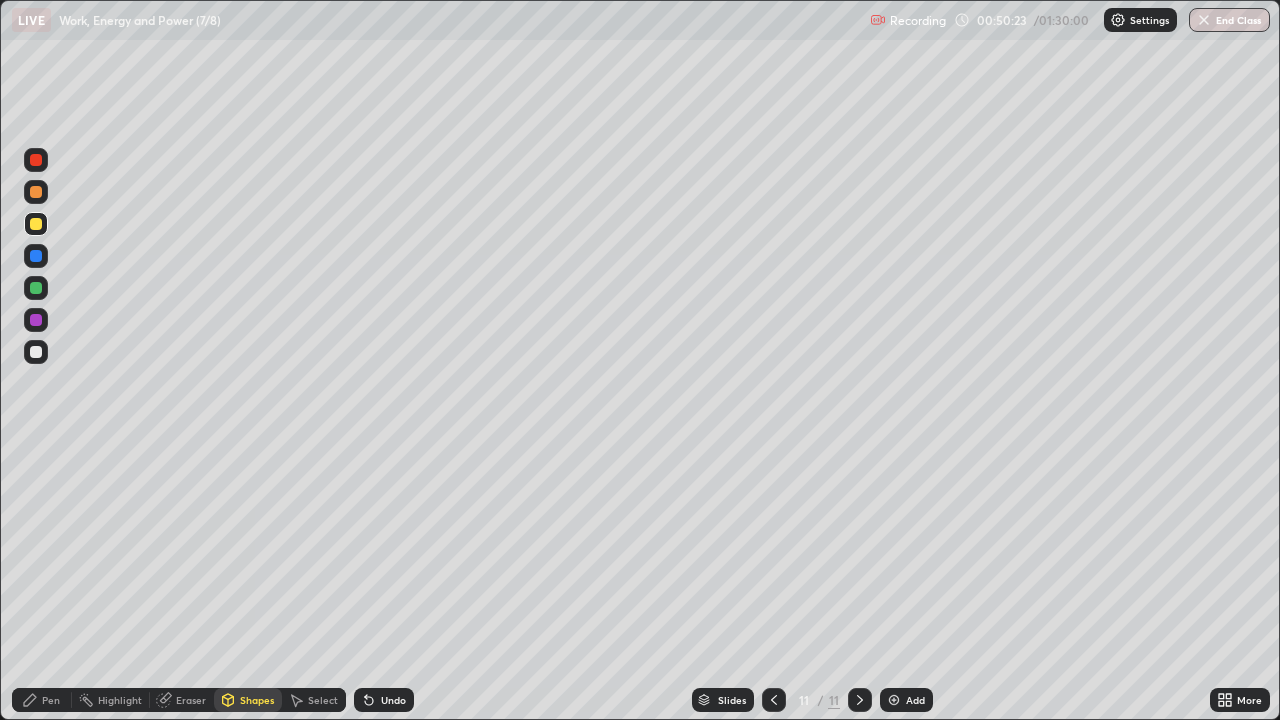 click on "Pen" at bounding box center (42, 700) 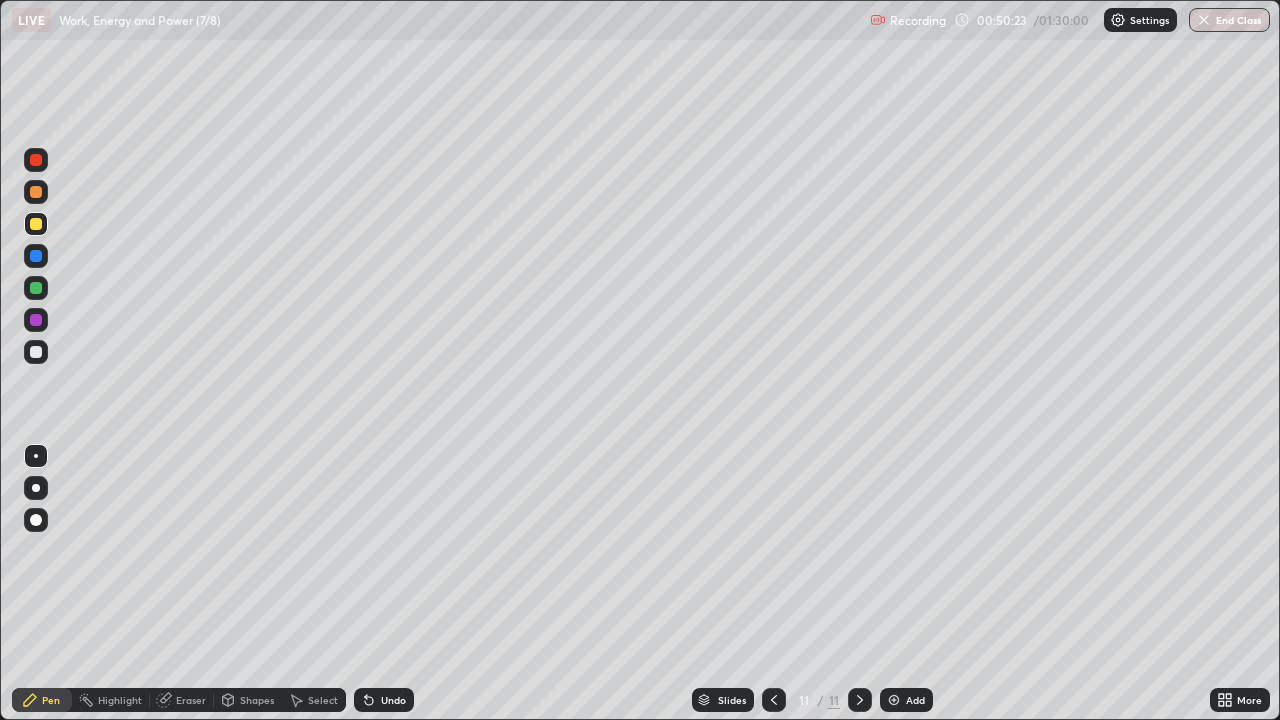 click at bounding box center [36, 288] 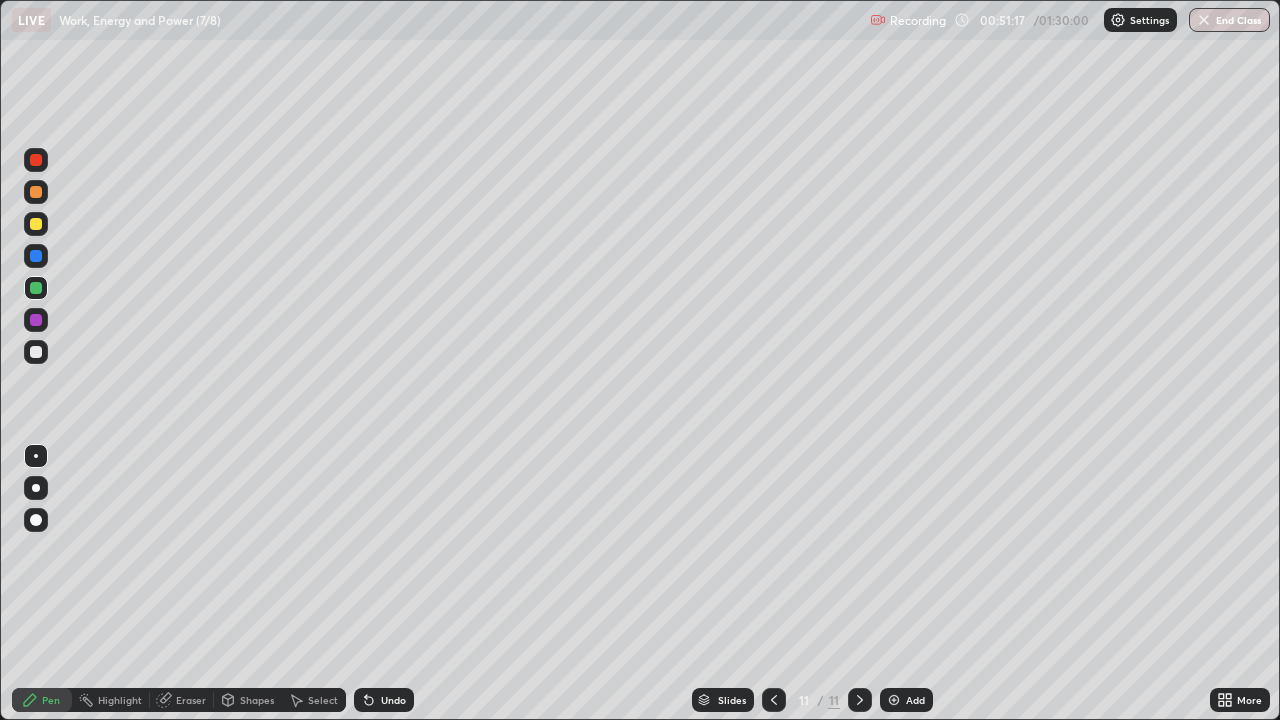 click at bounding box center (36, 352) 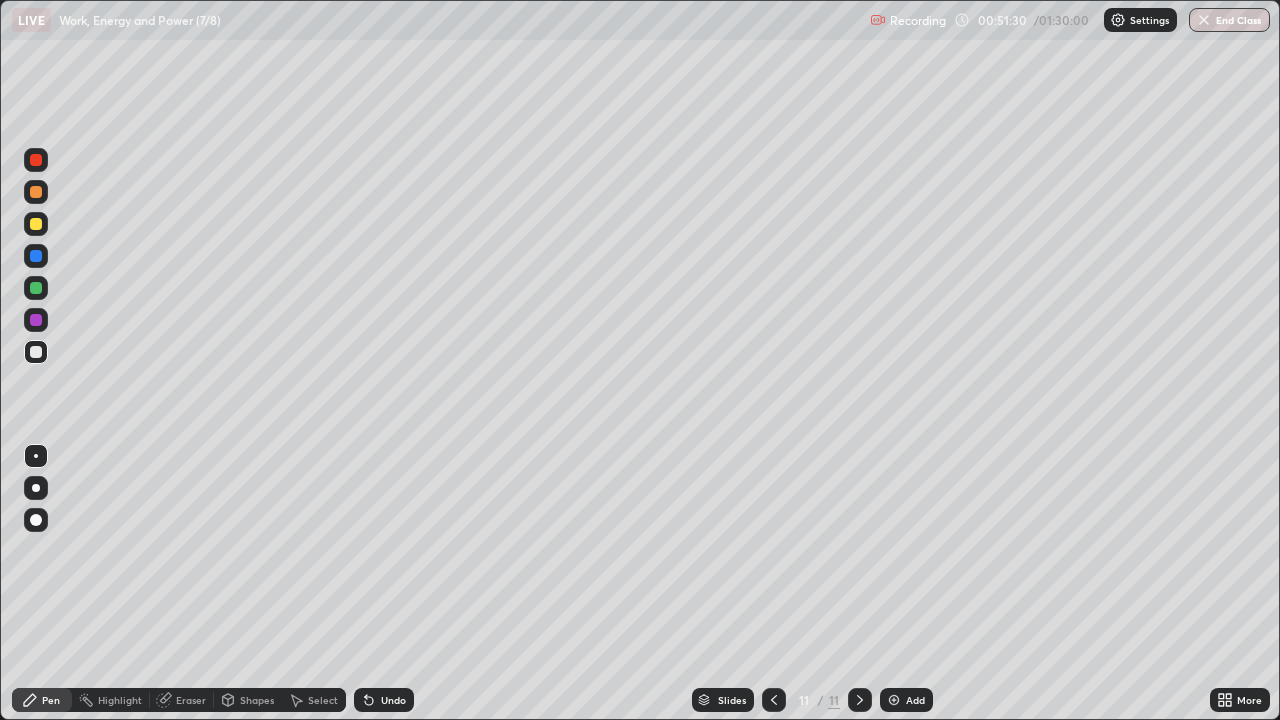 click on "Undo" at bounding box center (393, 700) 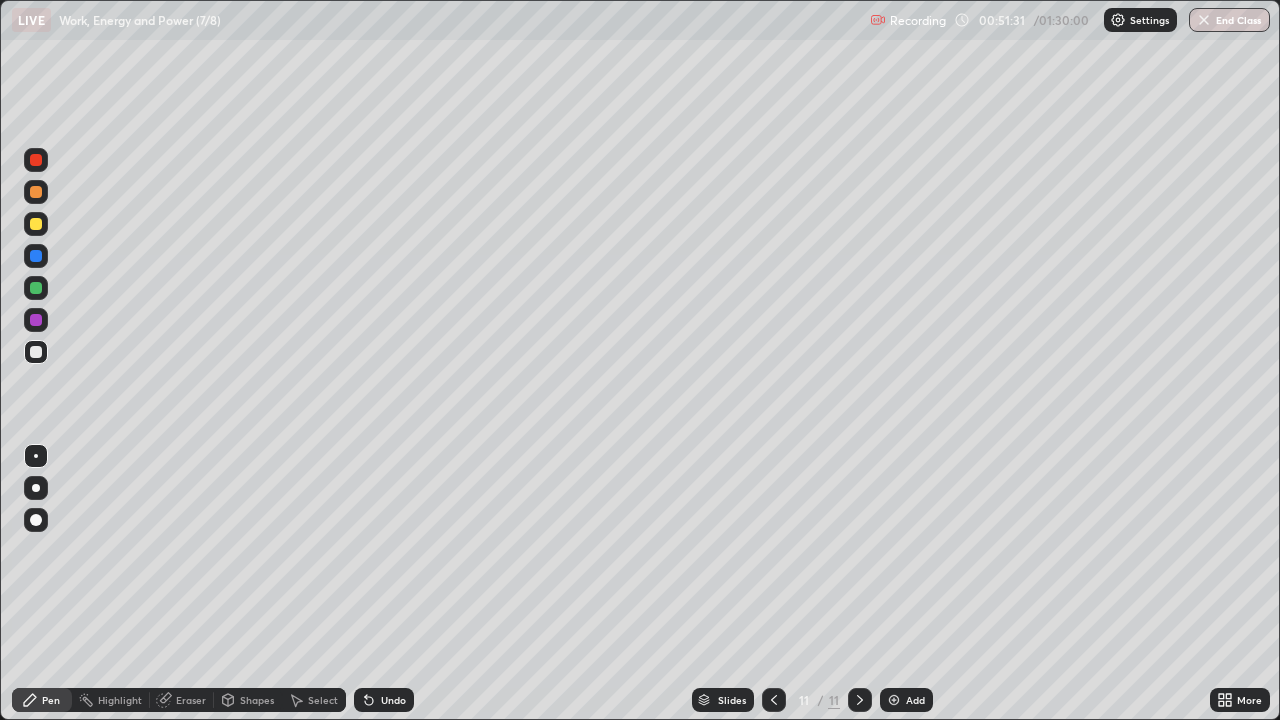 click on "Undo" at bounding box center [384, 700] 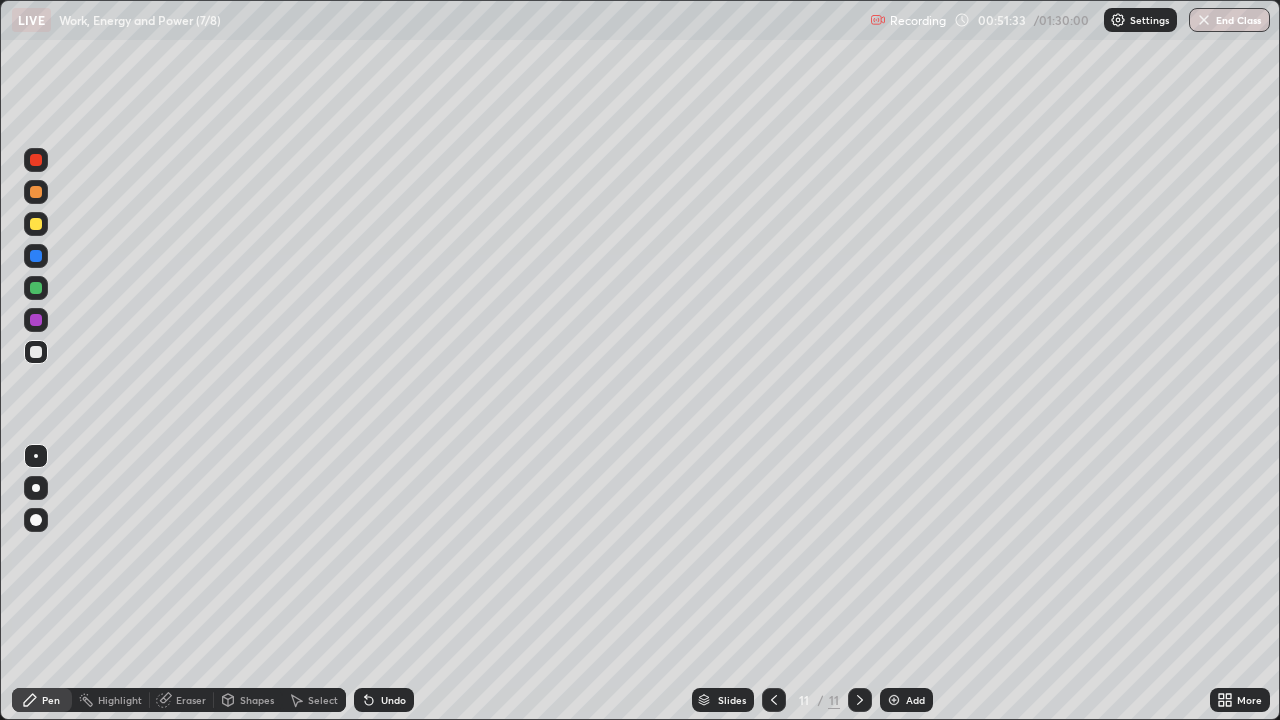 click on "Shapes" at bounding box center [257, 700] 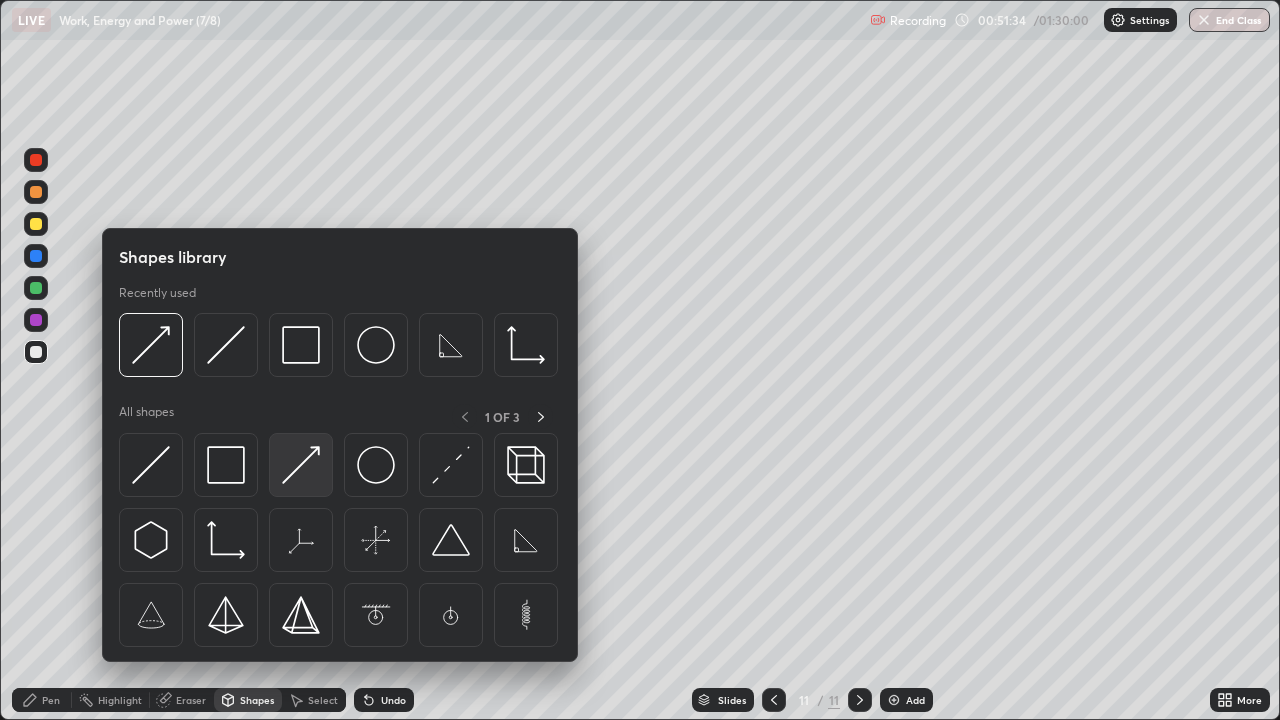 click at bounding box center [301, 465] 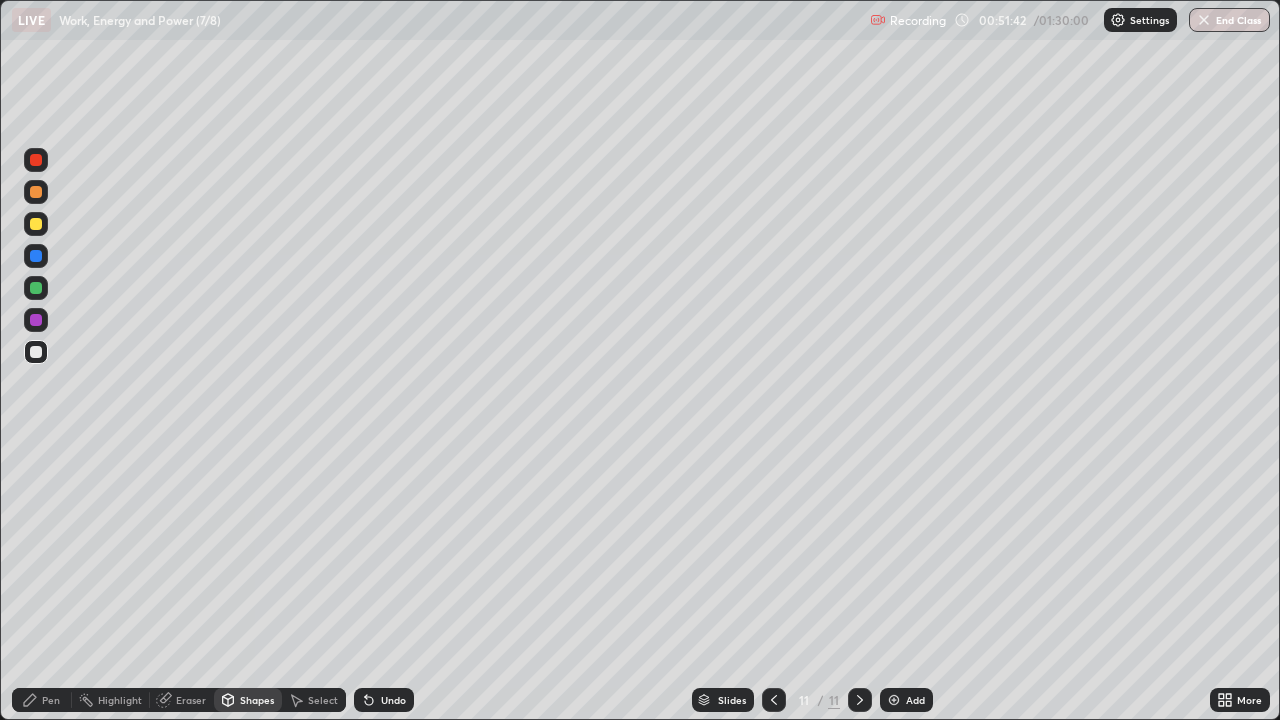 click on "Pen" at bounding box center [42, 700] 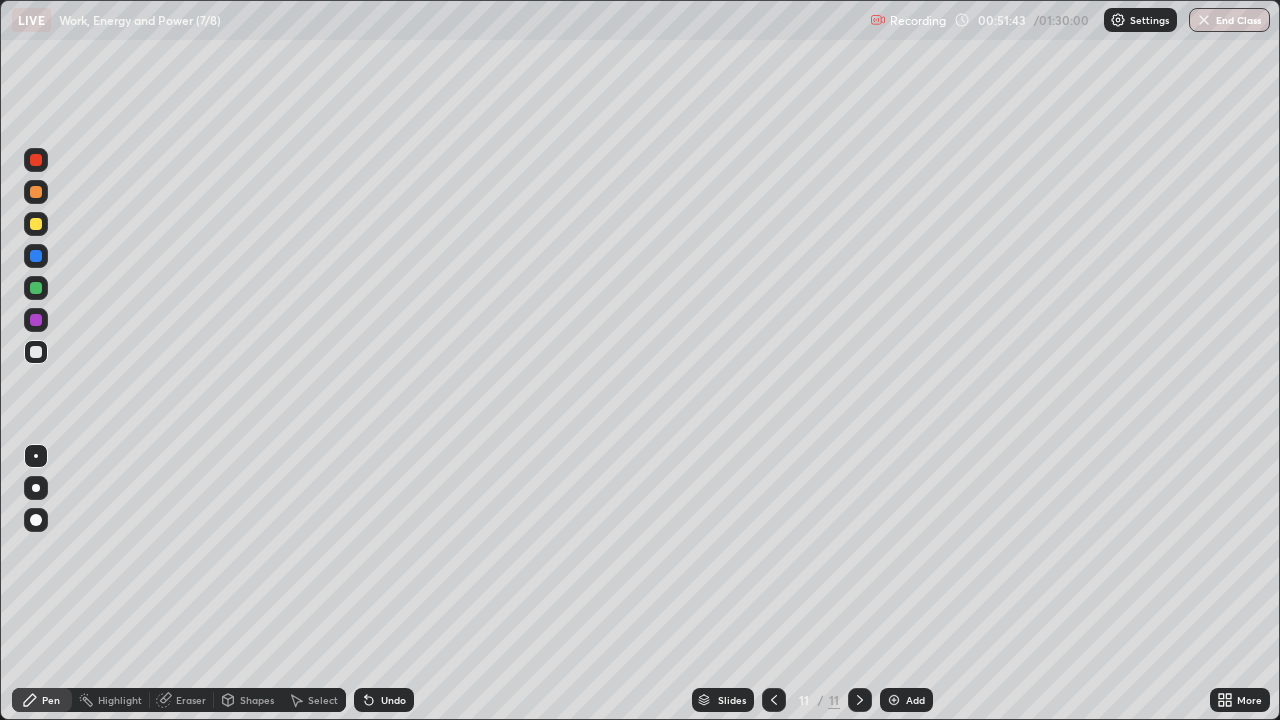 click at bounding box center [36, 320] 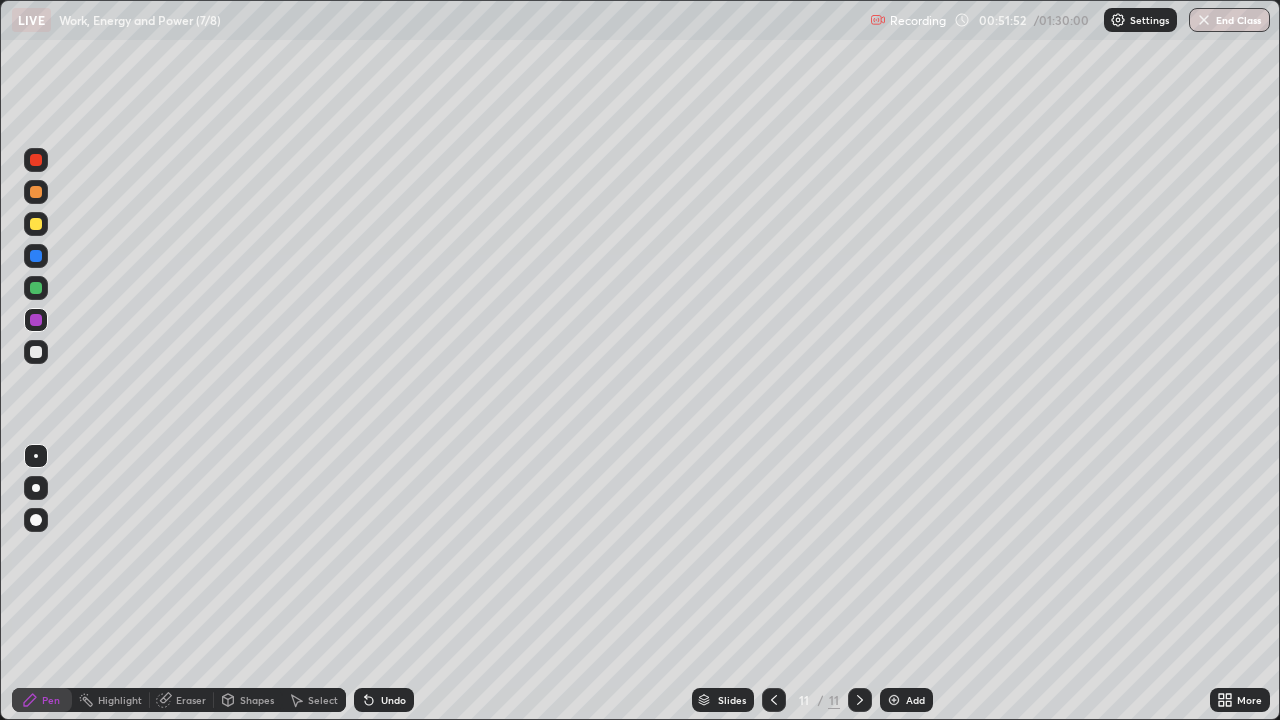click at bounding box center (36, 288) 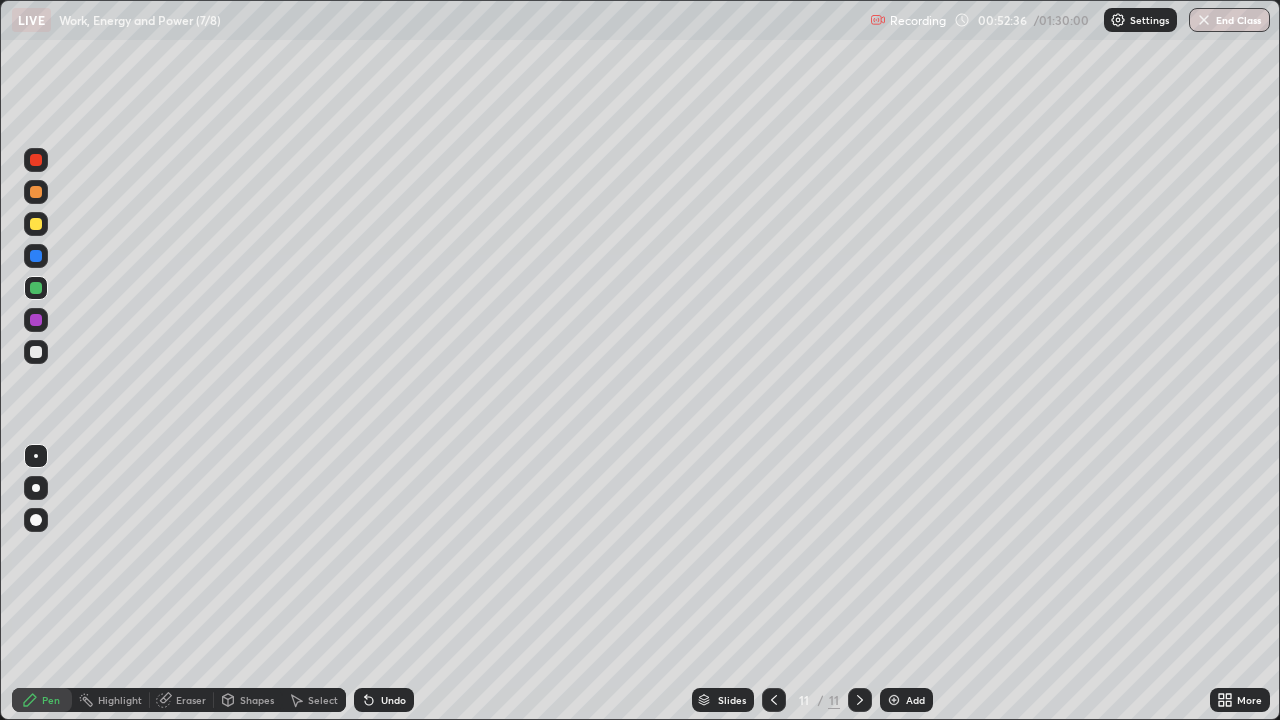click on "Select" at bounding box center (323, 700) 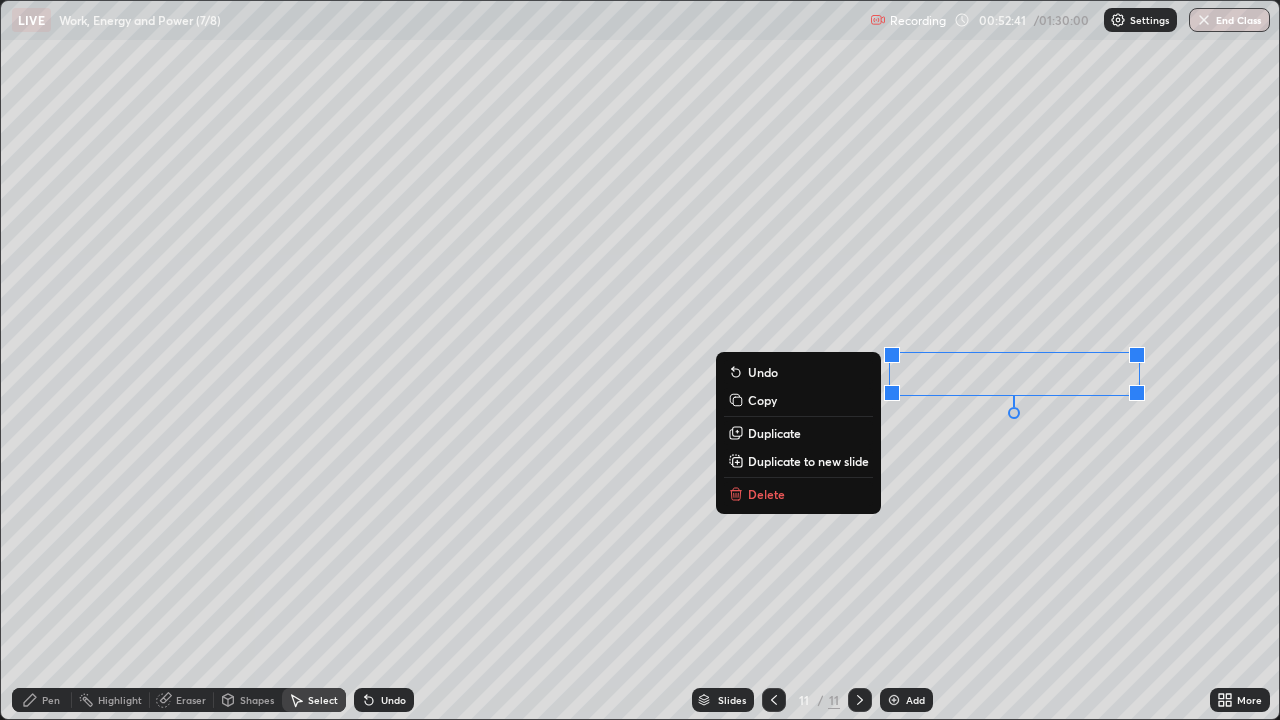click on "0 ° Undo Copy Duplicate Duplicate to new slide Delete" at bounding box center (640, 360) 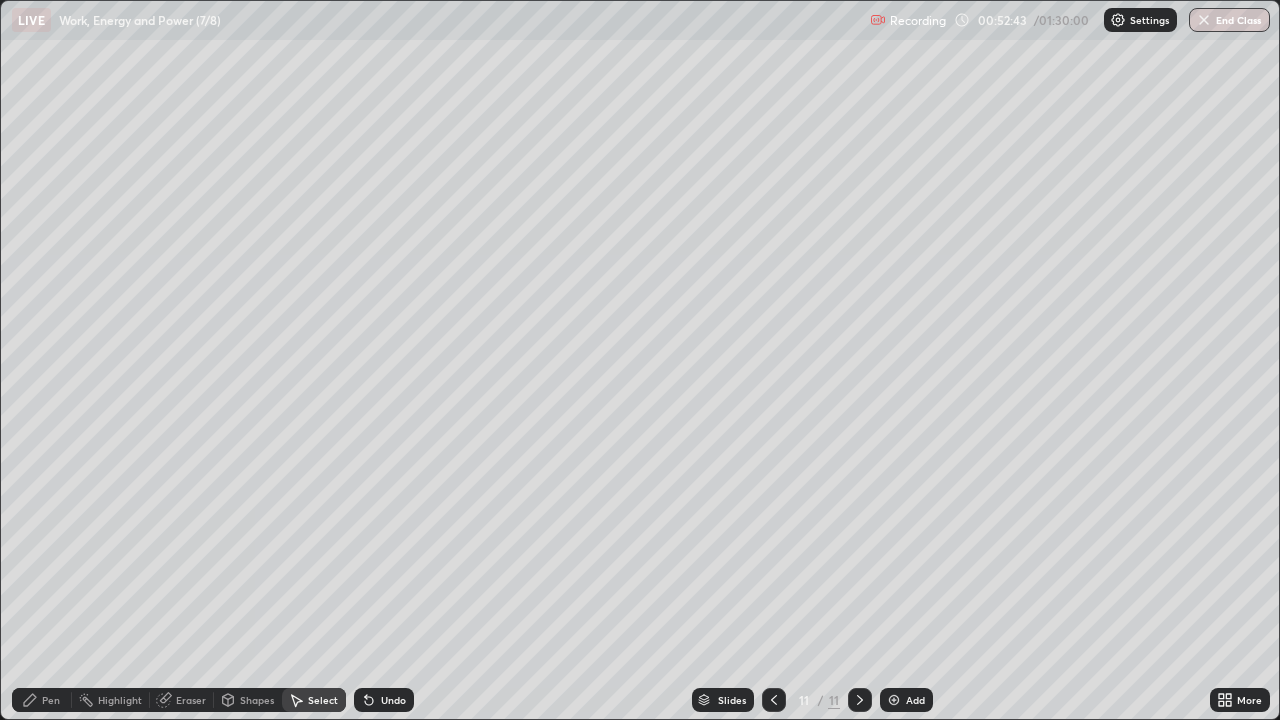click on "Pen" at bounding box center (51, 700) 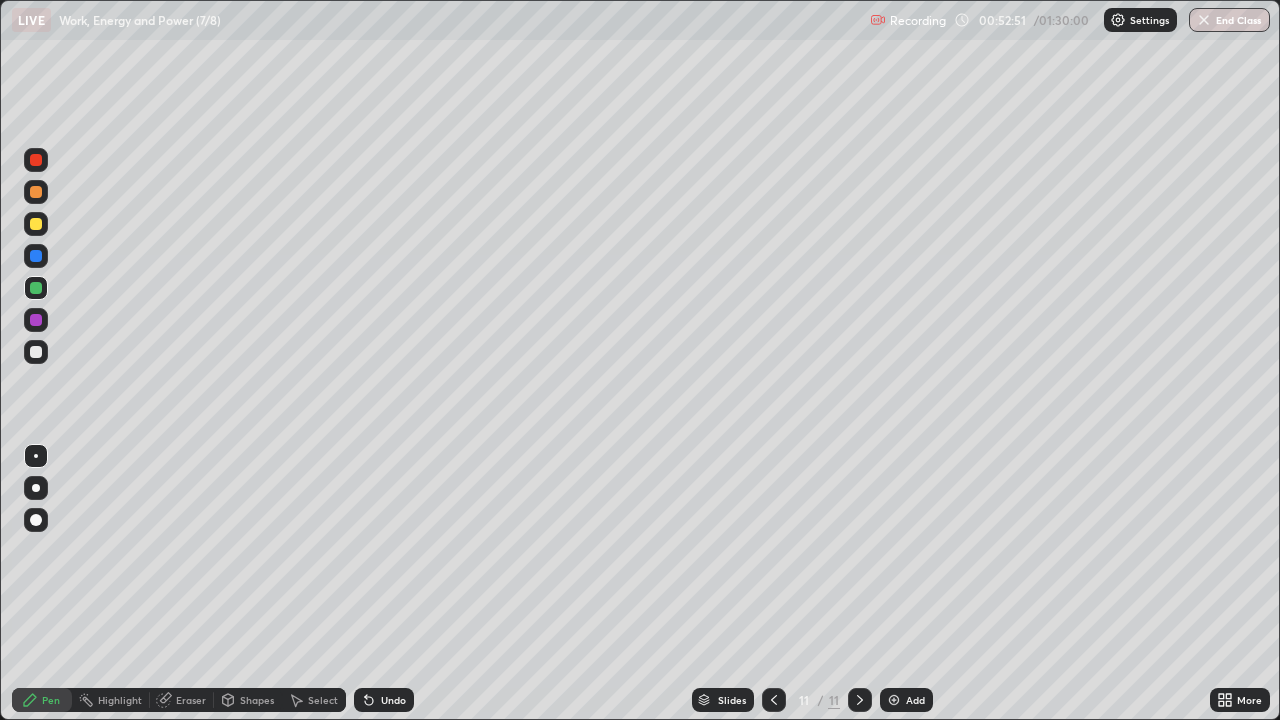 click on "Shapes" at bounding box center [257, 700] 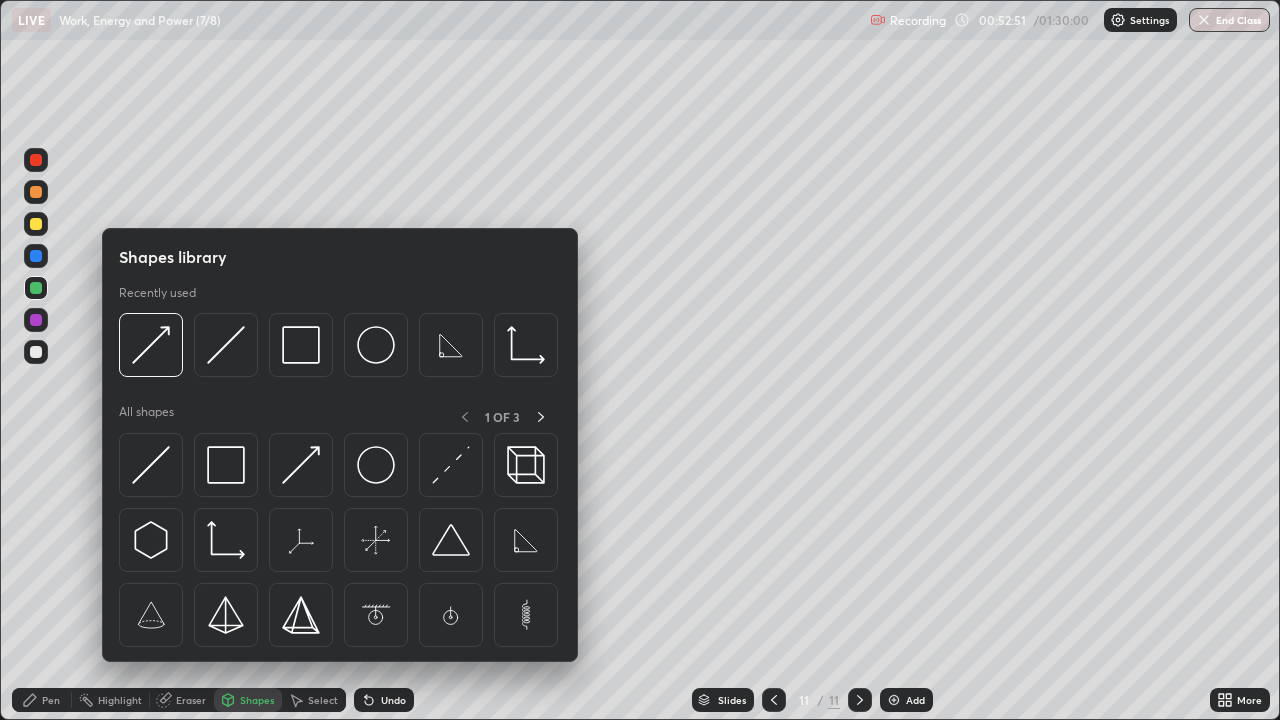 click at bounding box center [226, 465] 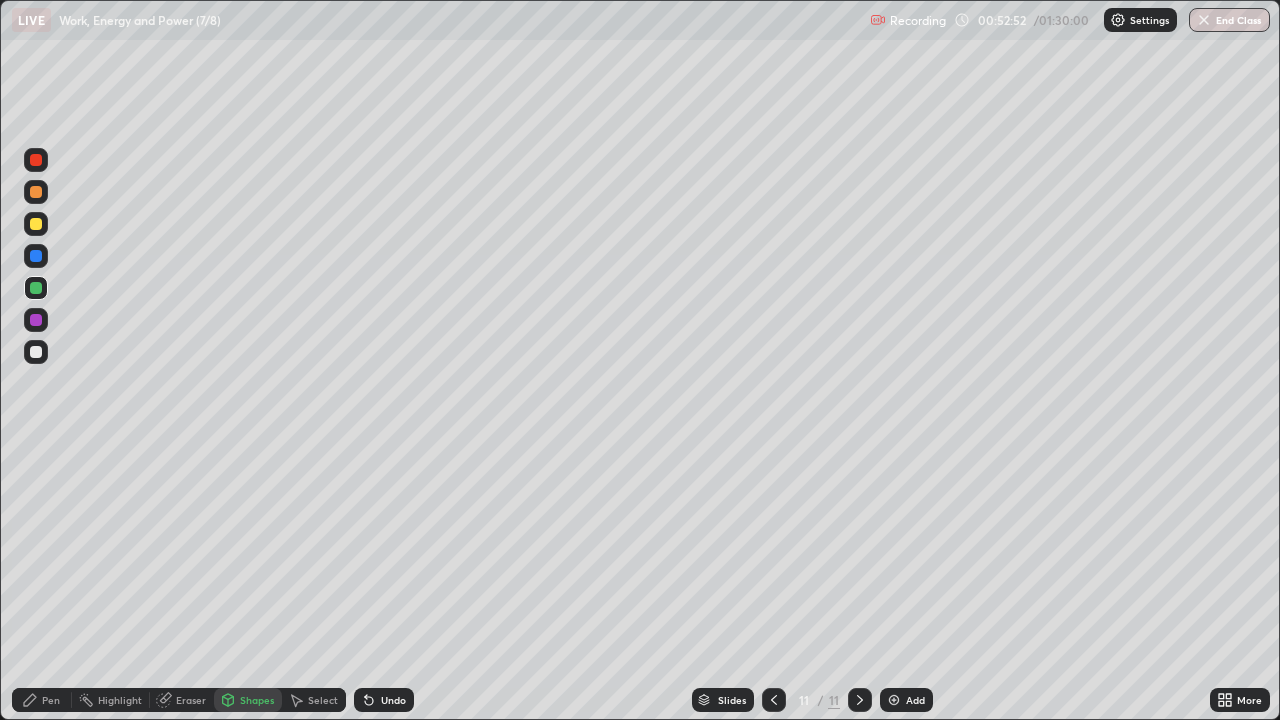 click at bounding box center (36, 224) 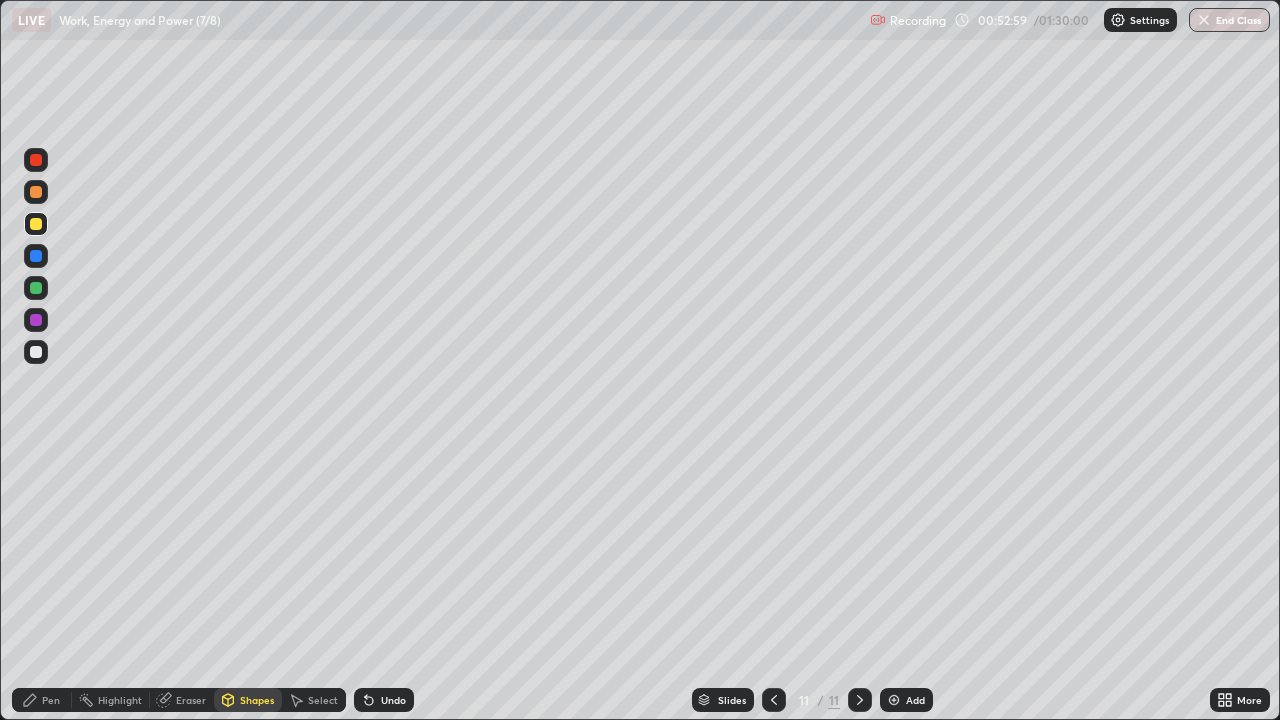 click at bounding box center [36, 352] 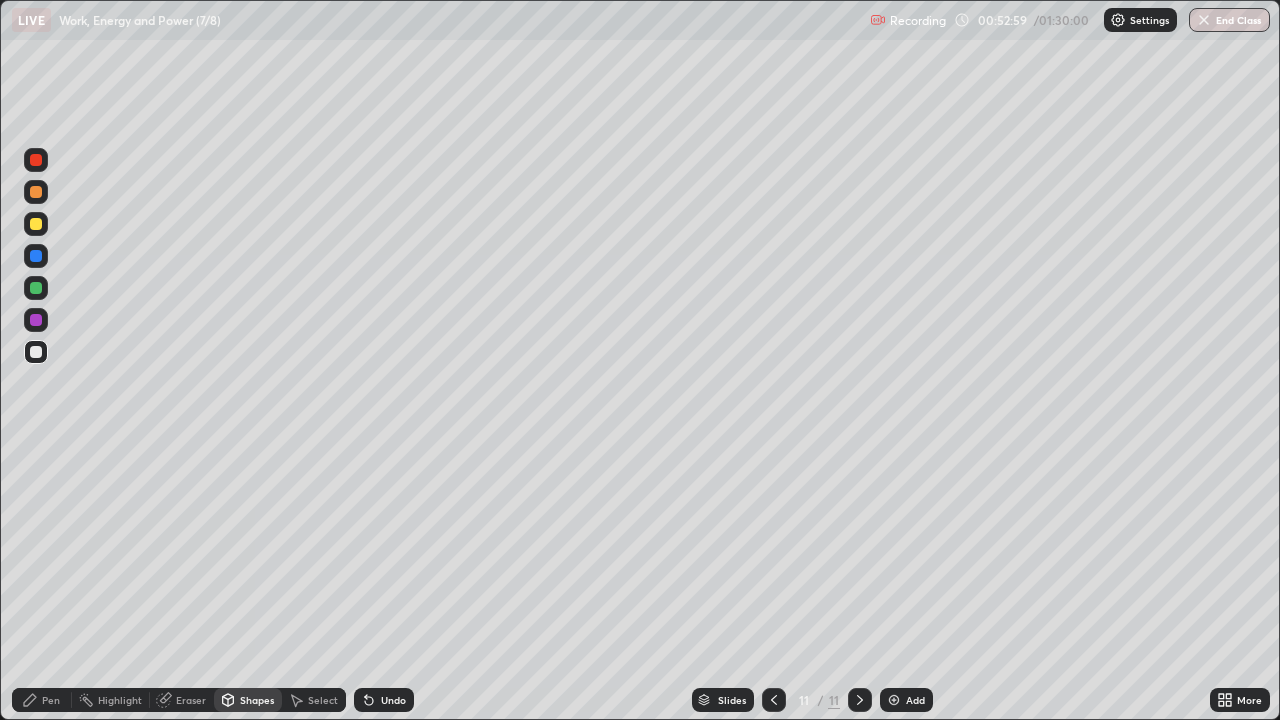 click at bounding box center (36, 352) 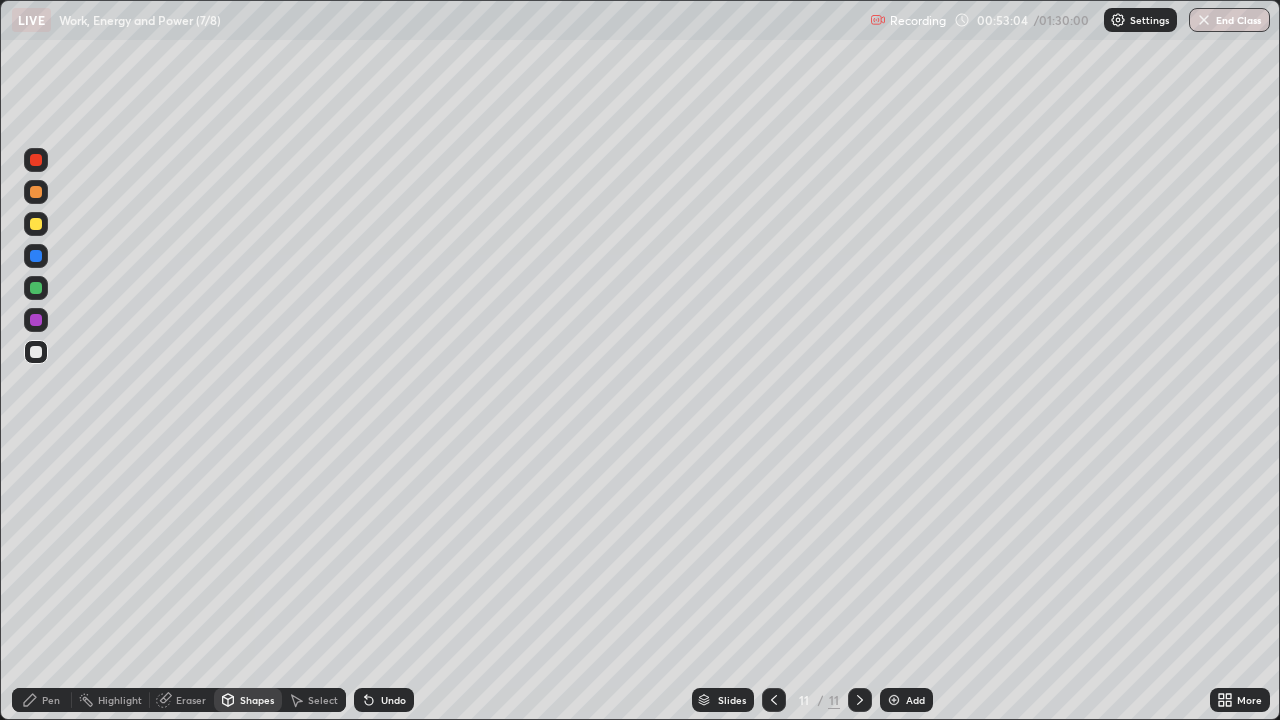 click on "Select" at bounding box center (323, 700) 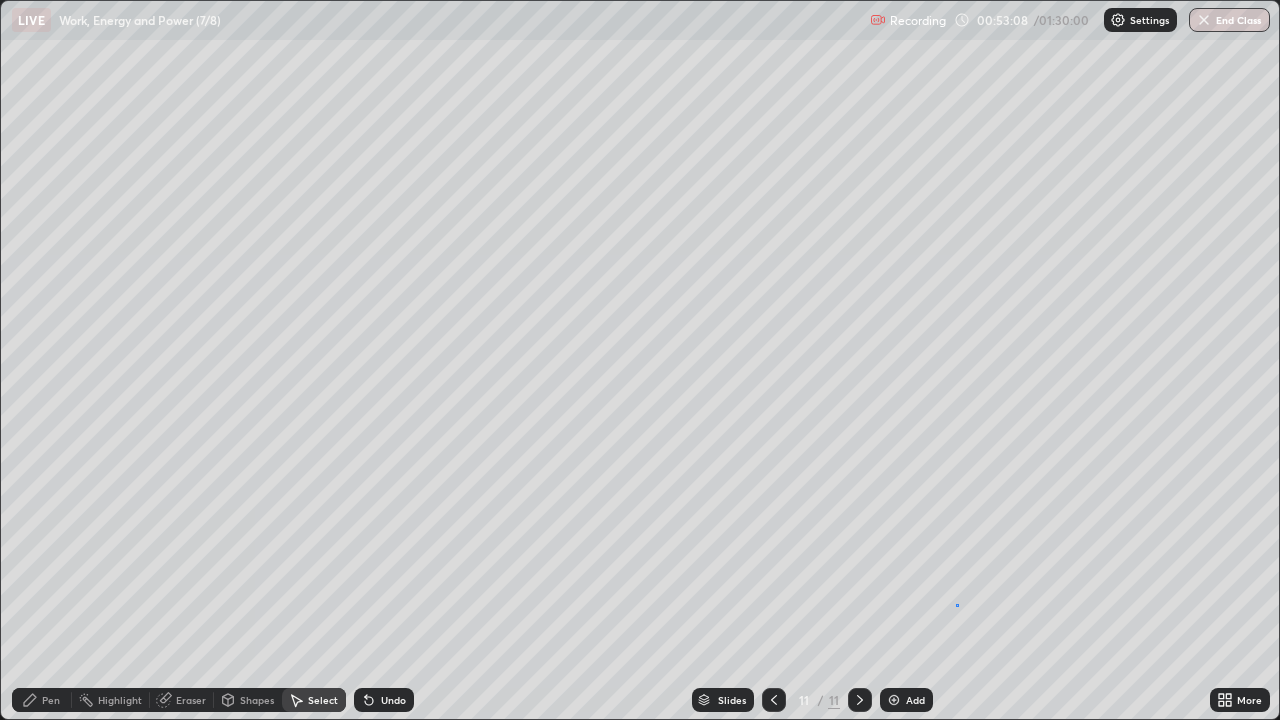 click on "0 ° Undo Copy Duplicate Duplicate to new slide Delete" at bounding box center (640, 360) 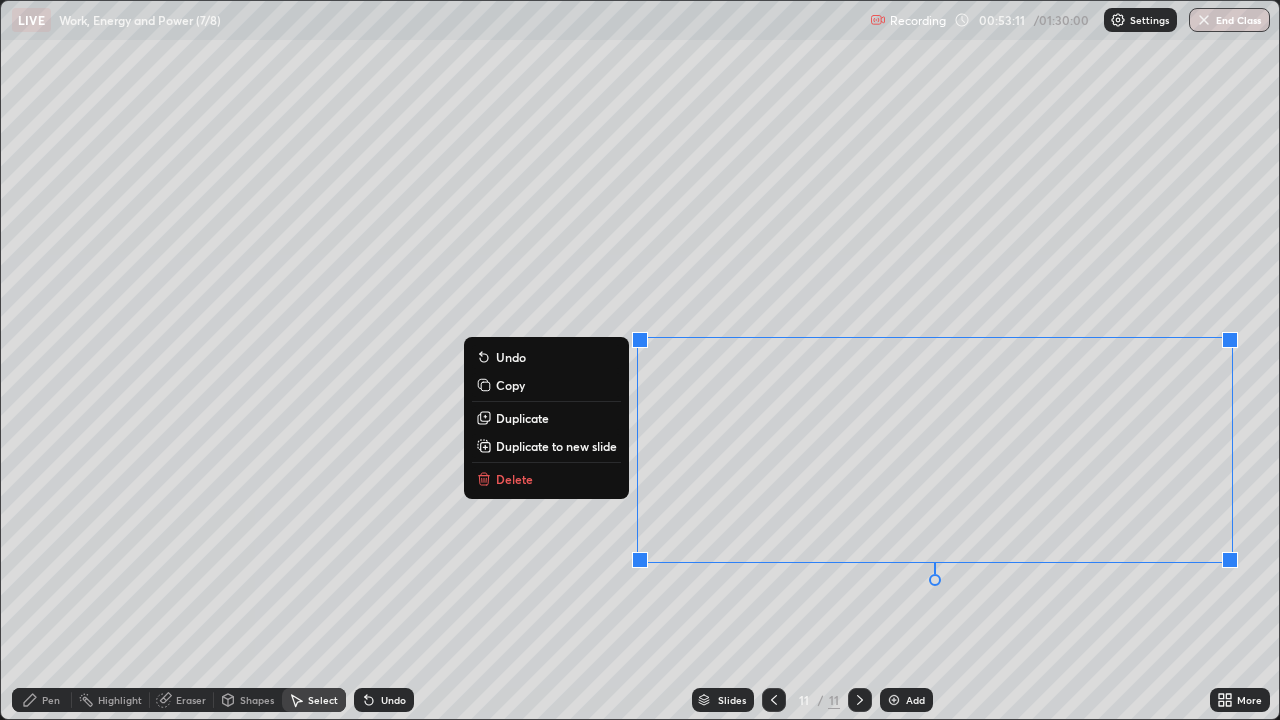 click on "0 ° Undo Copy Duplicate Duplicate to new slide Delete" at bounding box center [640, 360] 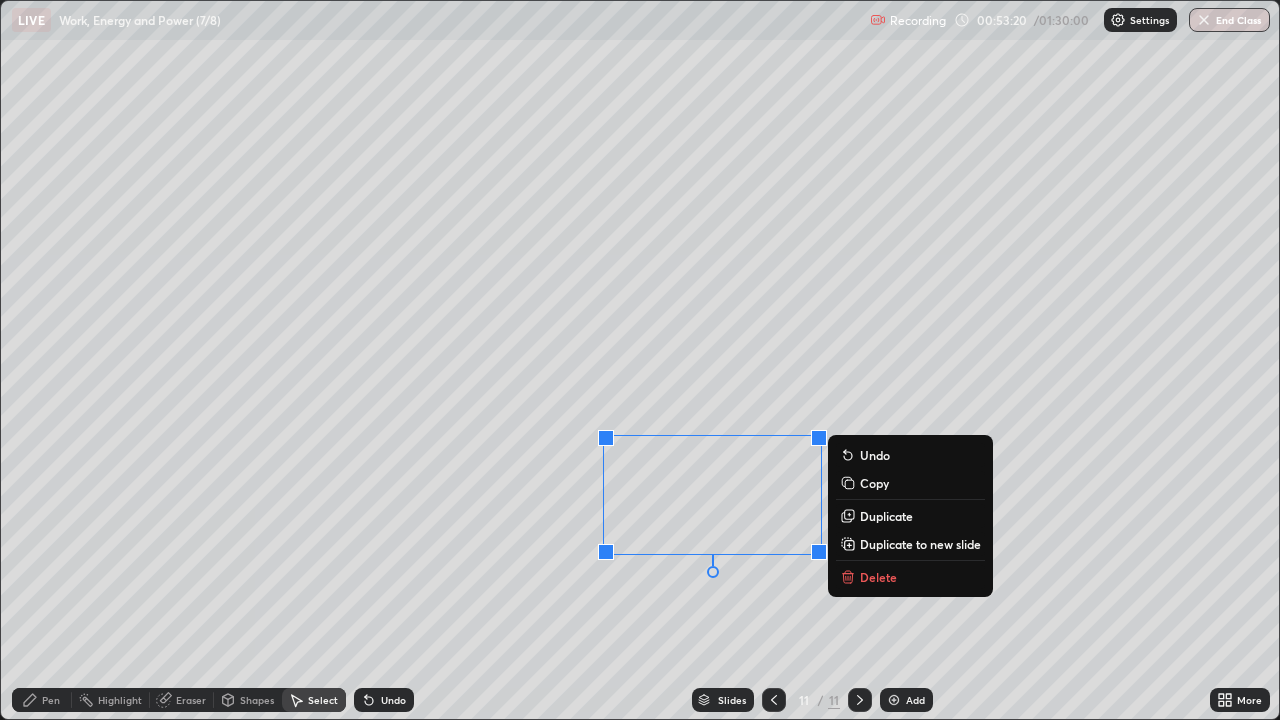 click on "0 ° Undo Copy Duplicate Duplicate to new slide Delete" at bounding box center [640, 360] 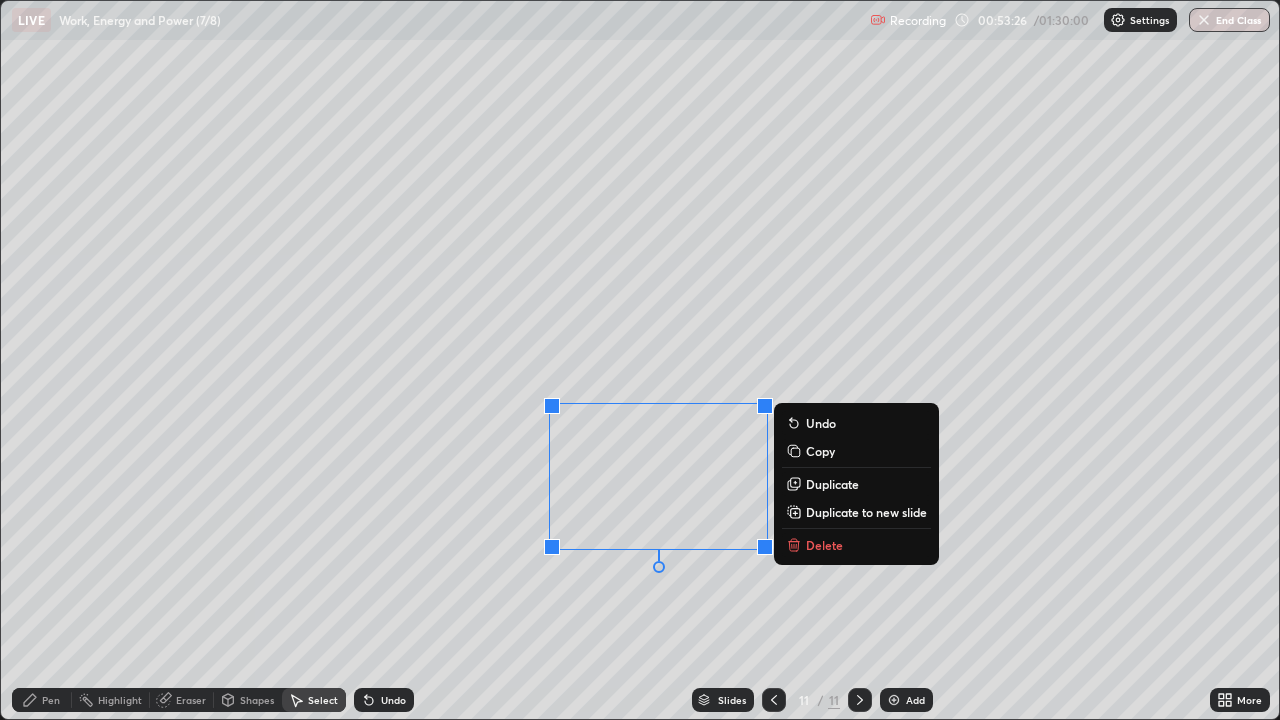 click on "0 ° Undo Copy Duplicate Duplicate to new slide Delete" at bounding box center [640, 360] 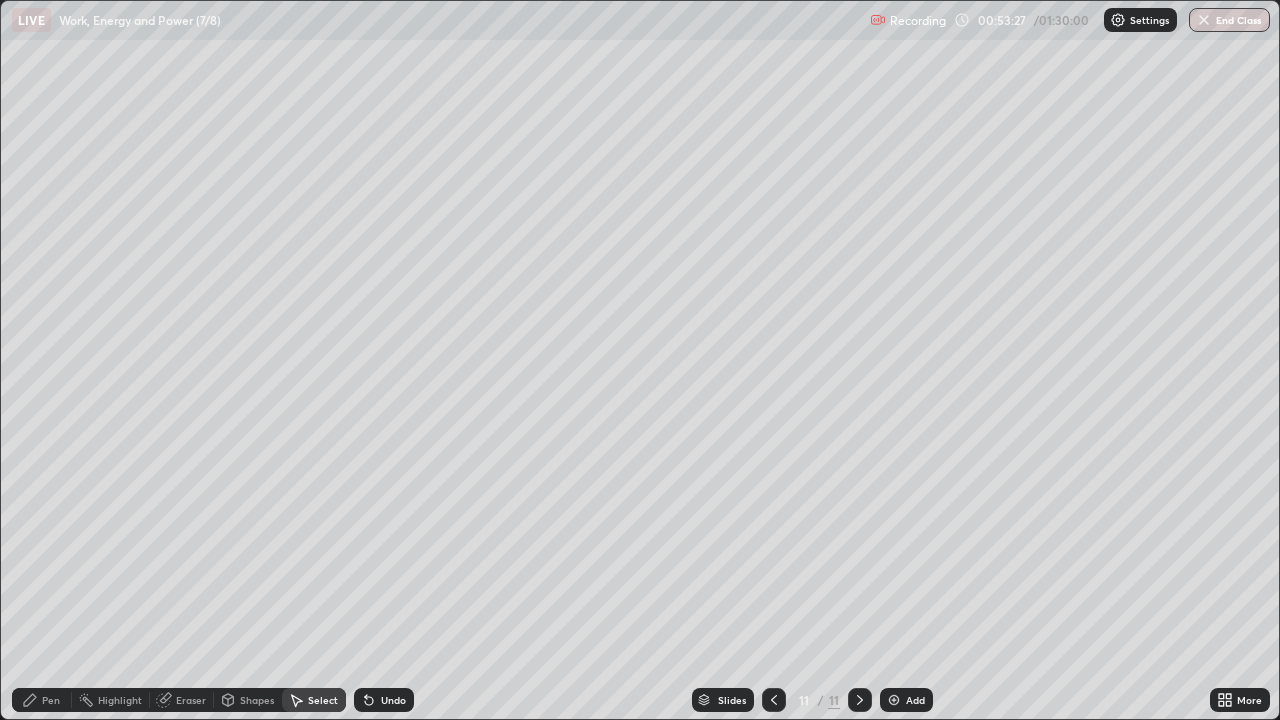 click on "Eraser" at bounding box center (191, 700) 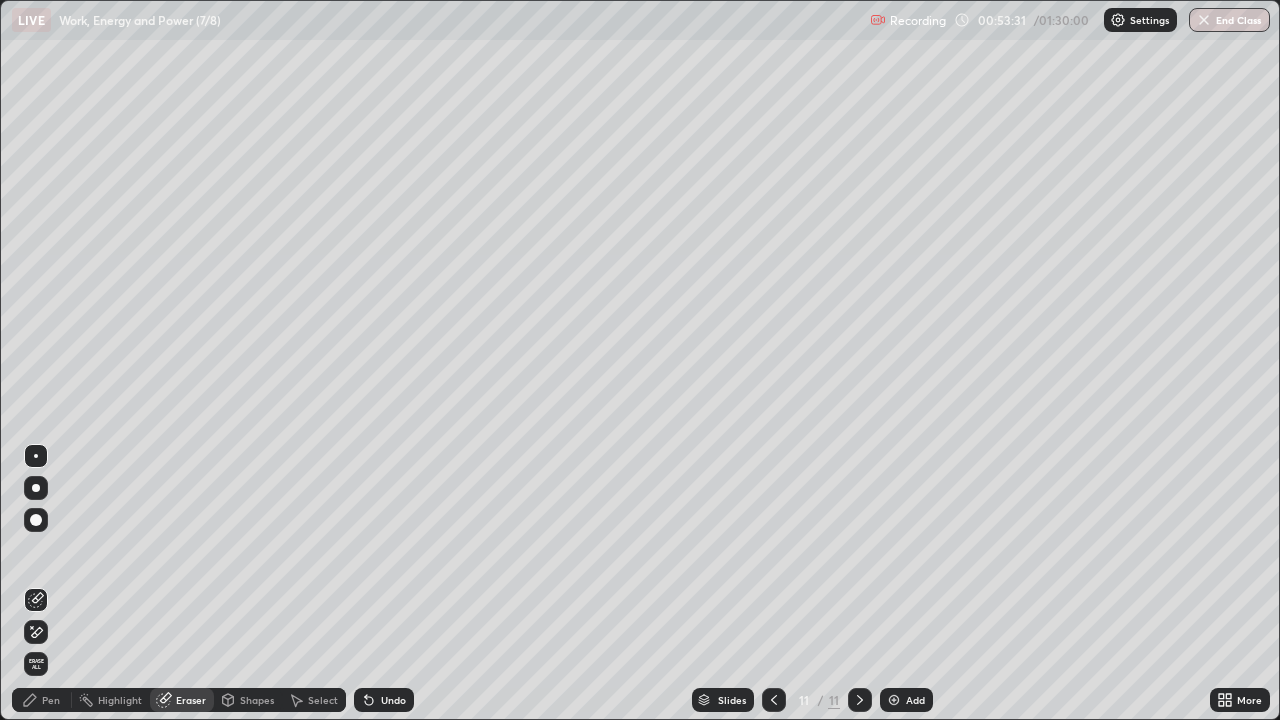 click on "Pen" at bounding box center (51, 700) 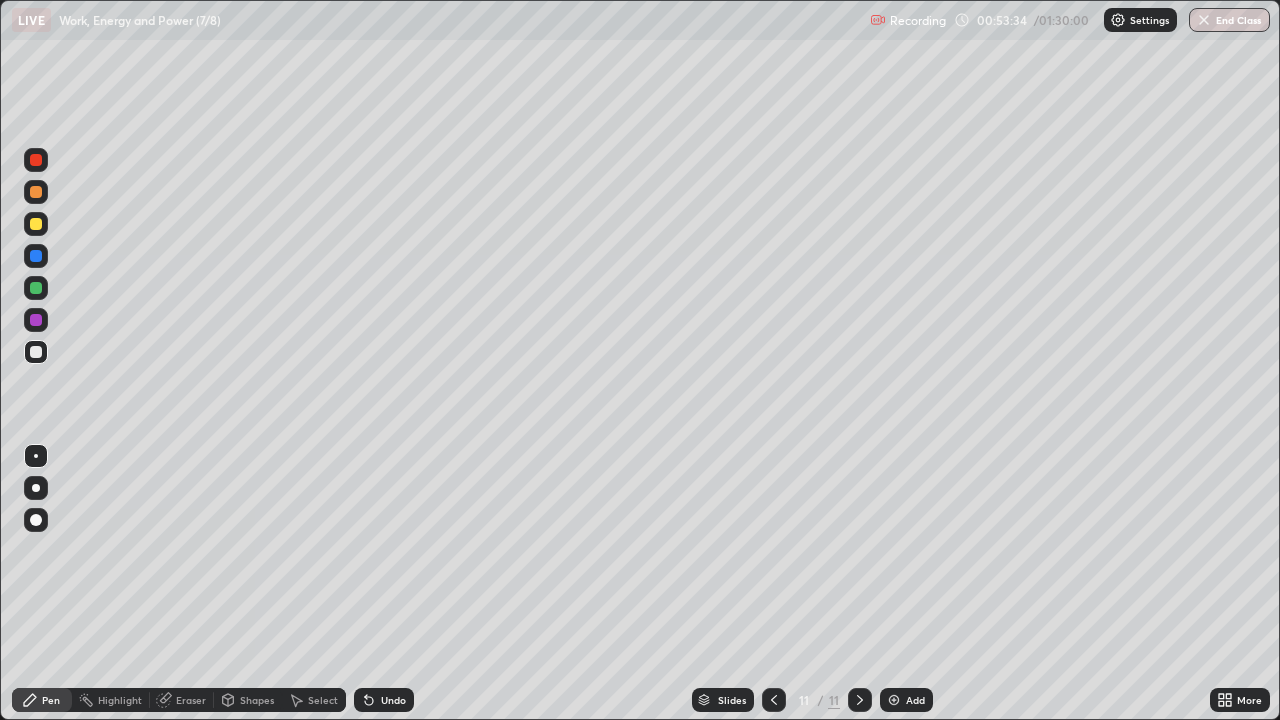 click at bounding box center [36, 288] 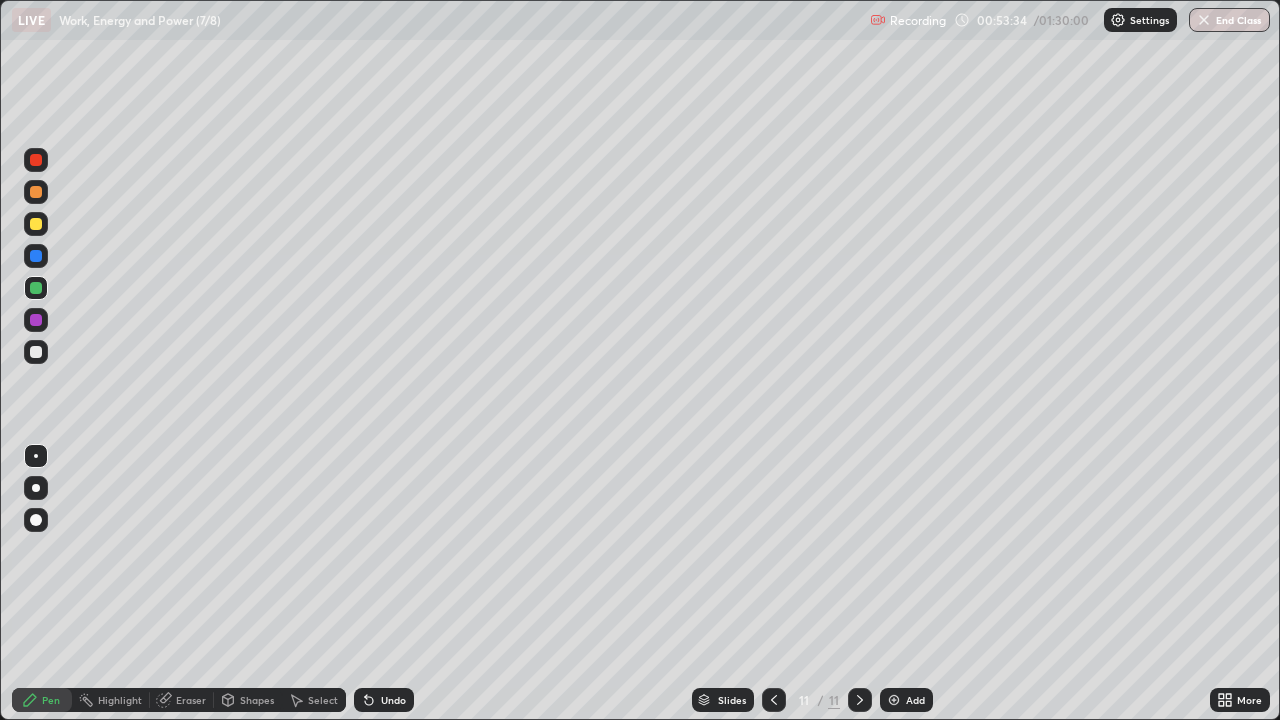 click at bounding box center [36, 288] 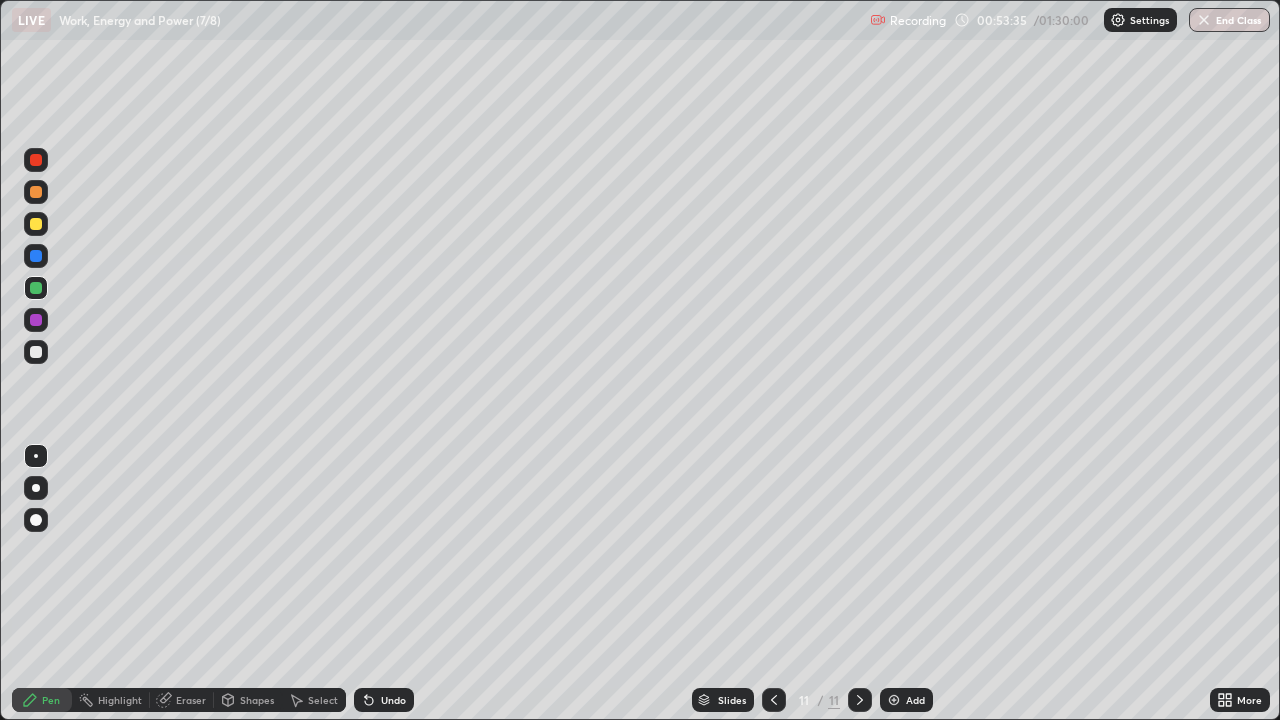 click on "Shapes" at bounding box center (257, 700) 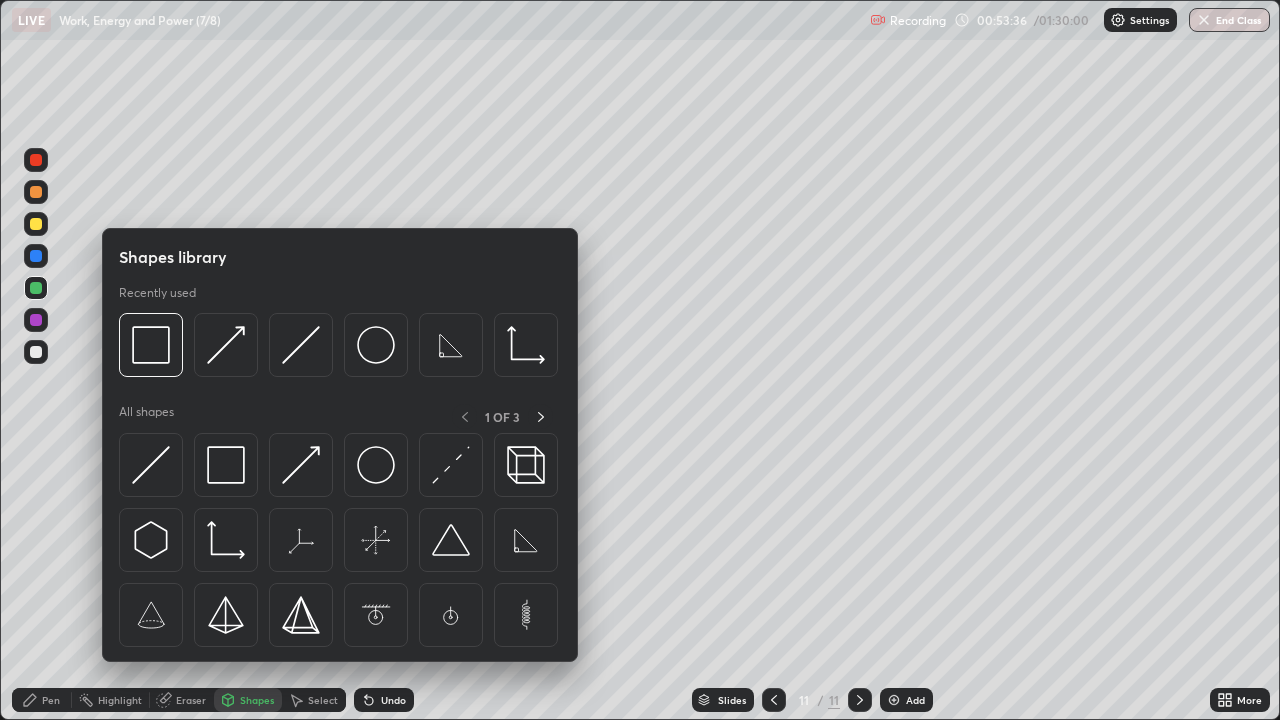 click at bounding box center [301, 465] 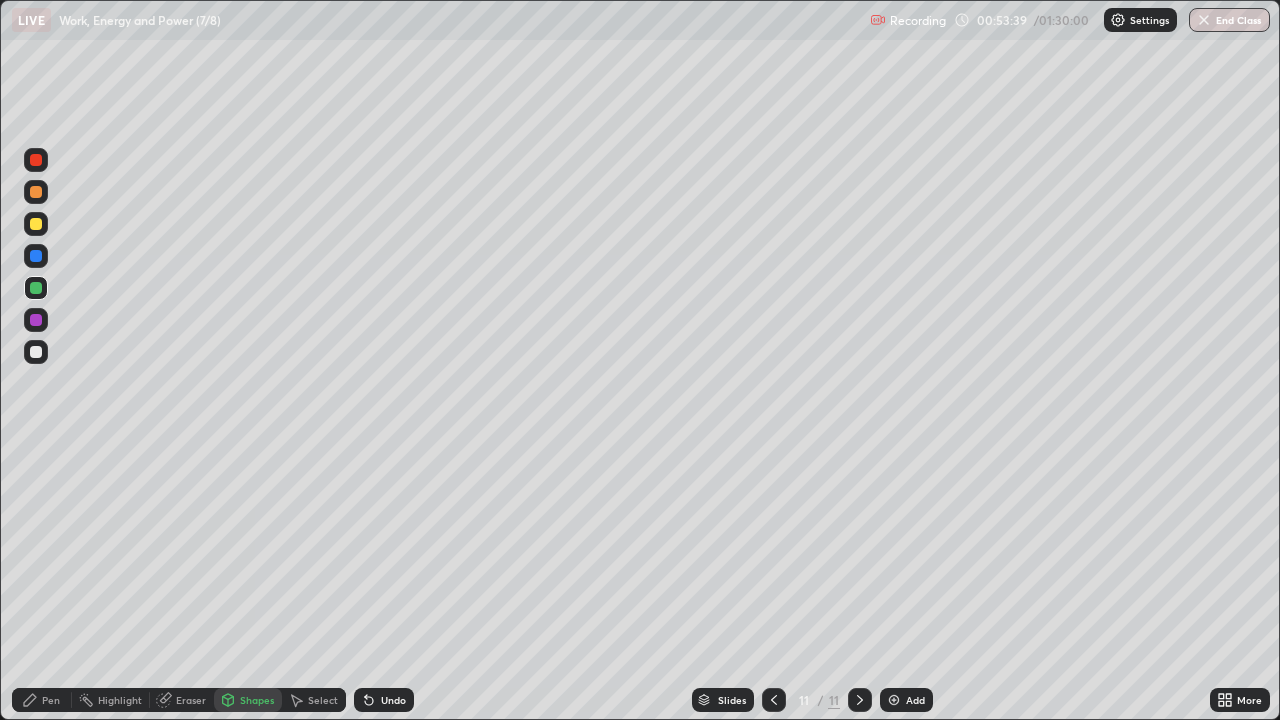 click on "Pen" at bounding box center (51, 700) 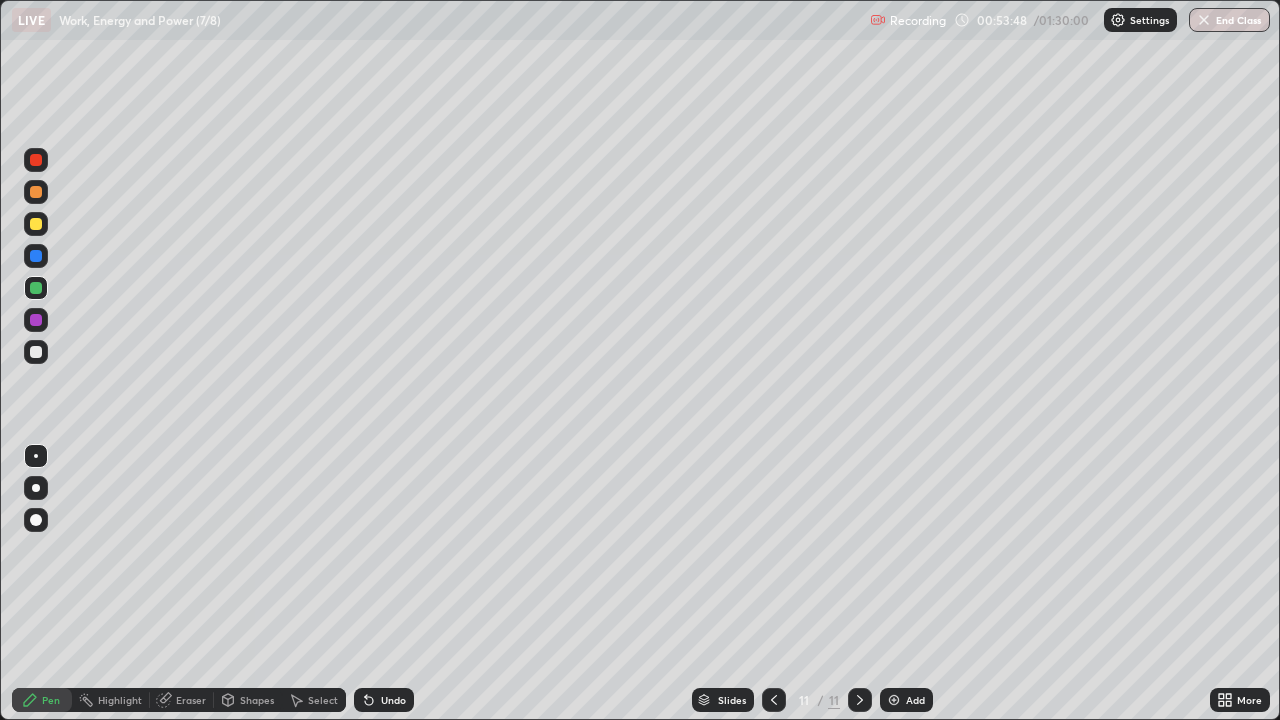 click at bounding box center [36, 352] 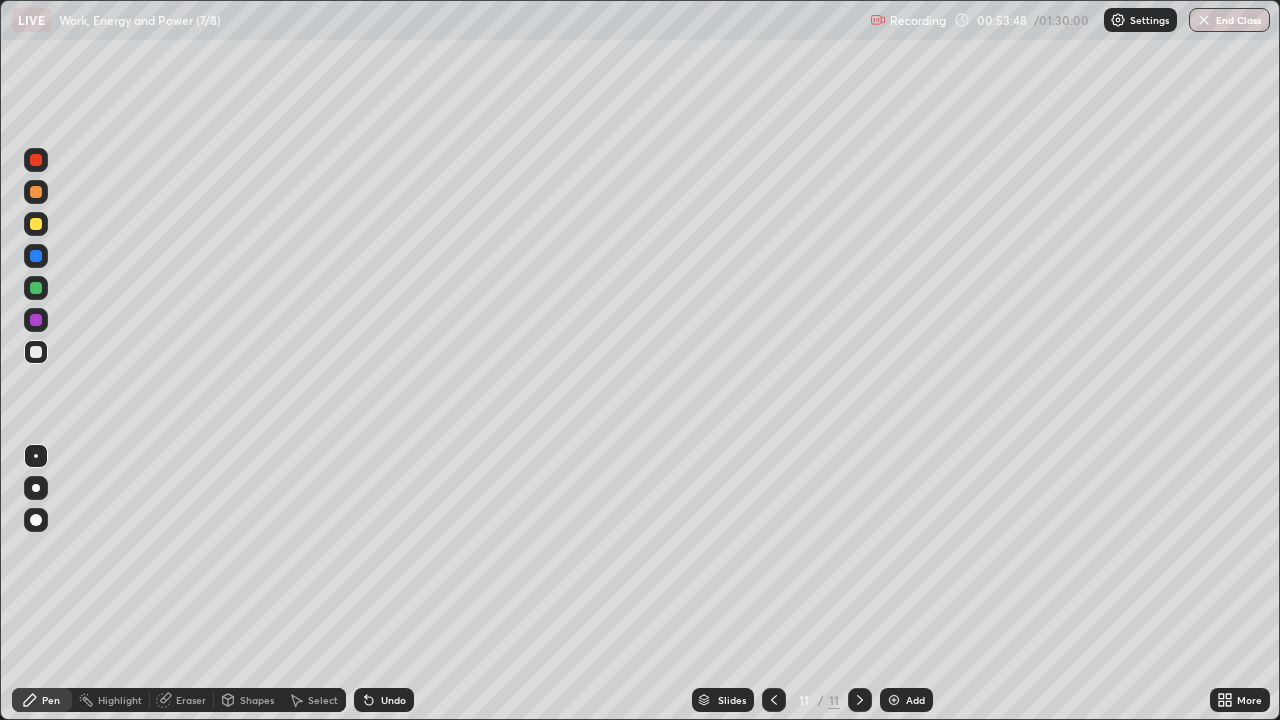 click at bounding box center (36, 352) 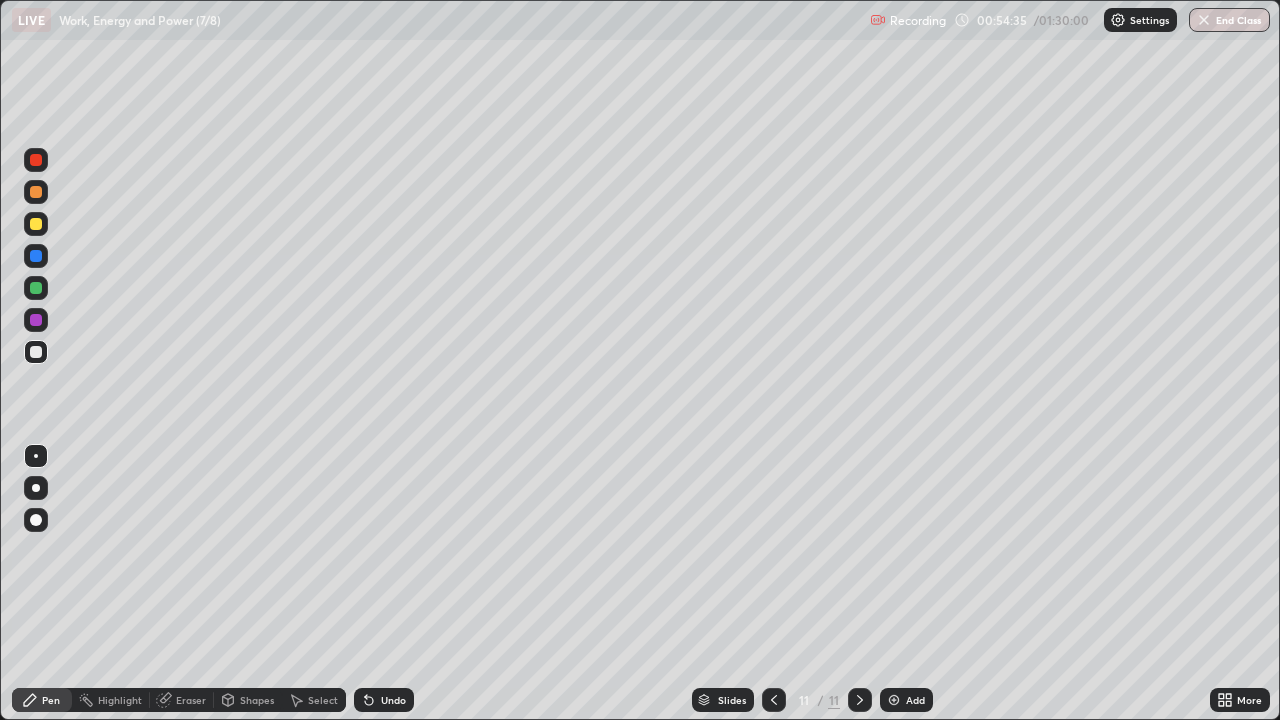 click on "Select" at bounding box center (314, 700) 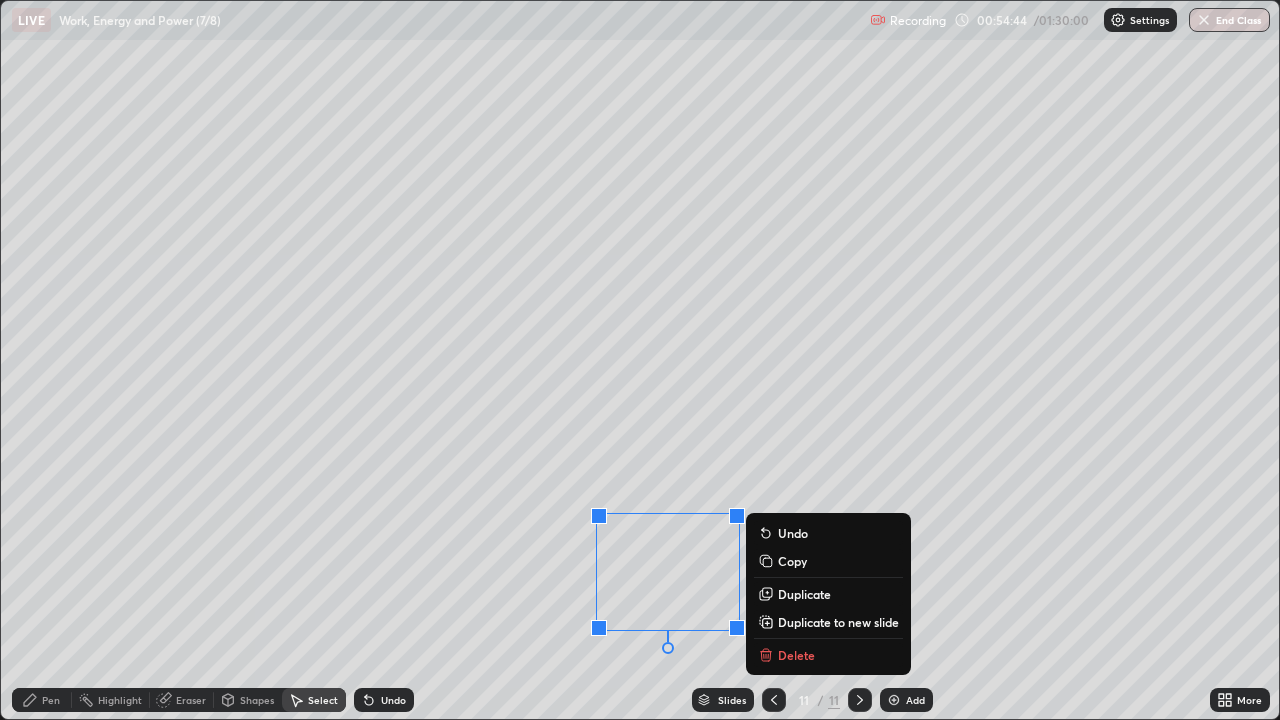 click on "0 ° Undo Copy Duplicate Duplicate to new slide Delete" at bounding box center [640, 360] 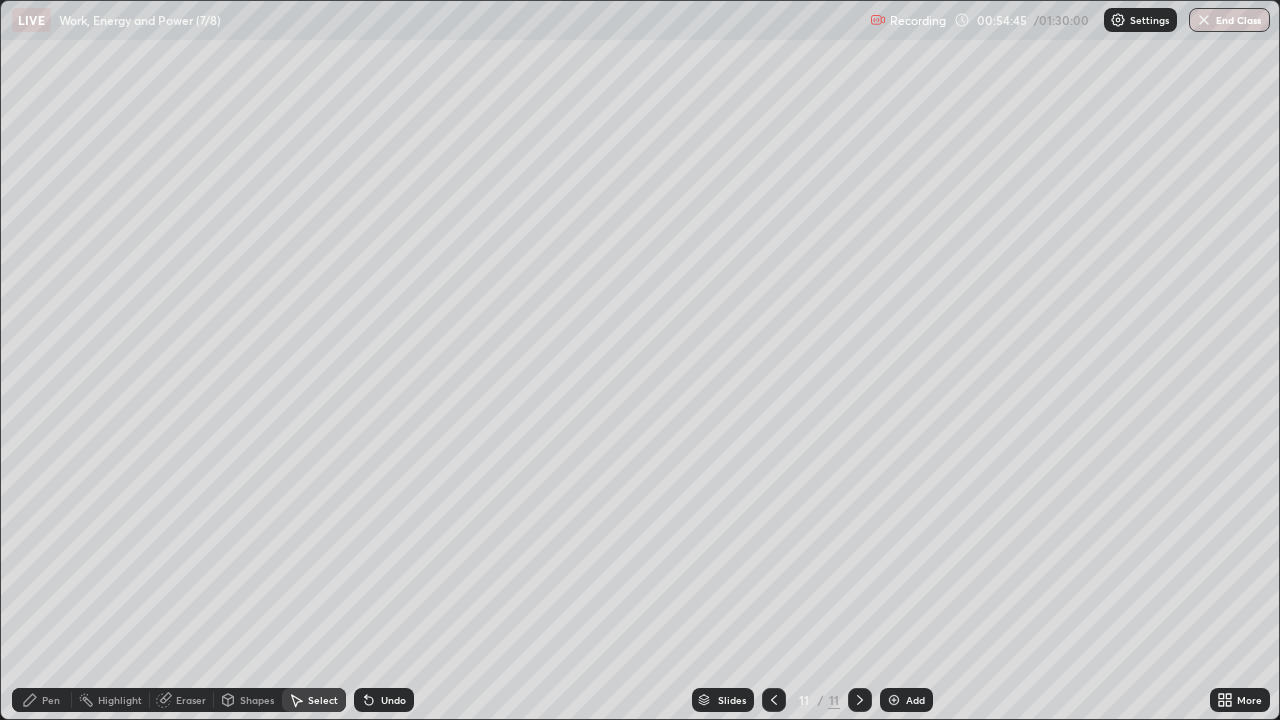 click on "Shapes" at bounding box center (248, 700) 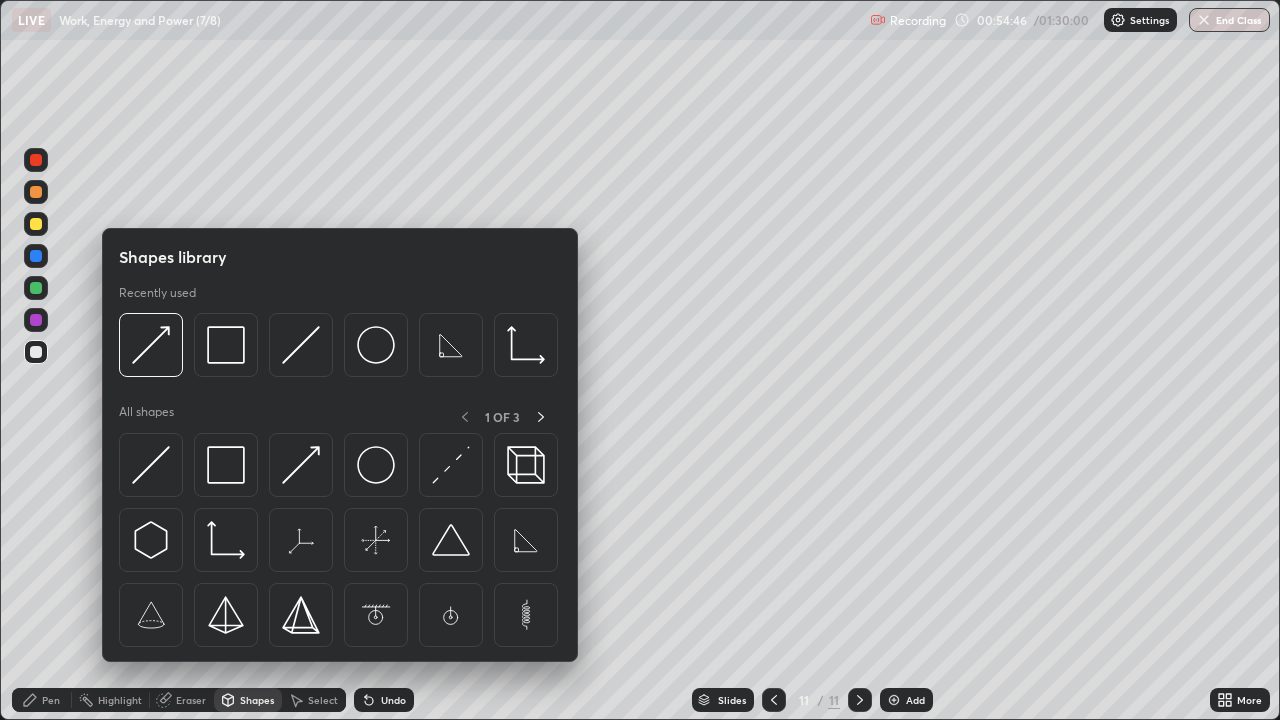 click at bounding box center (301, 465) 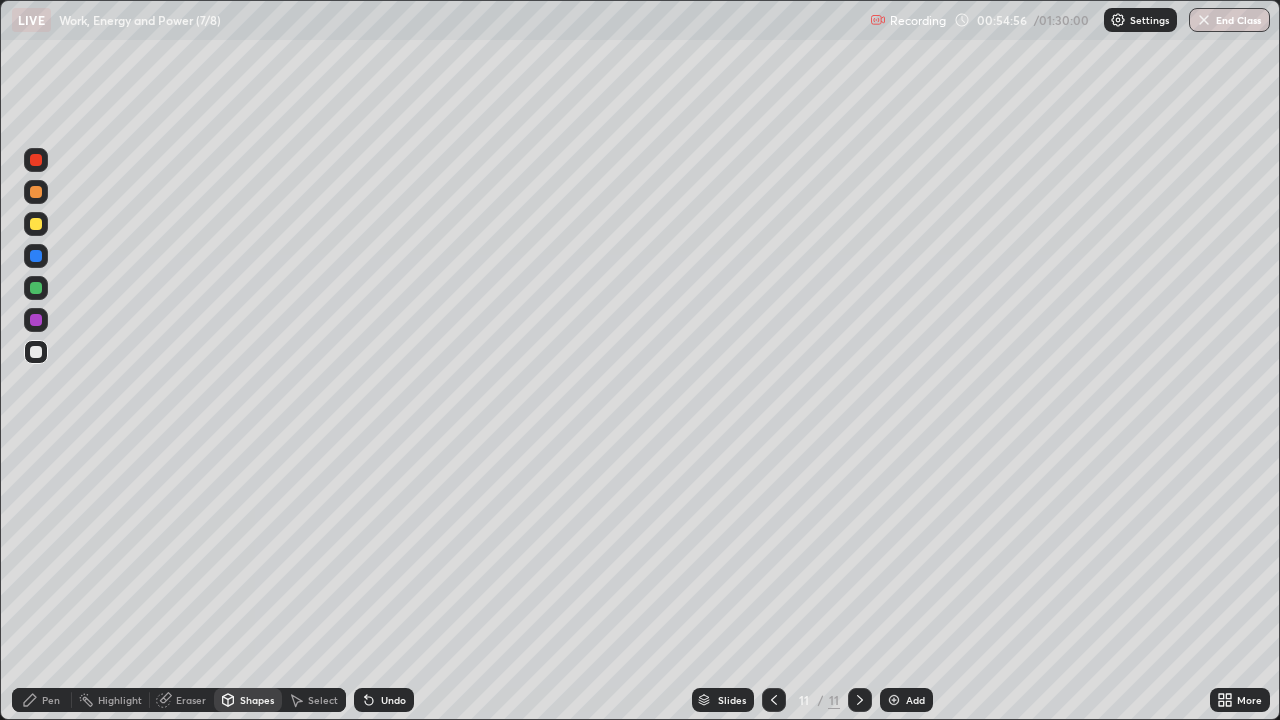 click on "Pen" at bounding box center (51, 700) 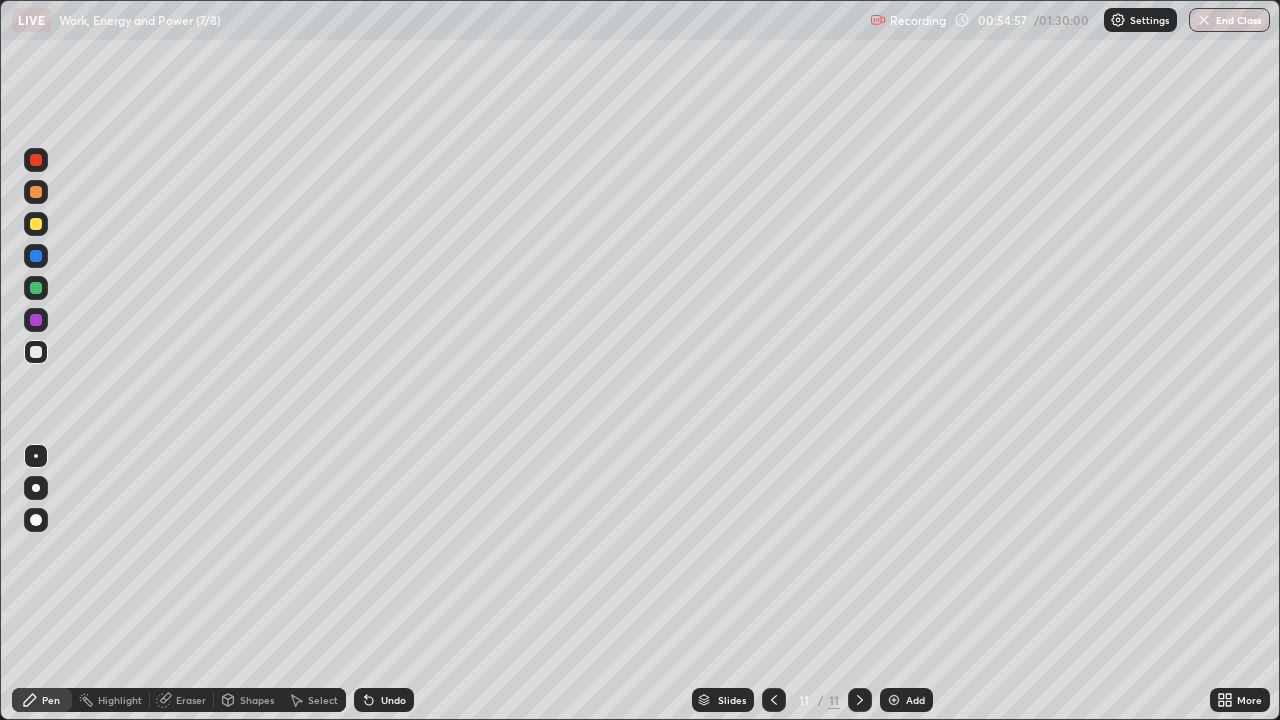 click at bounding box center (36, 288) 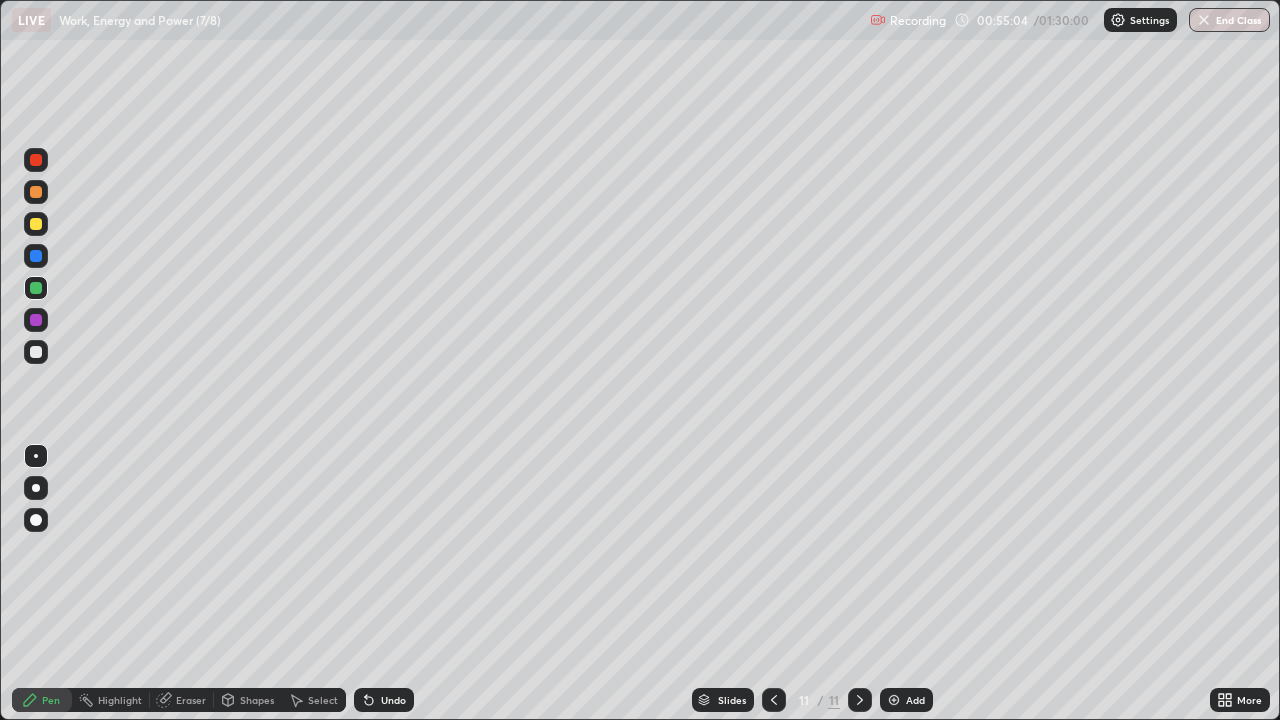 click at bounding box center (36, 320) 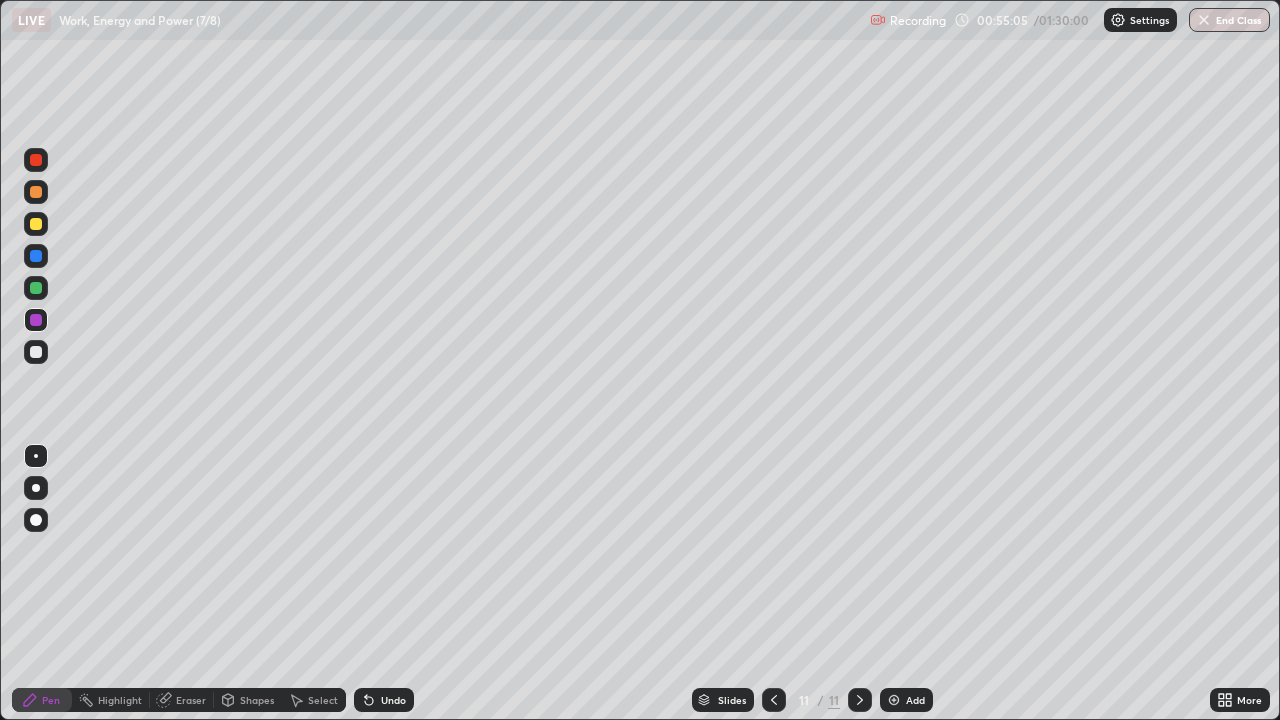 click at bounding box center [36, 256] 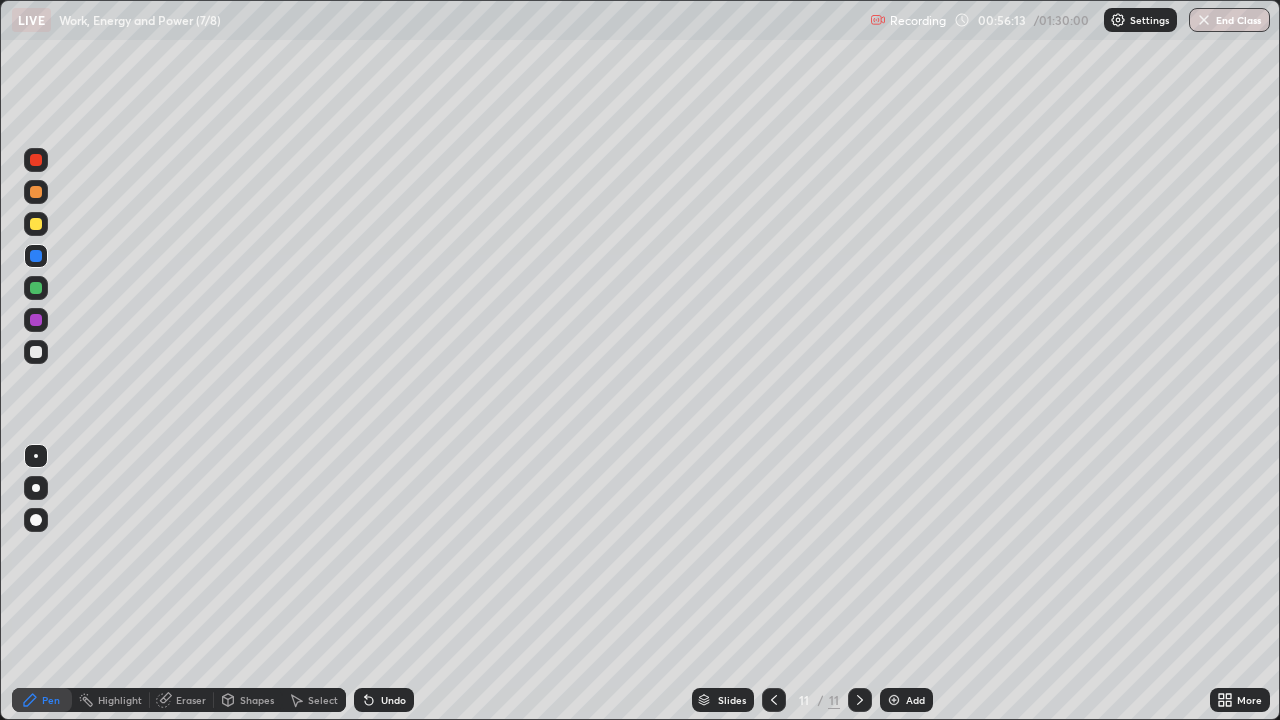 click at bounding box center [36, 352] 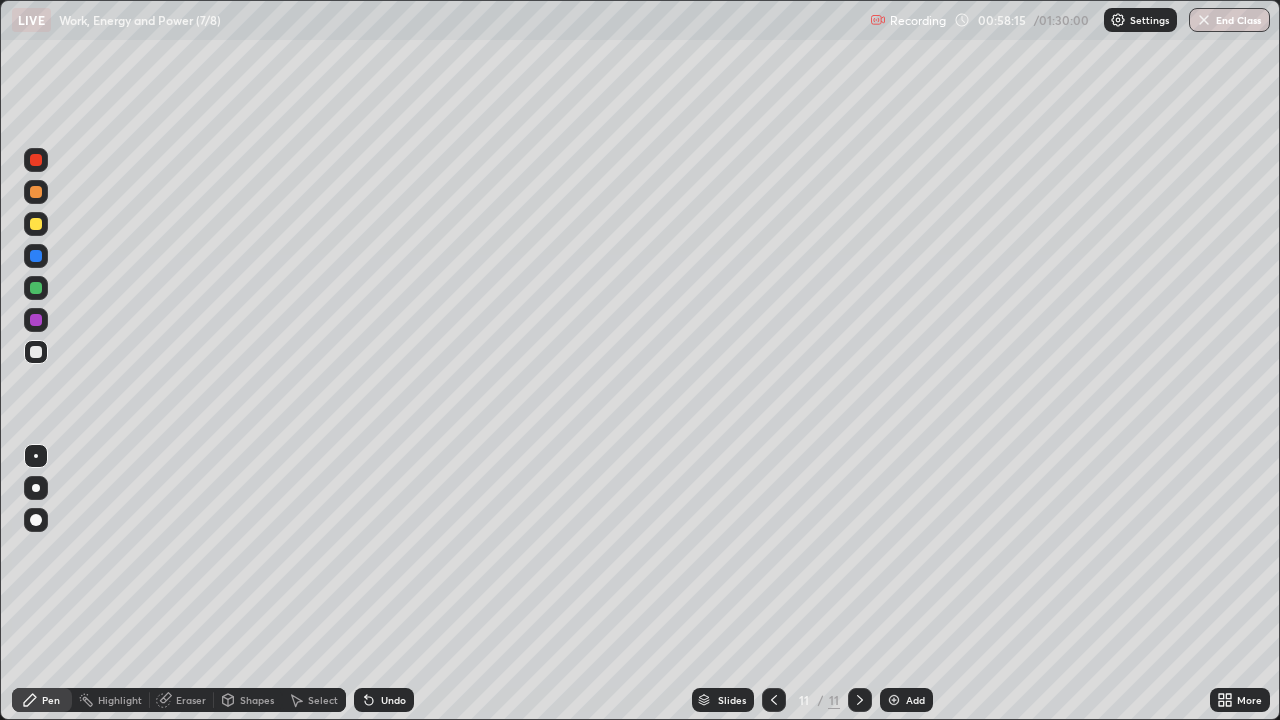 click on "Shapes" at bounding box center (248, 700) 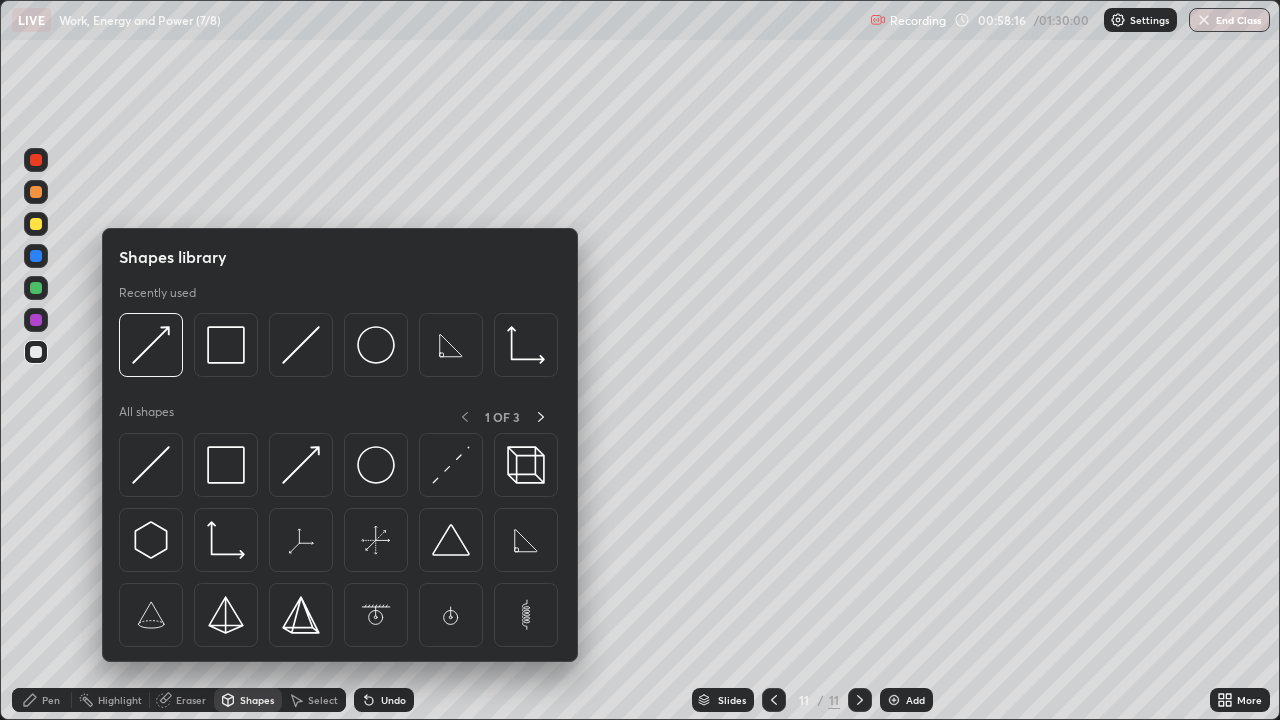 click at bounding box center [226, 465] 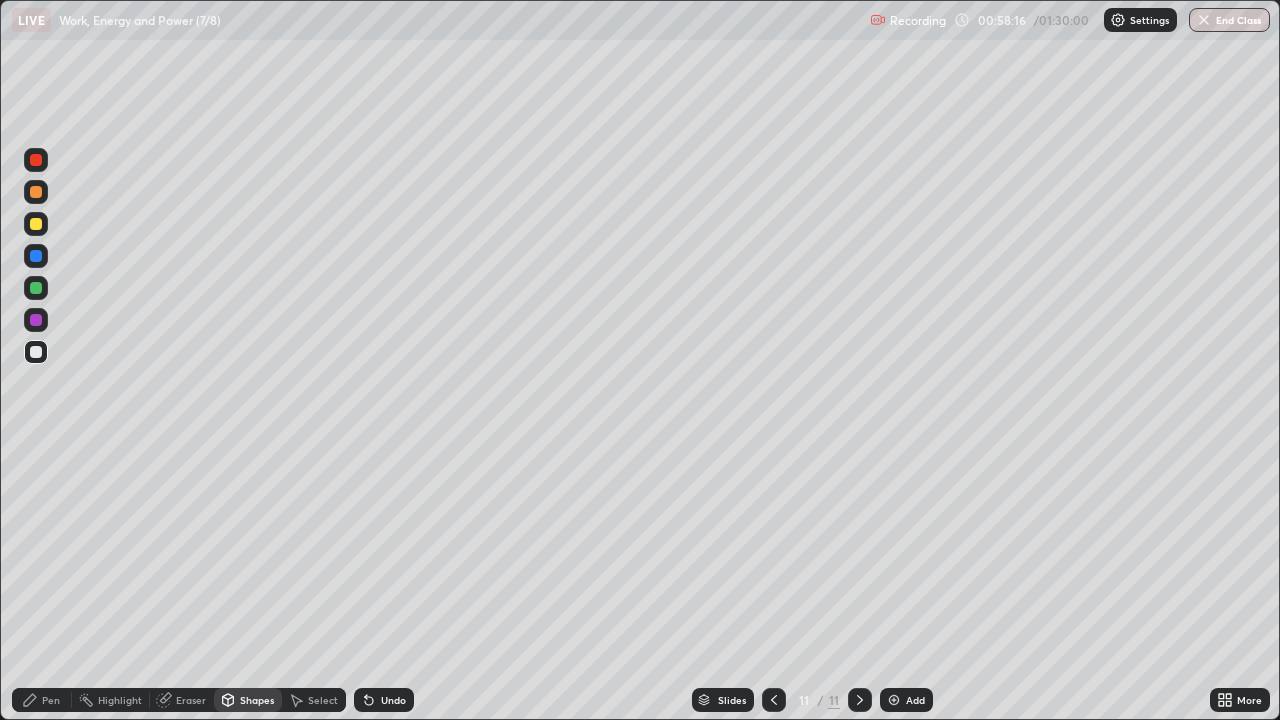 click on "Select" at bounding box center (323, 700) 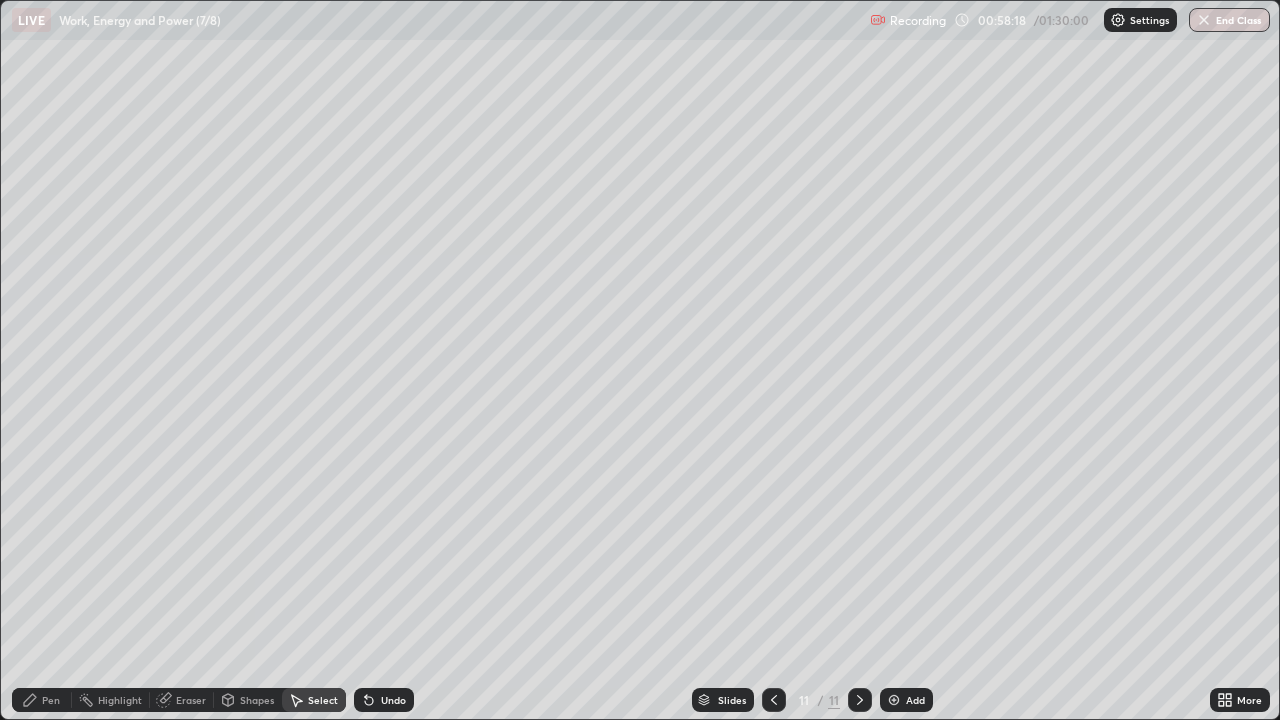 click on "Shapes" at bounding box center (257, 700) 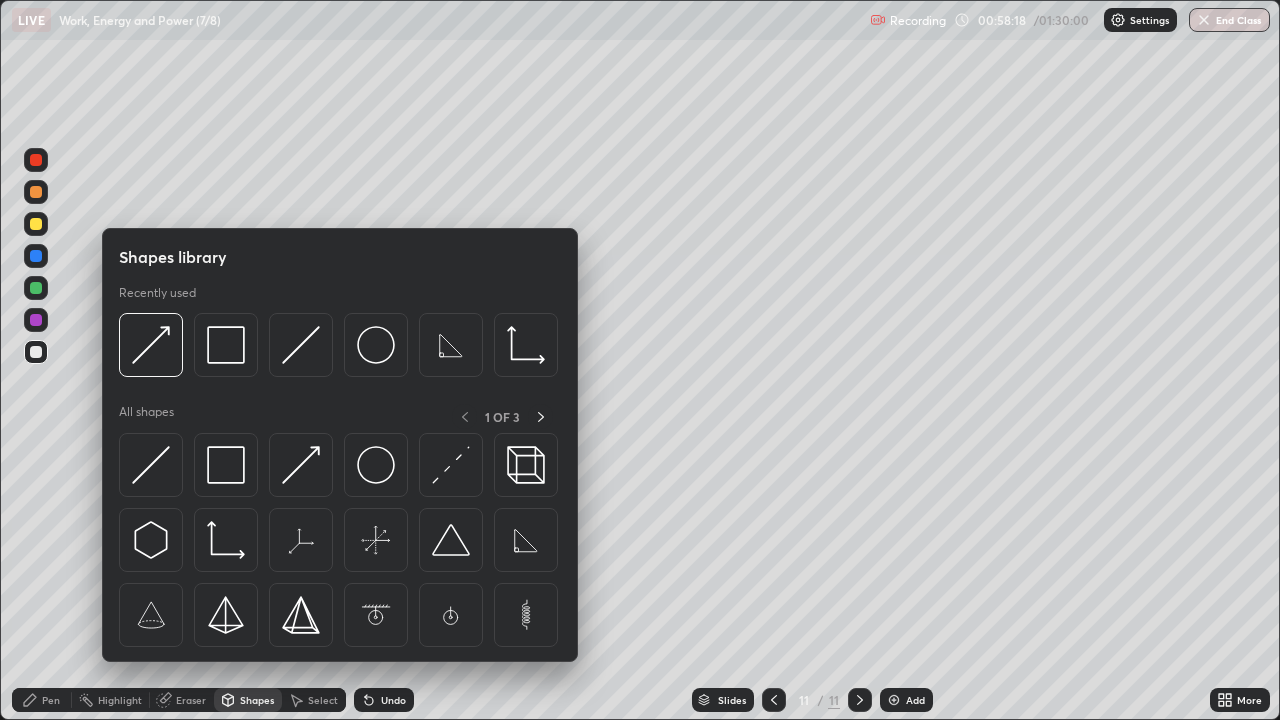 click at bounding box center (226, 465) 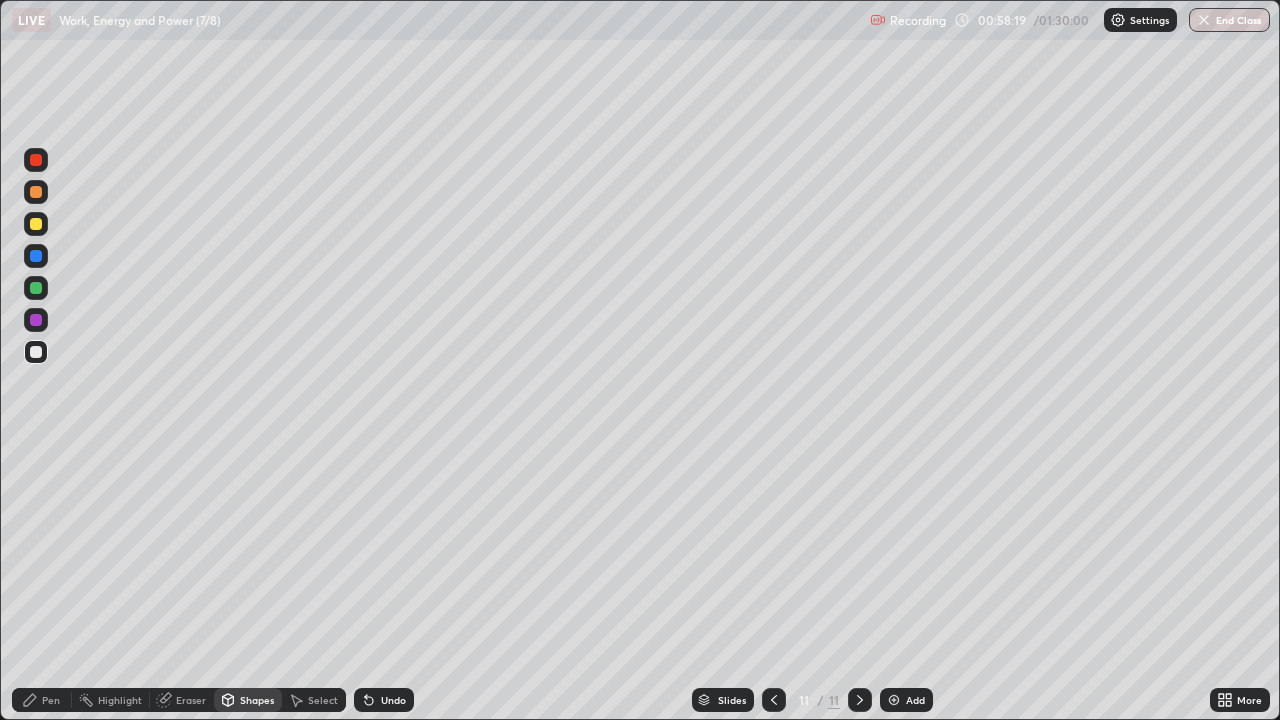 click at bounding box center (36, 224) 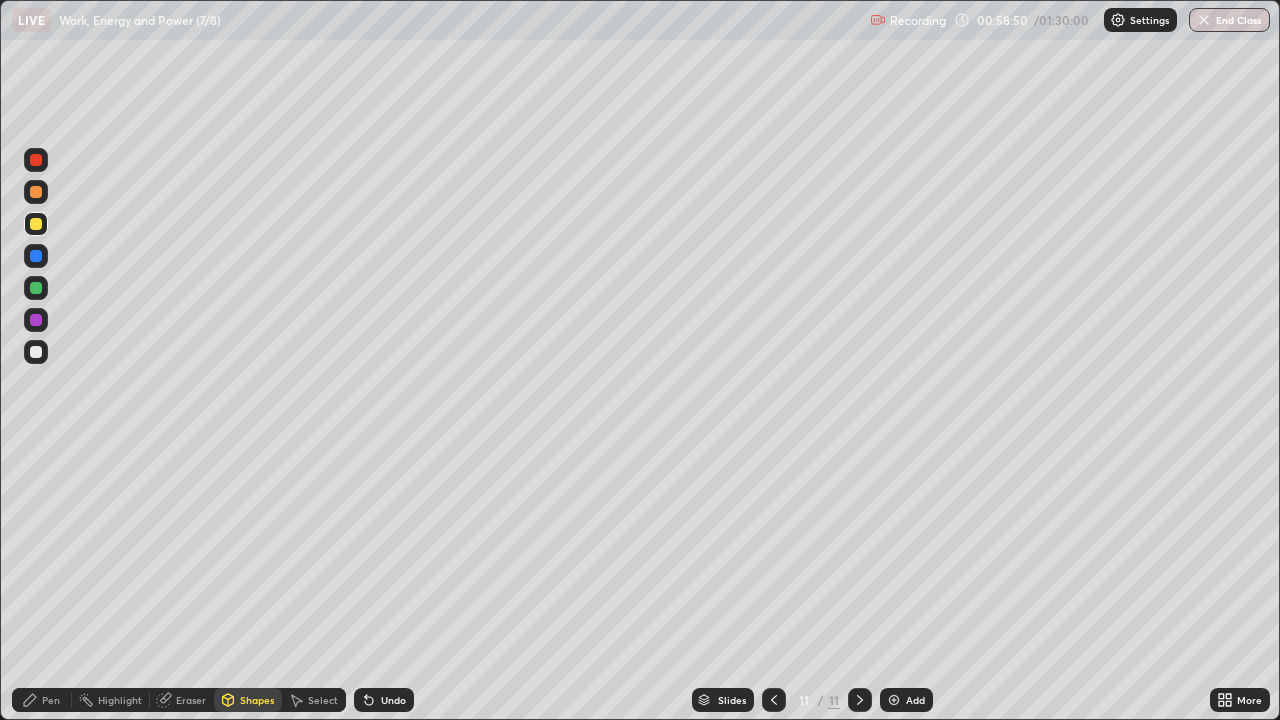 click on "Undo" at bounding box center [384, 700] 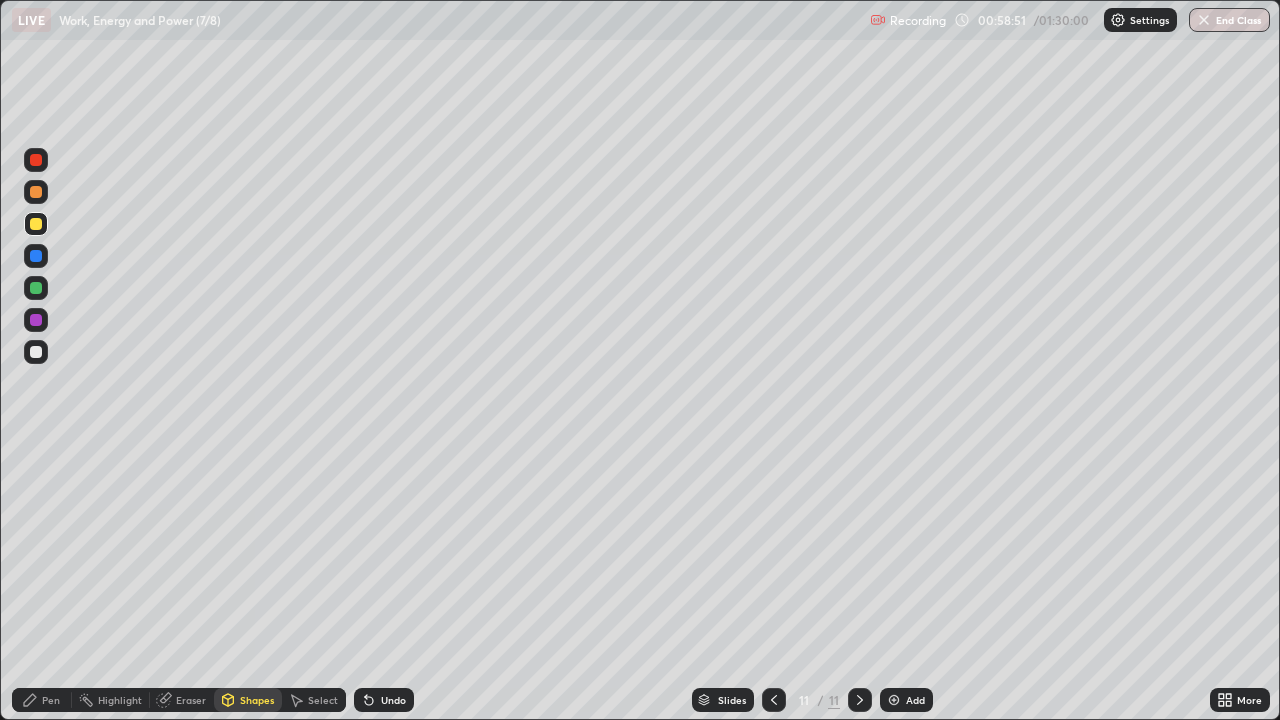 click on "Undo" at bounding box center [393, 700] 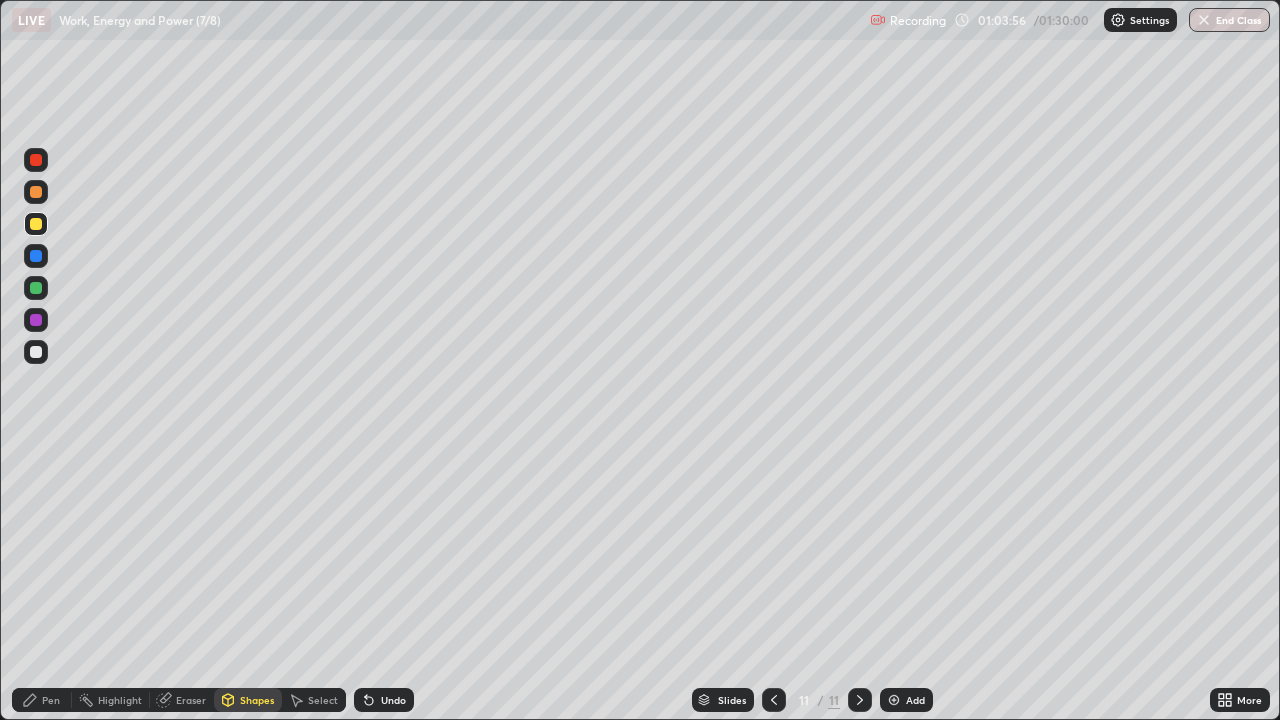 click on "Select" at bounding box center [323, 700] 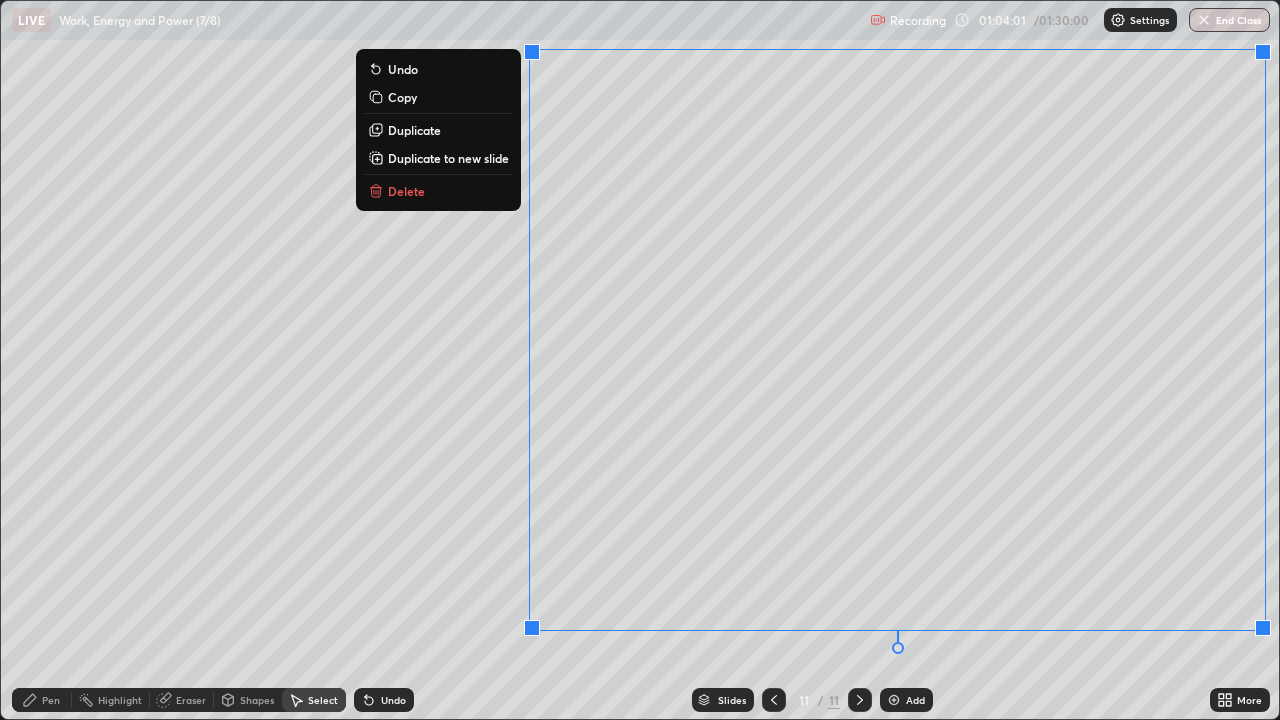 click on "Copy" at bounding box center [402, 97] 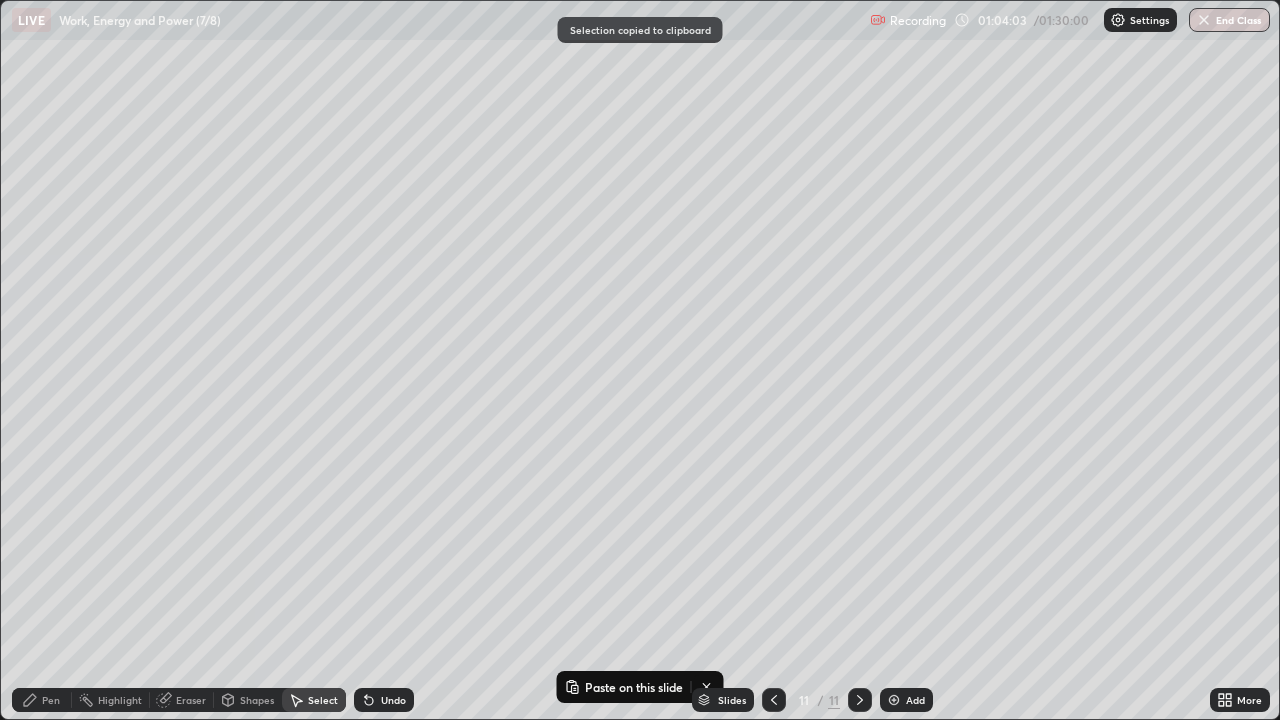 click at bounding box center (894, 700) 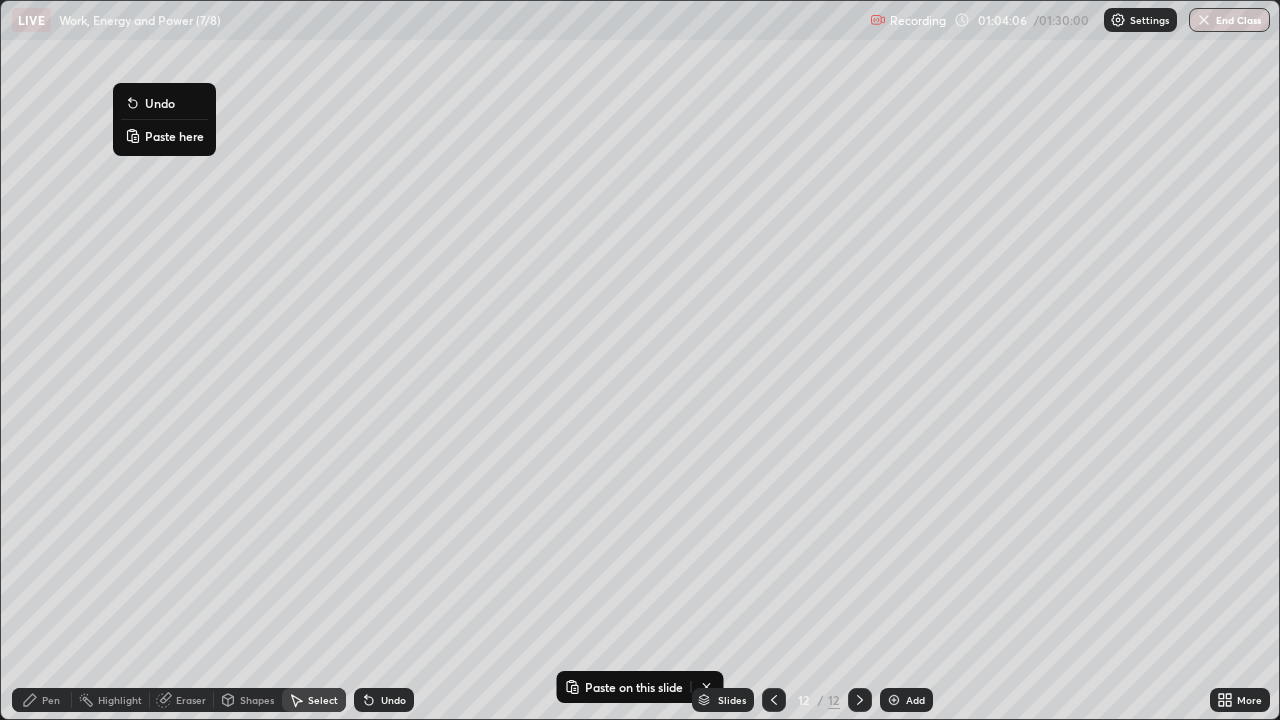 click on "Paste here" at bounding box center [174, 136] 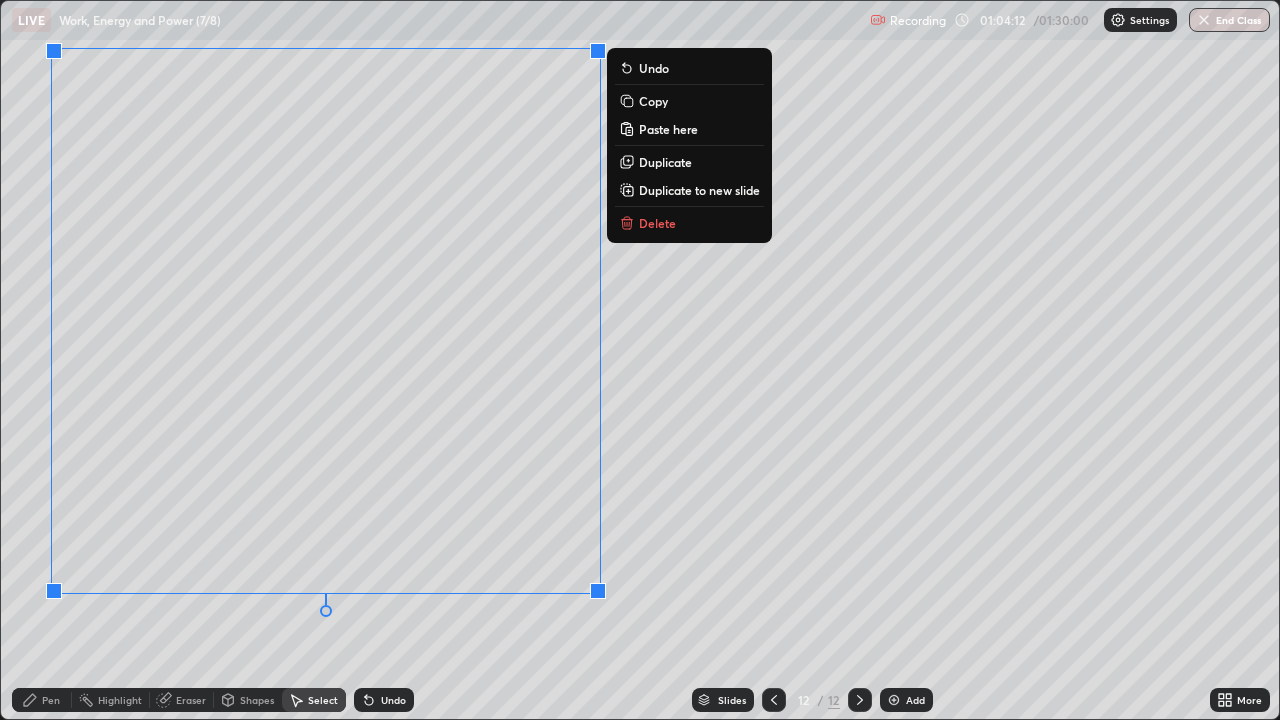 click on "0 ° Undo Copy Paste here Duplicate Duplicate to new slide Delete" at bounding box center (640, 360) 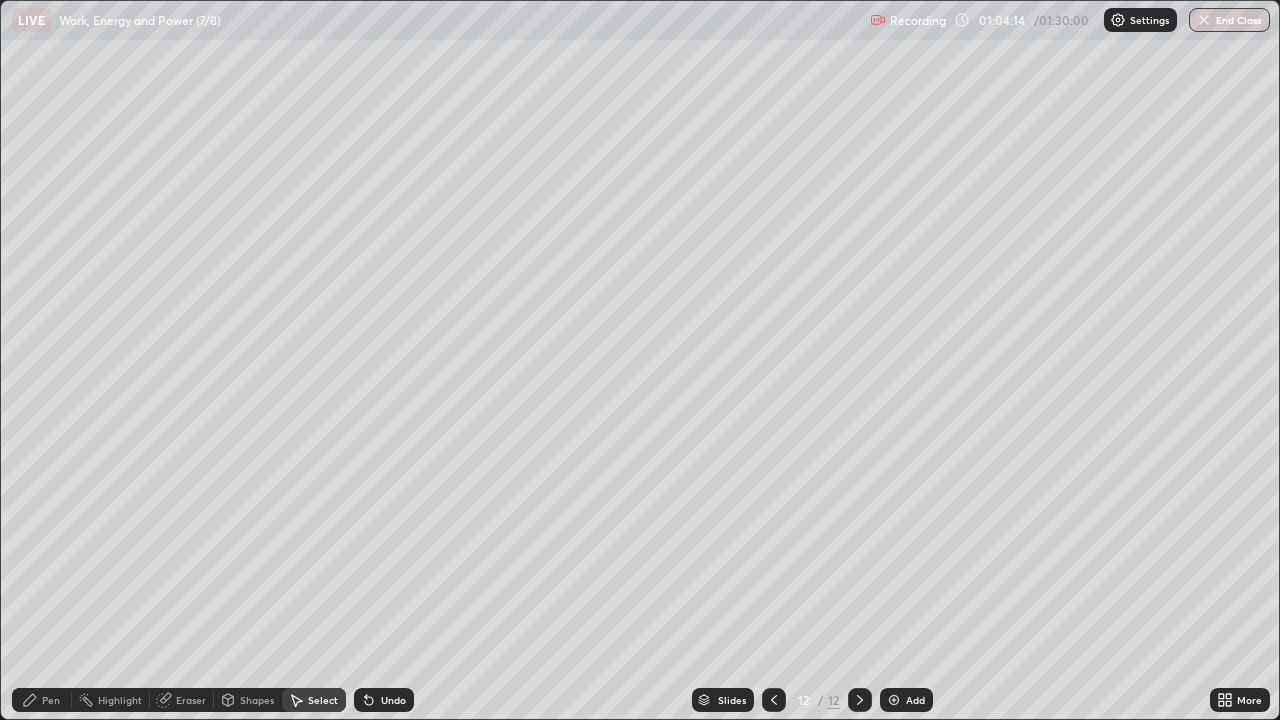 click on "Pen" at bounding box center (51, 700) 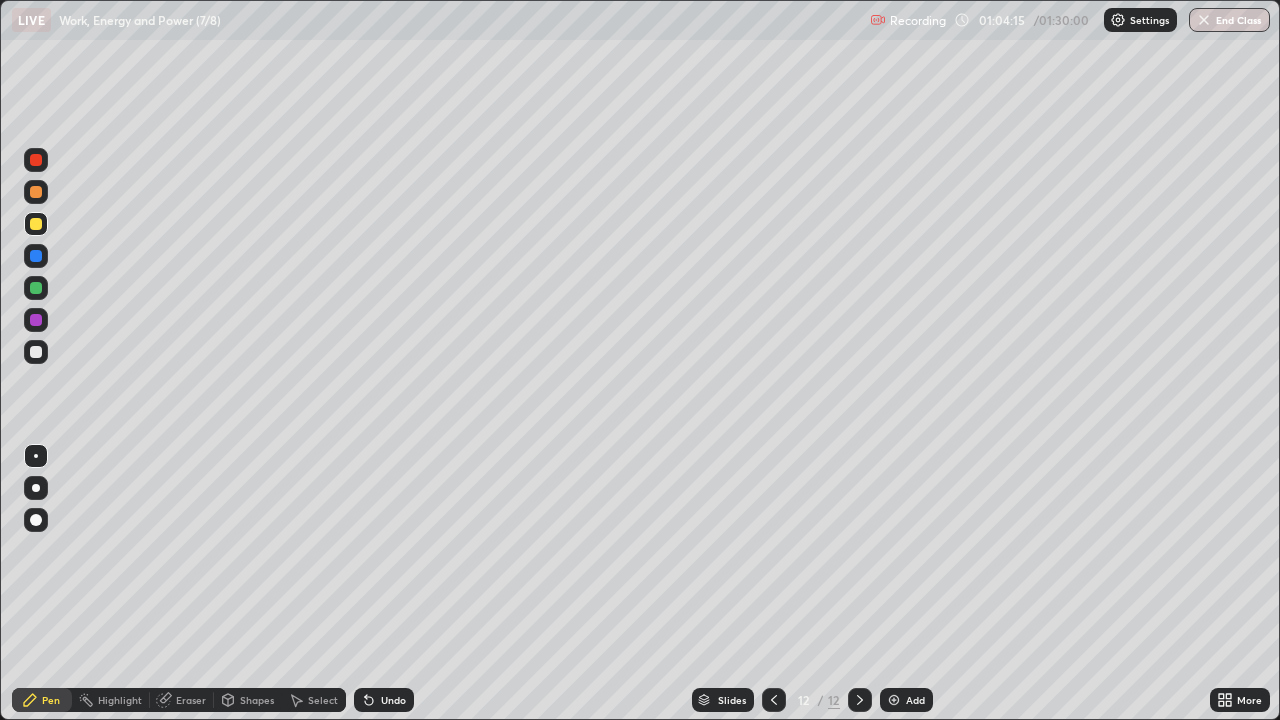 click at bounding box center [36, 352] 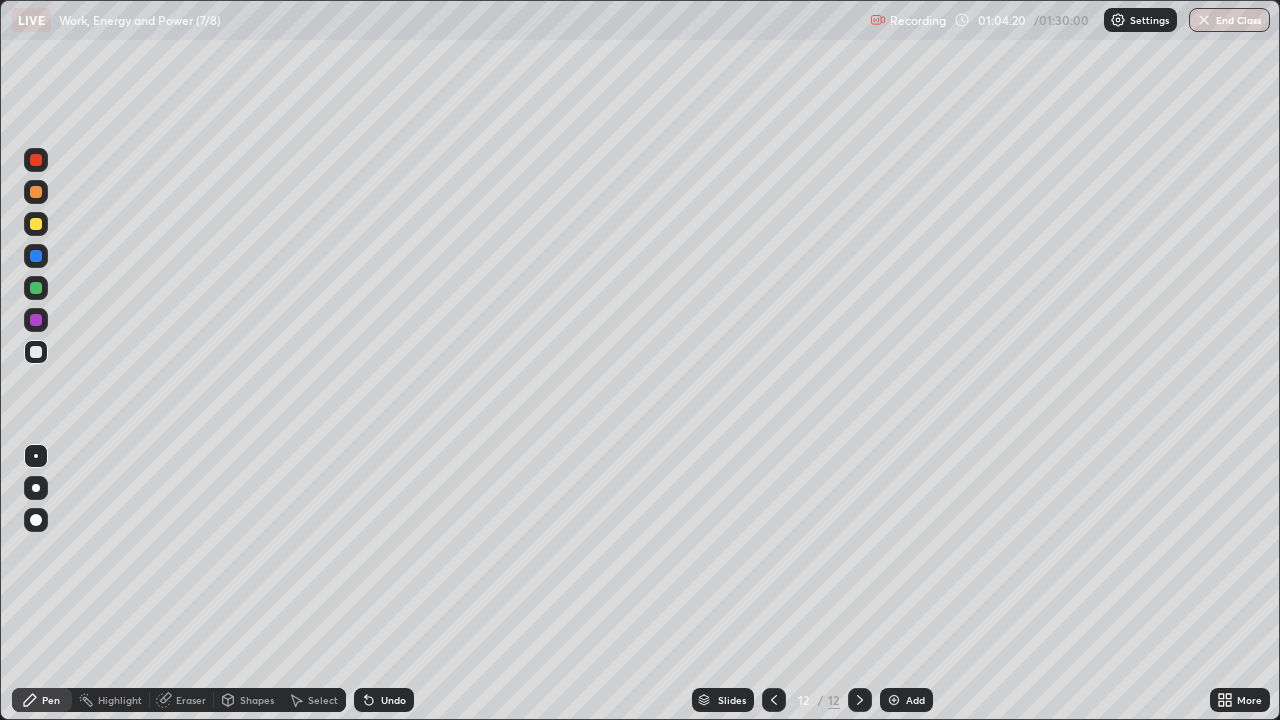 click on "Shapes" at bounding box center [257, 700] 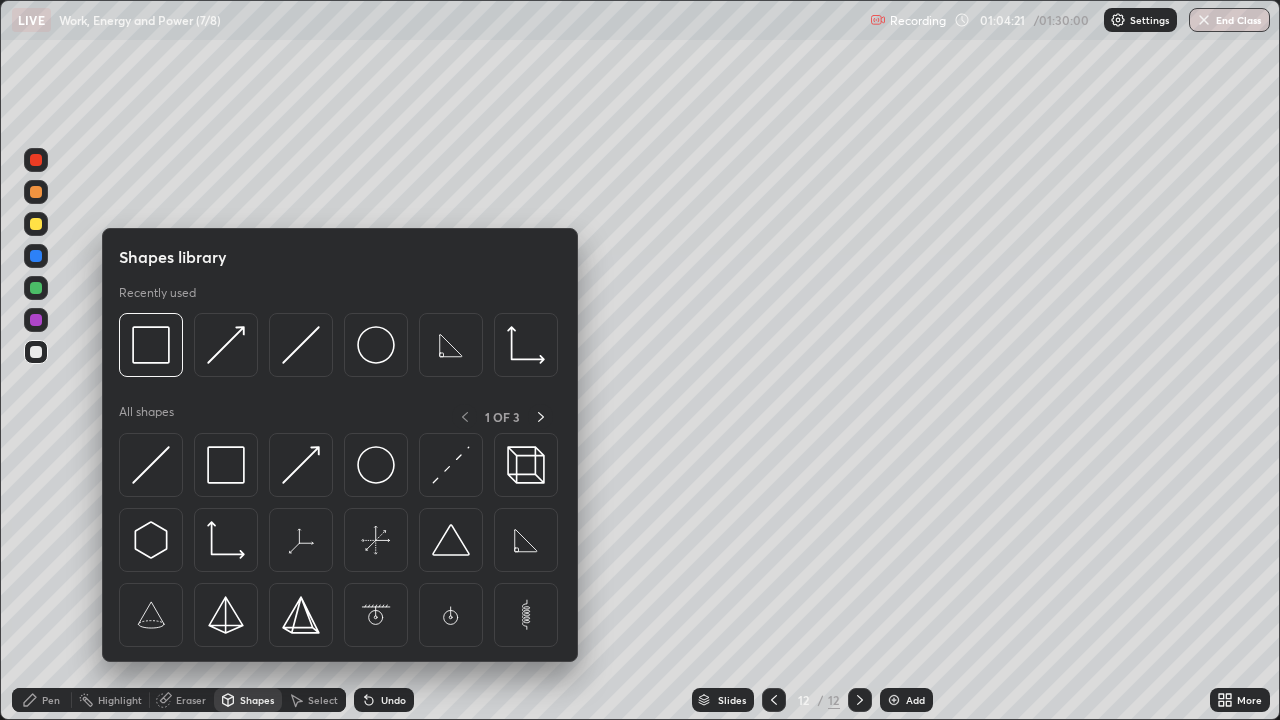 click at bounding box center (301, 345) 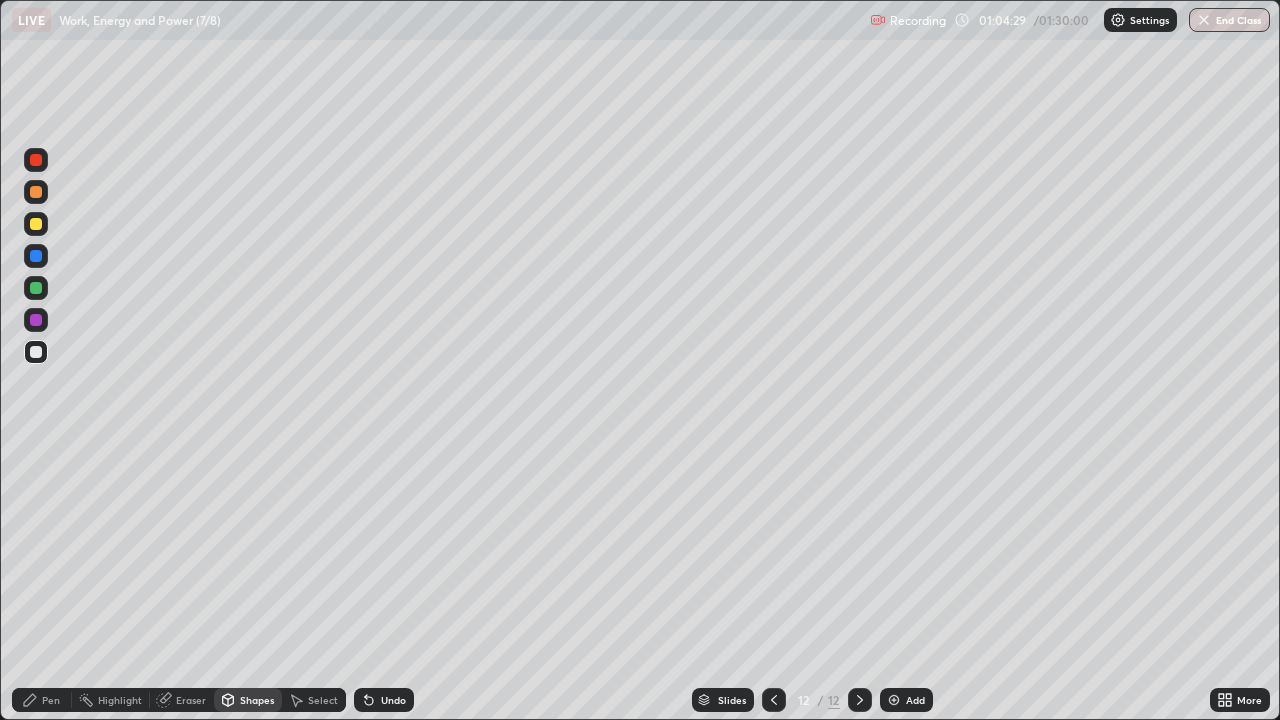 click on "Shapes" at bounding box center [248, 700] 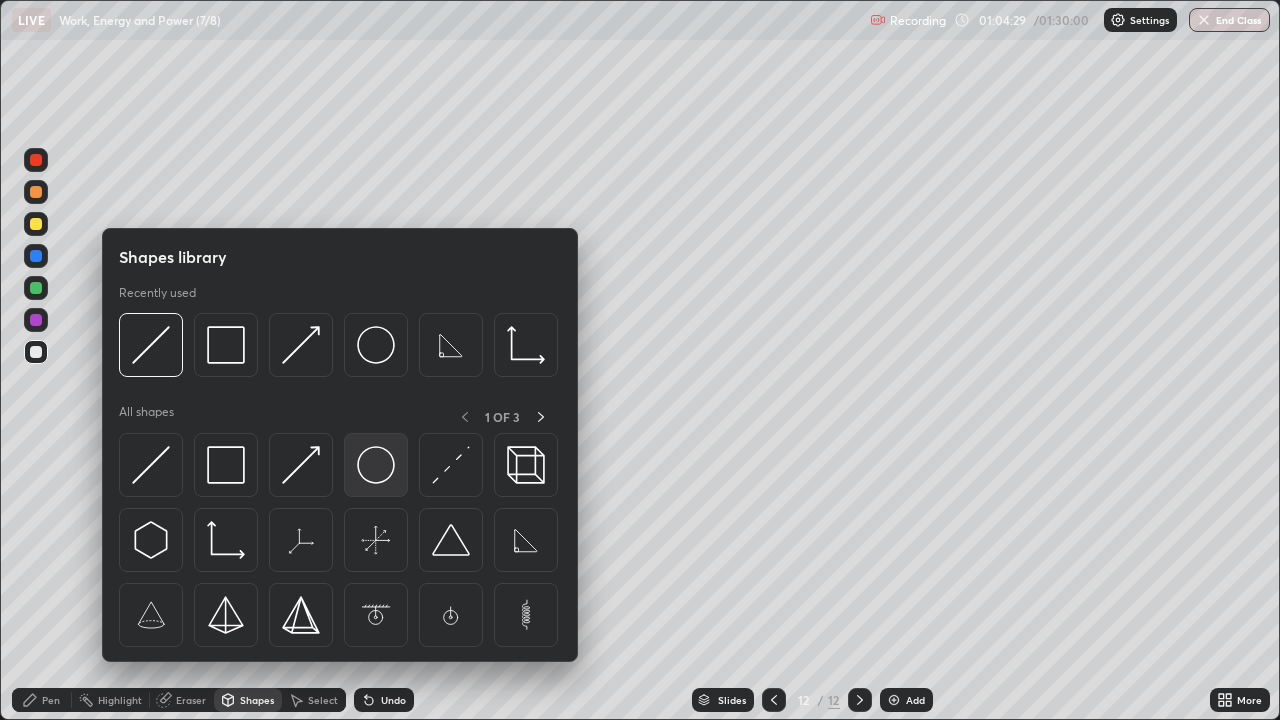 click at bounding box center (376, 465) 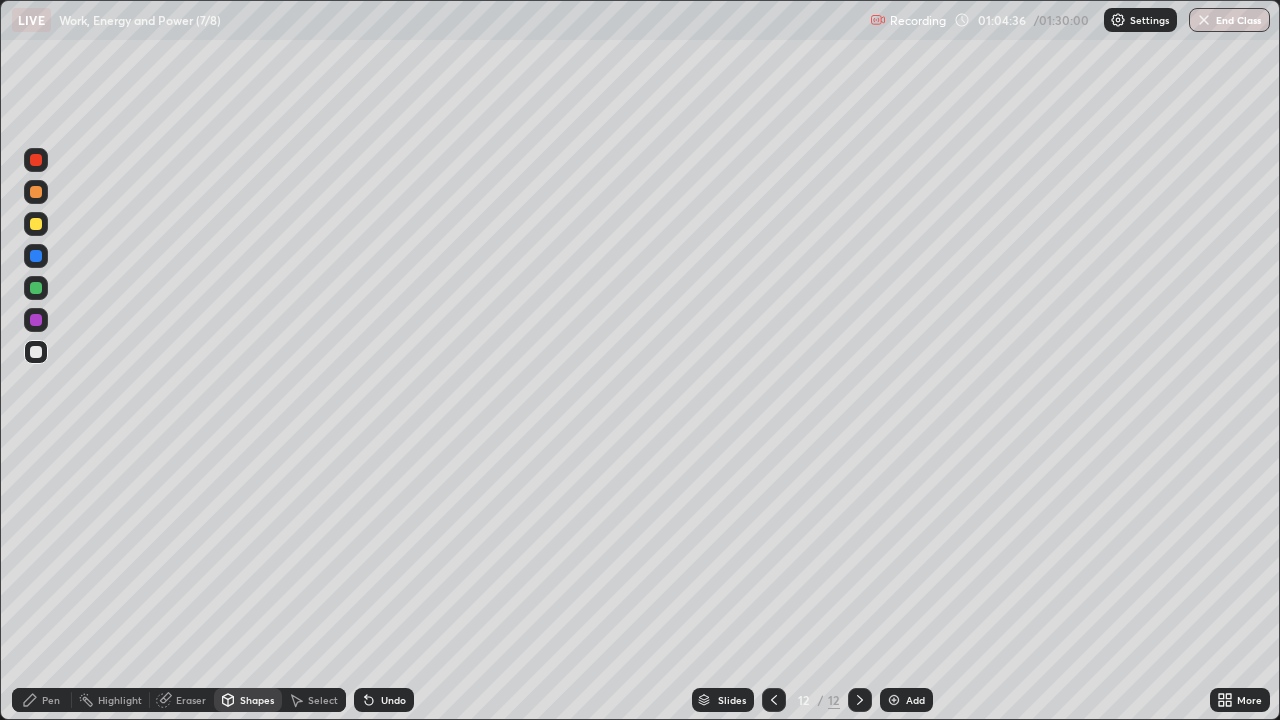 click on "Pen" at bounding box center (51, 700) 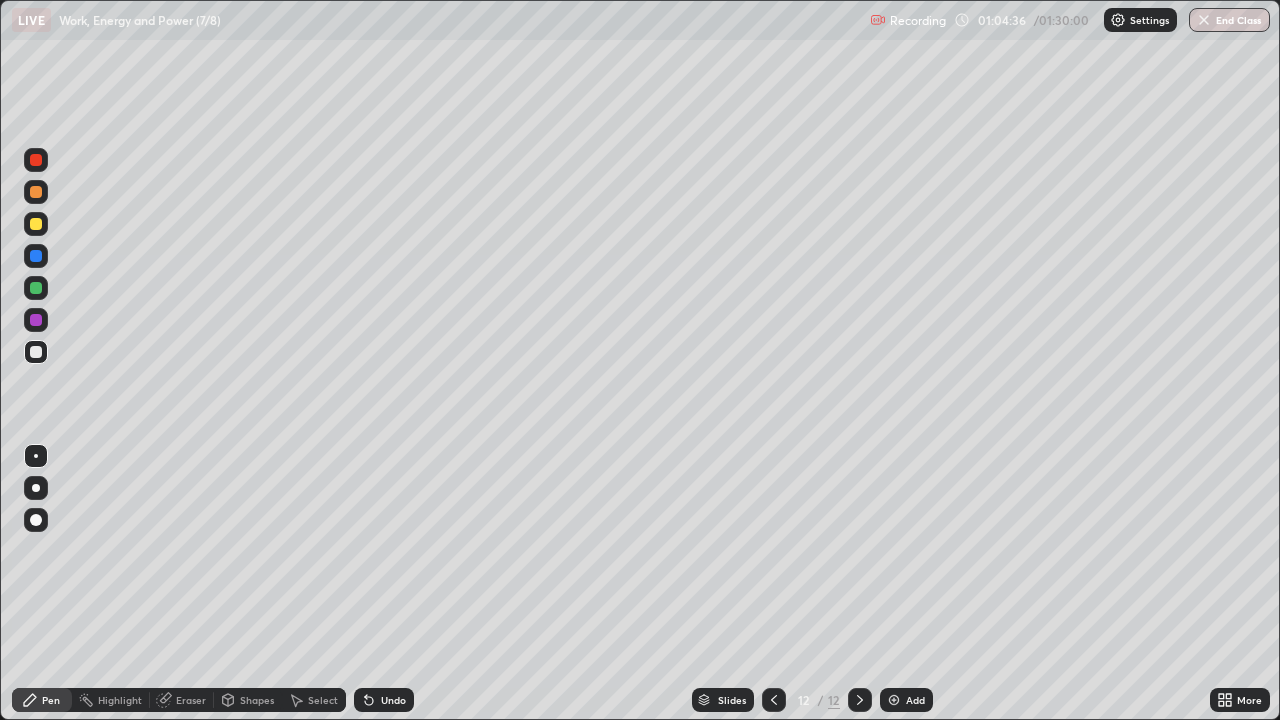 click at bounding box center [36, 288] 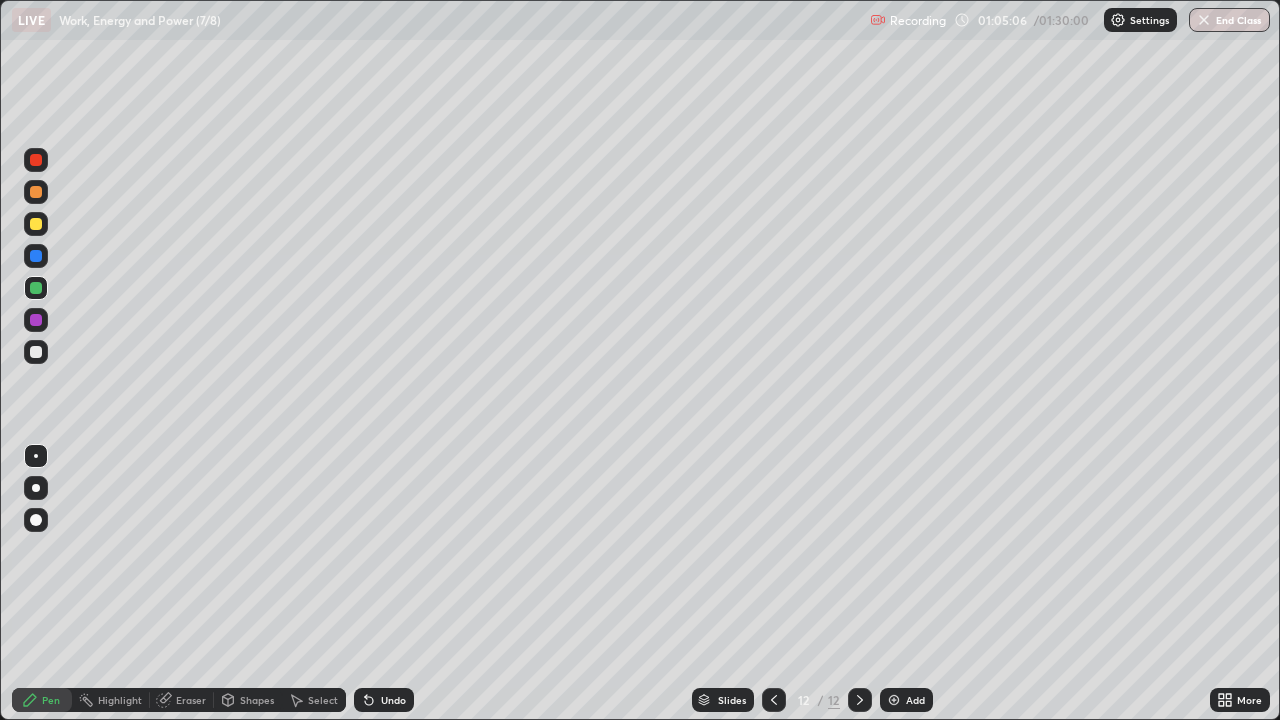 click at bounding box center [36, 224] 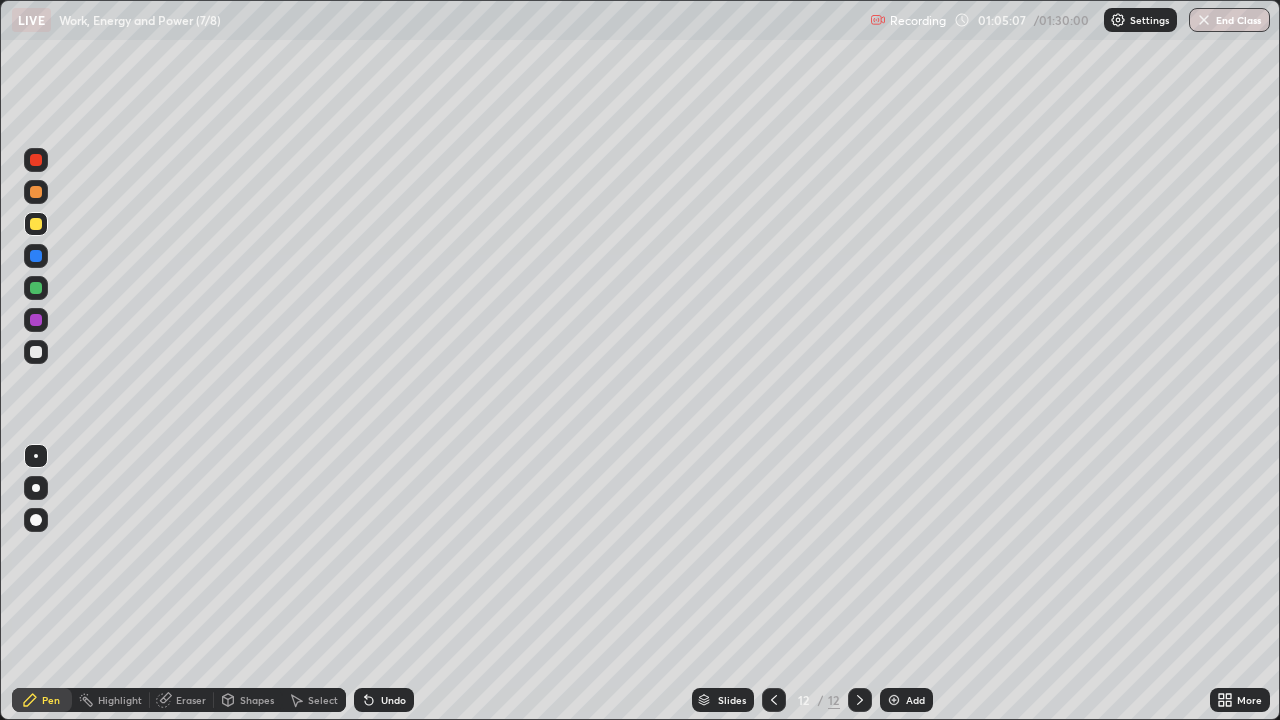 click at bounding box center (36, 224) 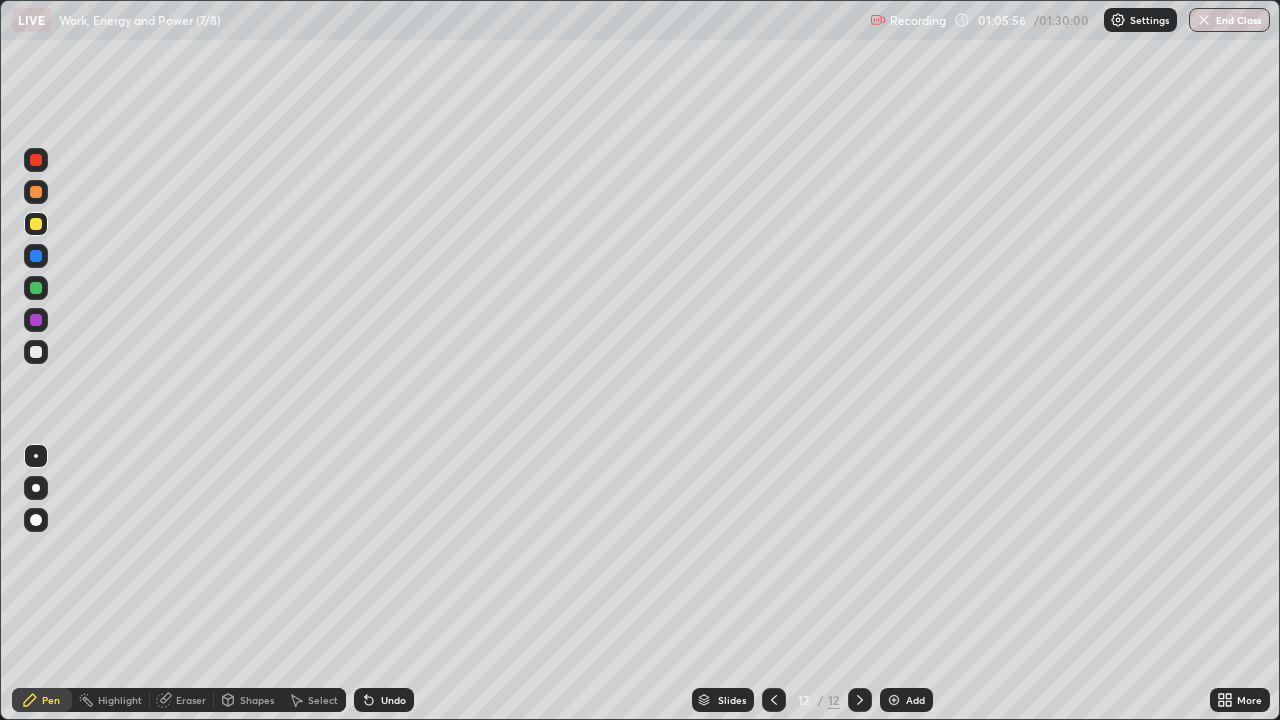 click at bounding box center (36, 320) 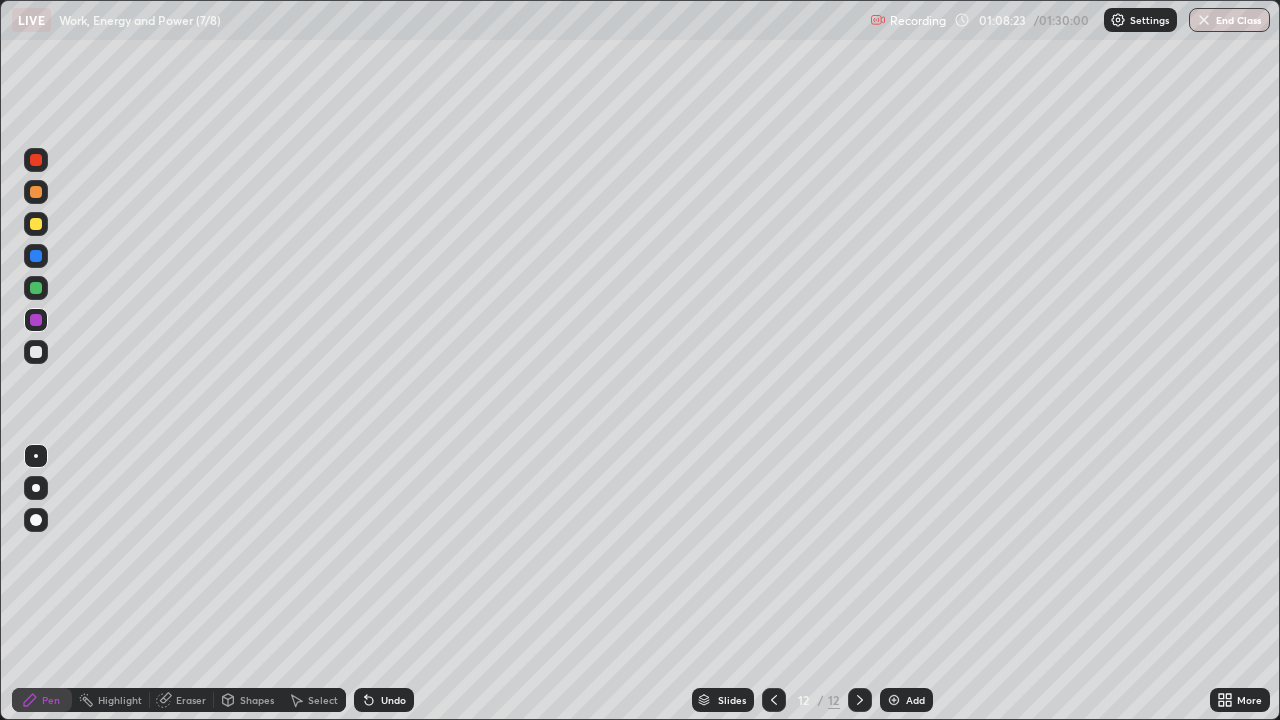 click on "Eraser" at bounding box center (182, 700) 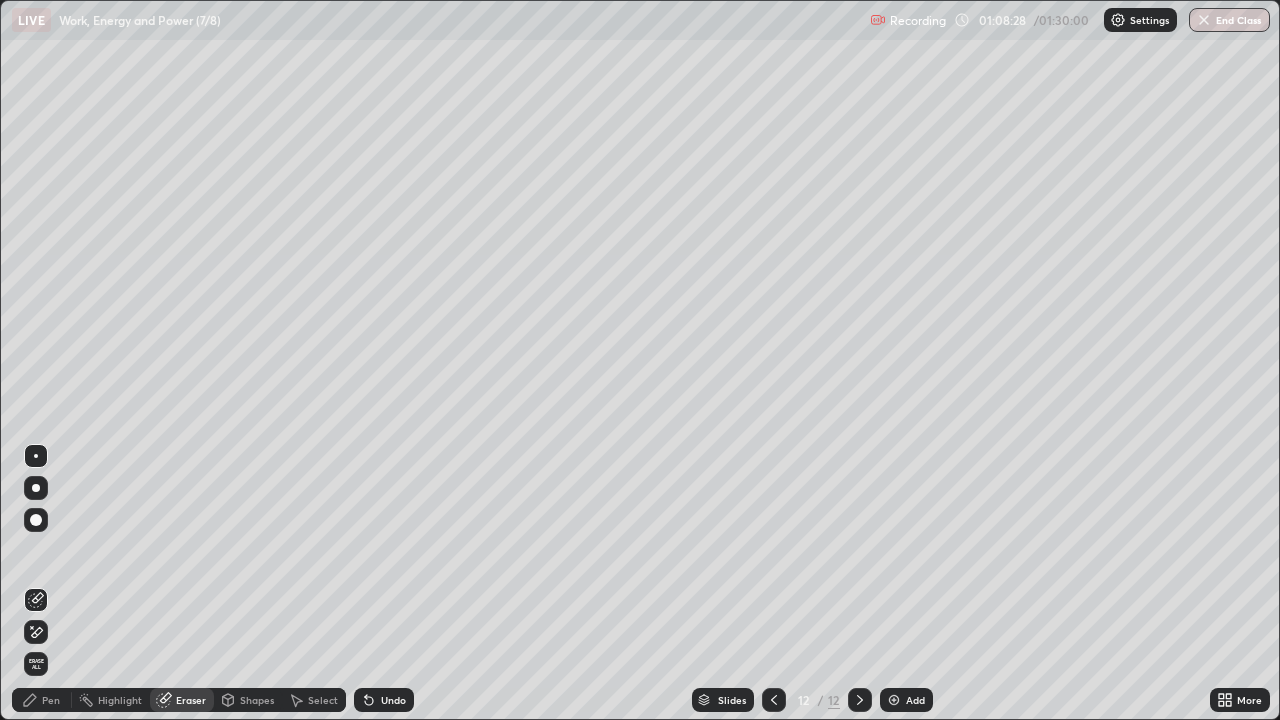 click on "Pen" at bounding box center [42, 700] 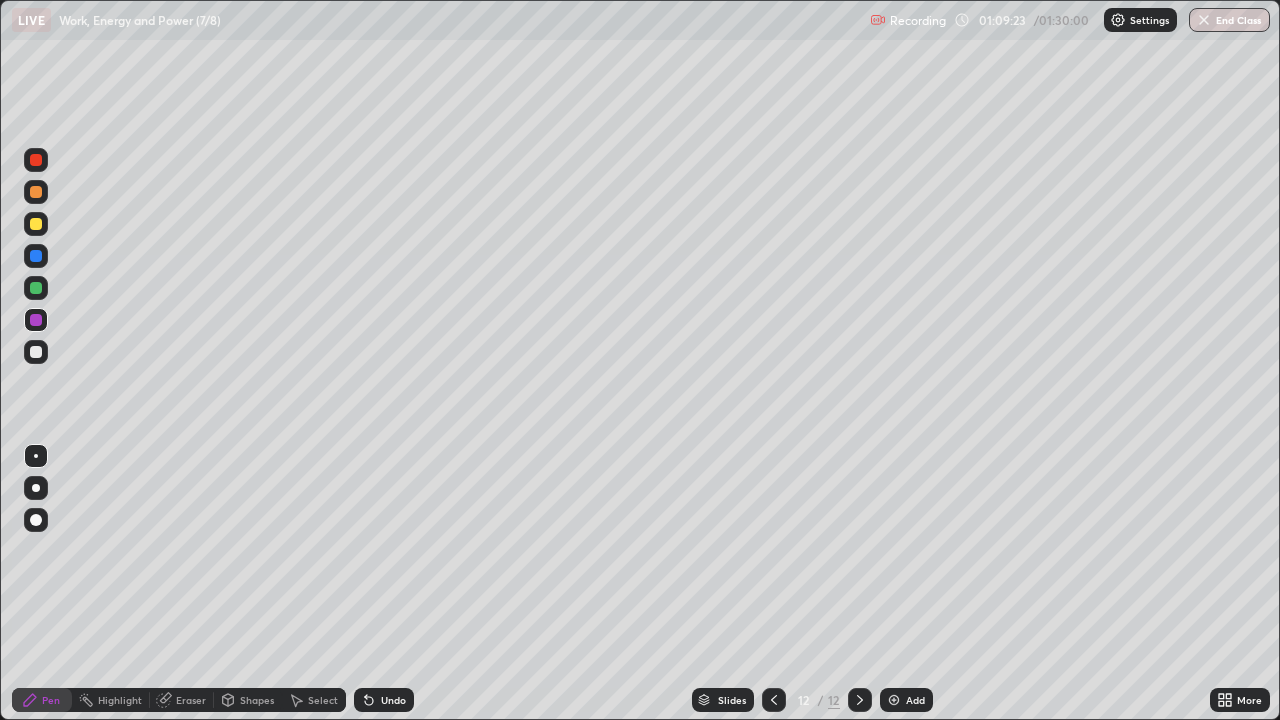 click on "Undo" at bounding box center [384, 700] 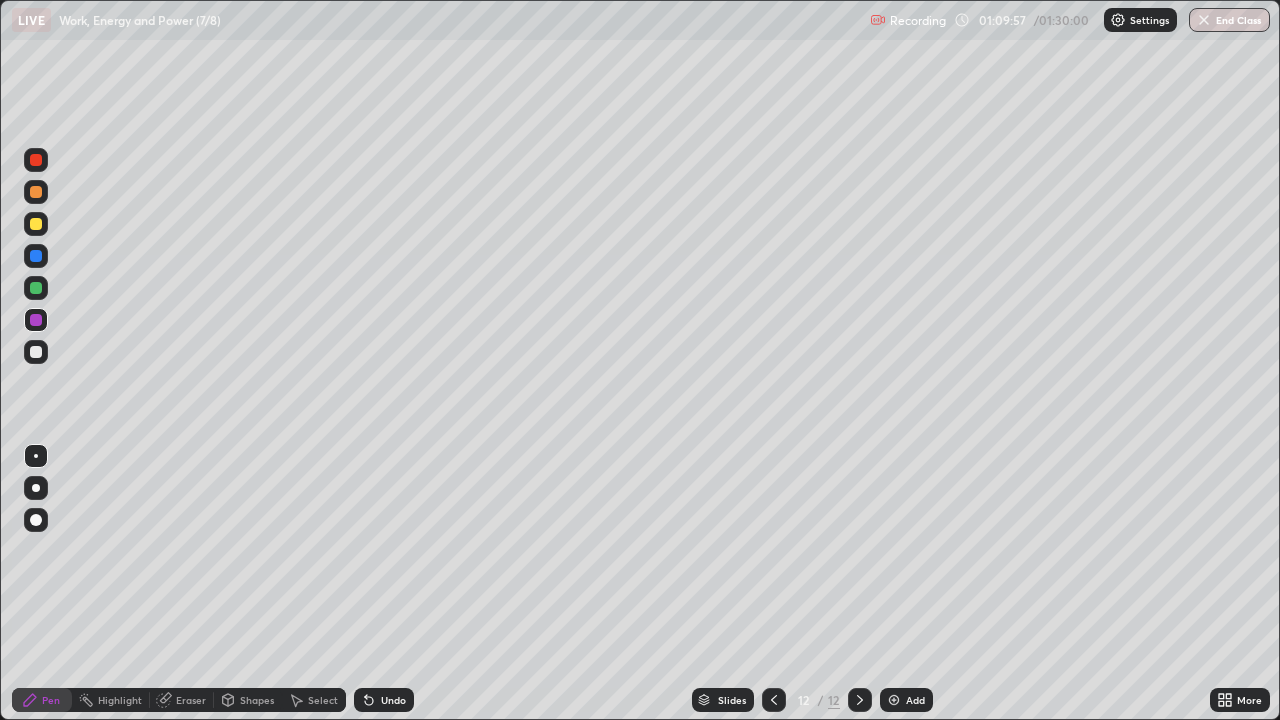click at bounding box center (36, 288) 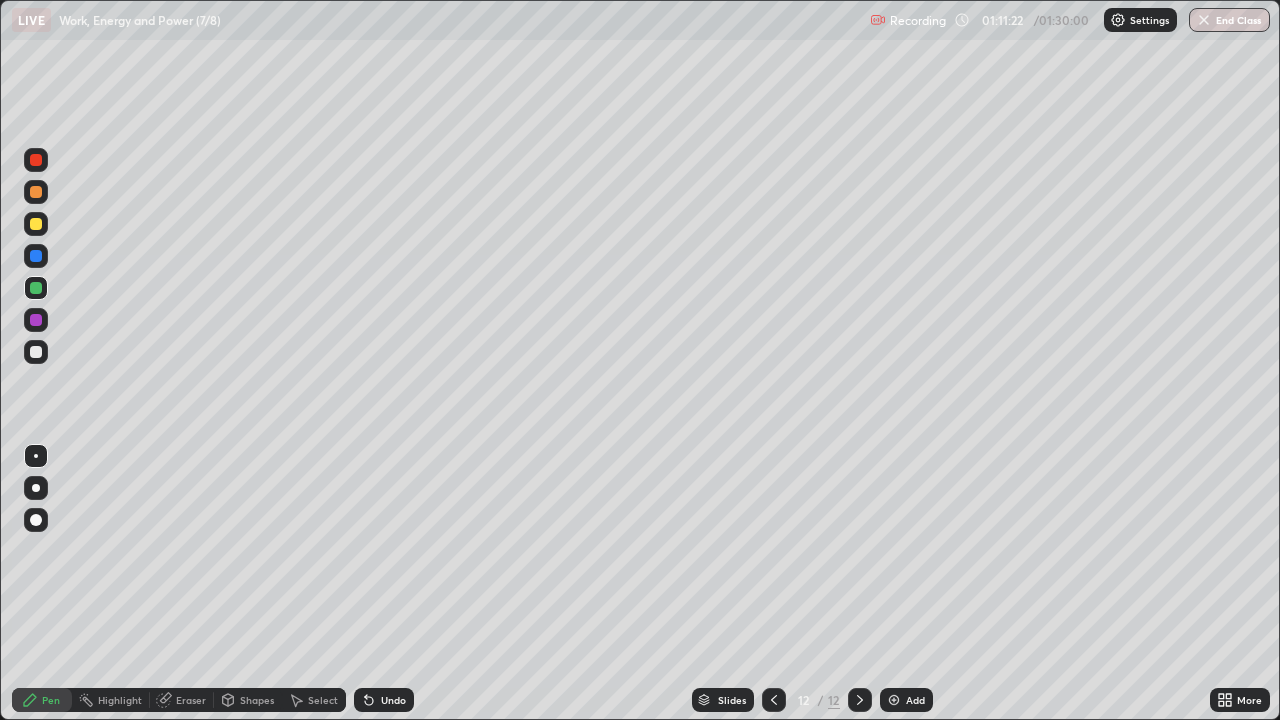 click on "Eraser" at bounding box center [191, 700] 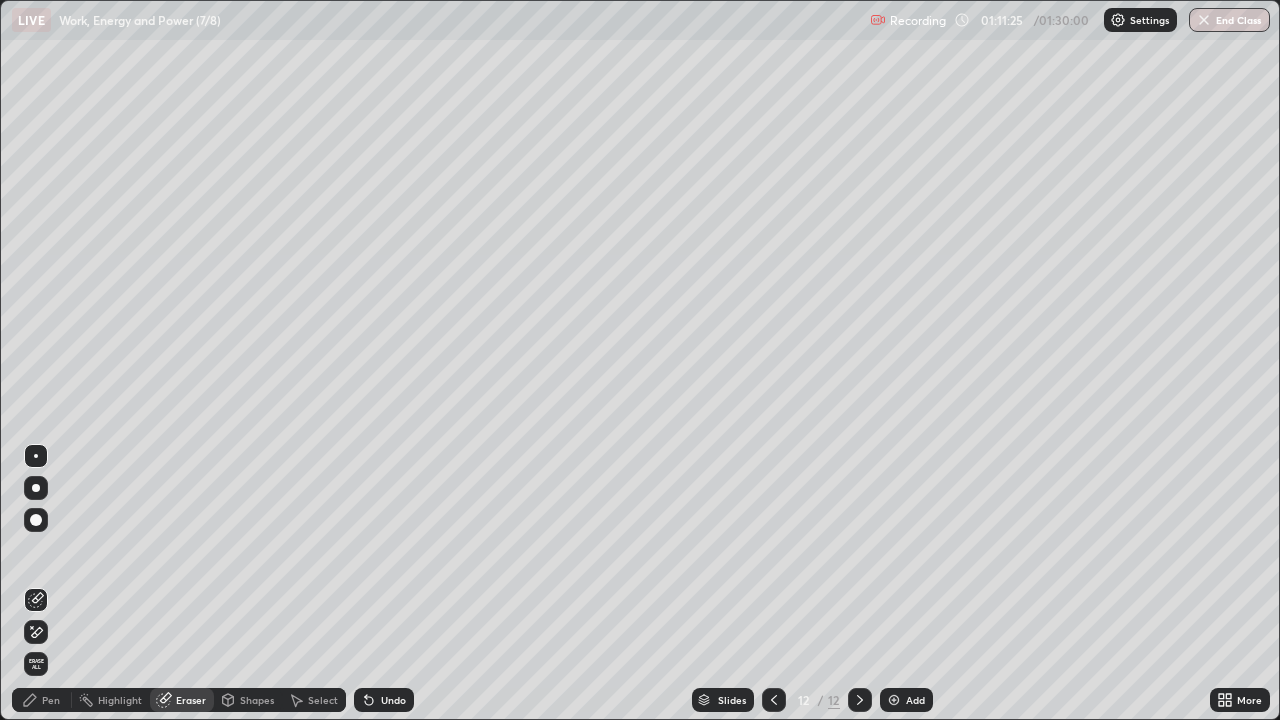 click on "Pen" at bounding box center [51, 700] 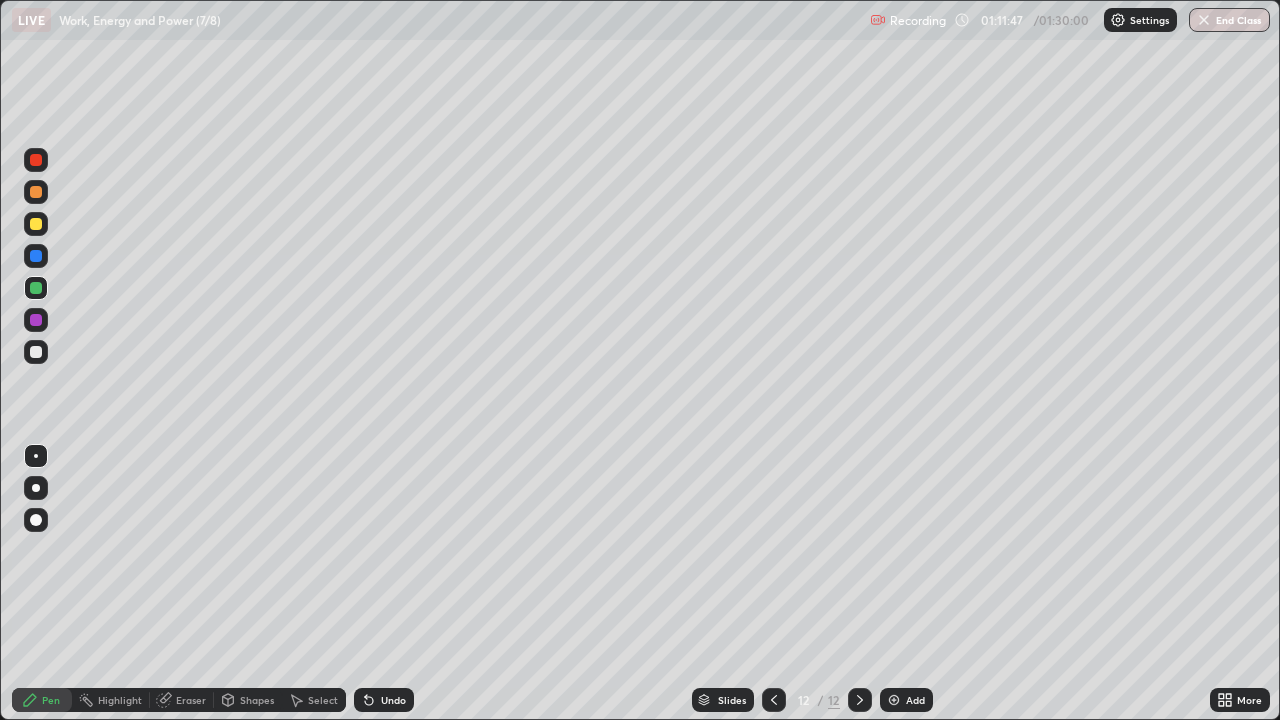 click at bounding box center (36, 224) 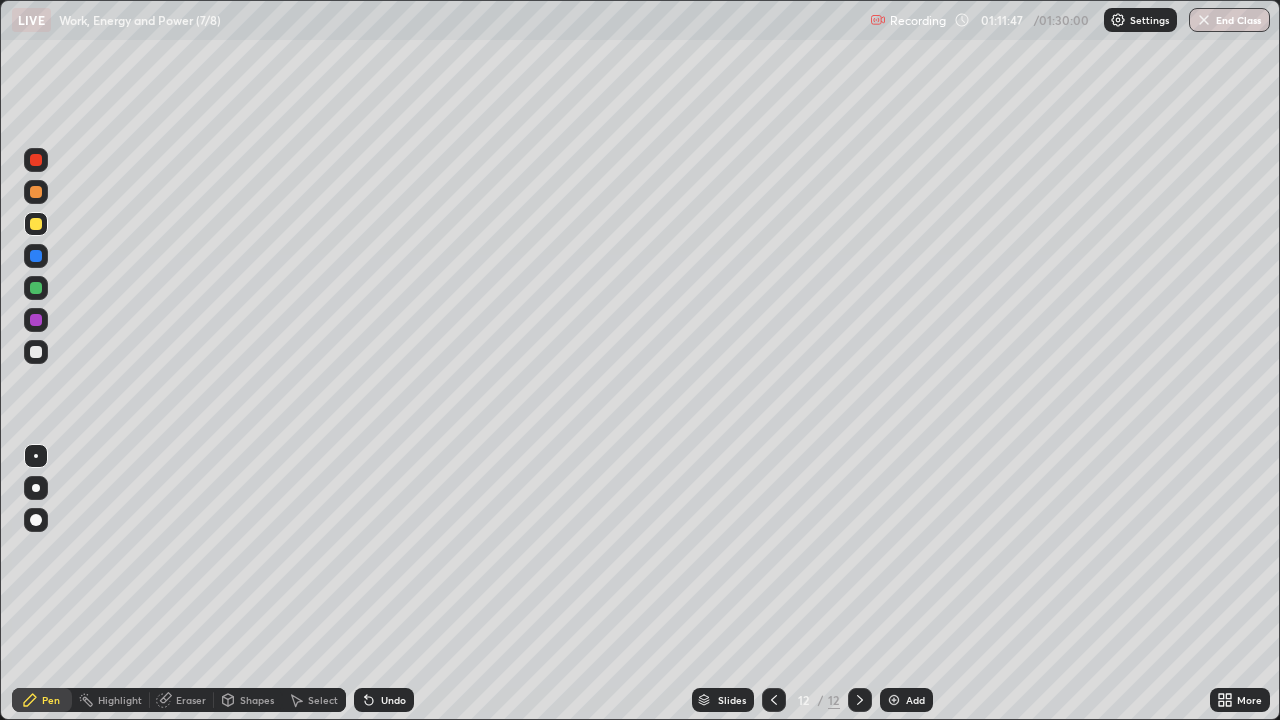 click at bounding box center (36, 224) 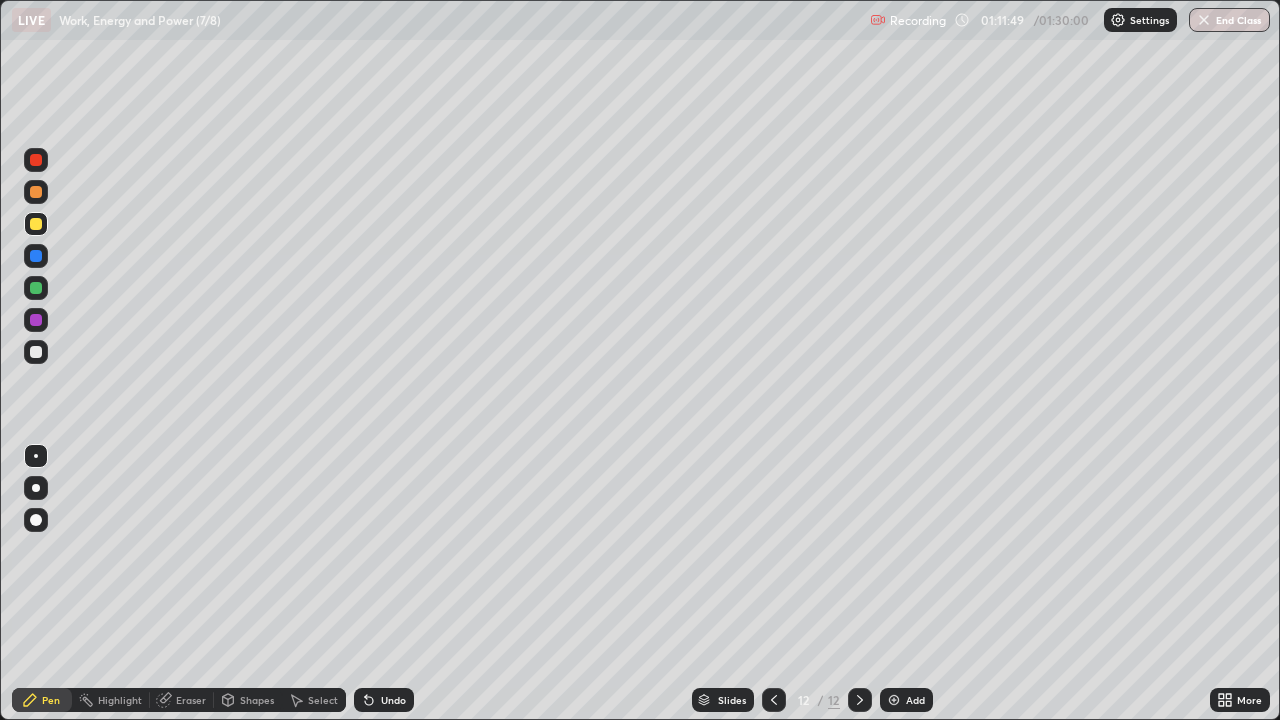 click at bounding box center [36, 160] 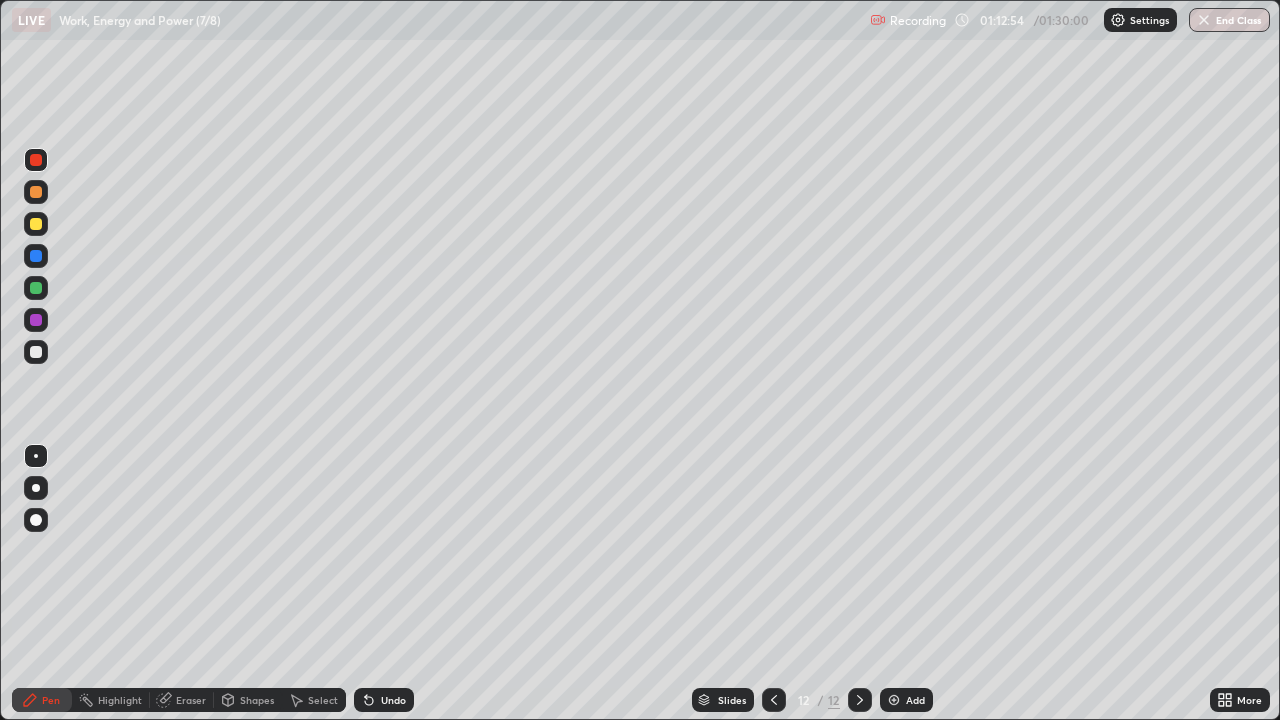 click on "Eraser" at bounding box center [191, 700] 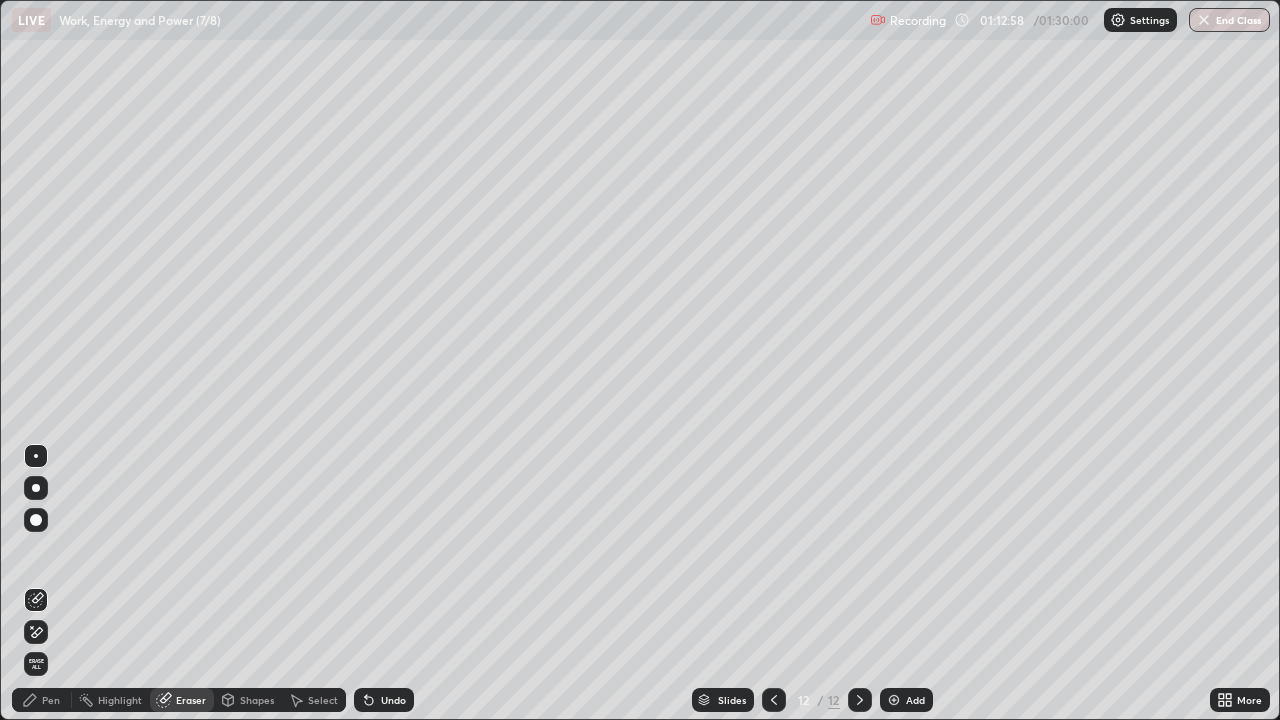 click on "Pen" at bounding box center [42, 700] 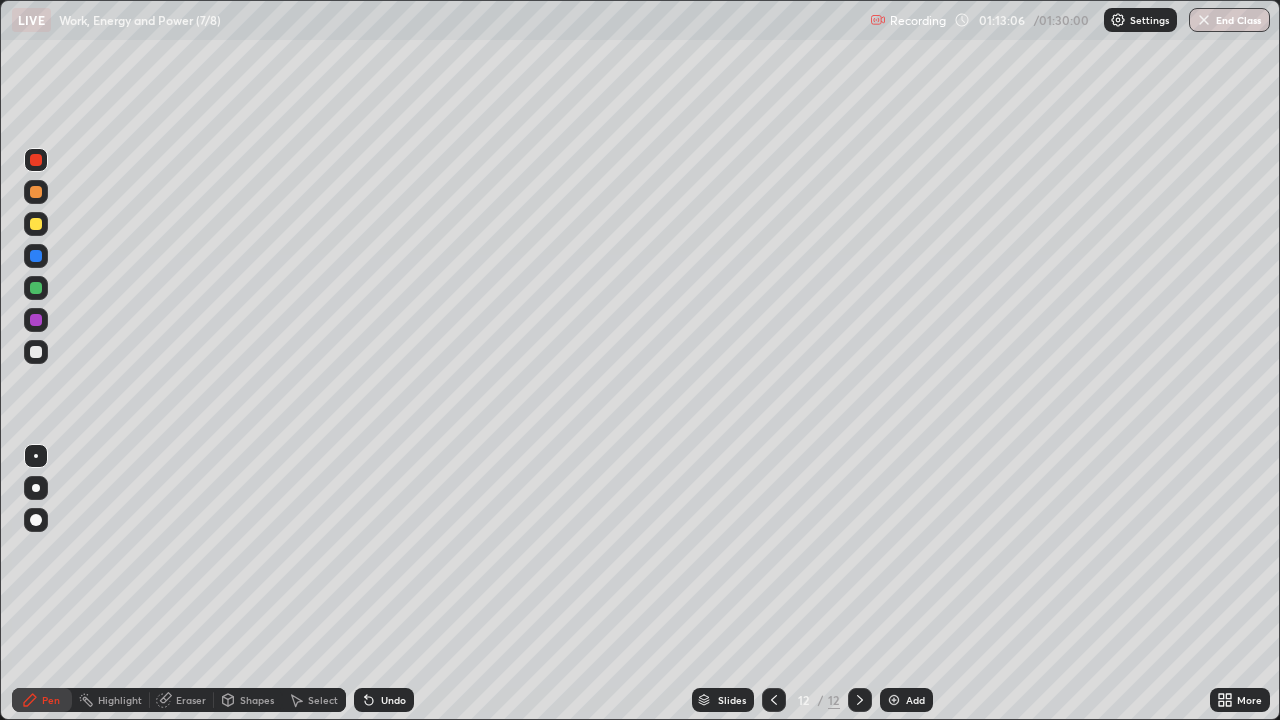 click on "Undo" at bounding box center (384, 700) 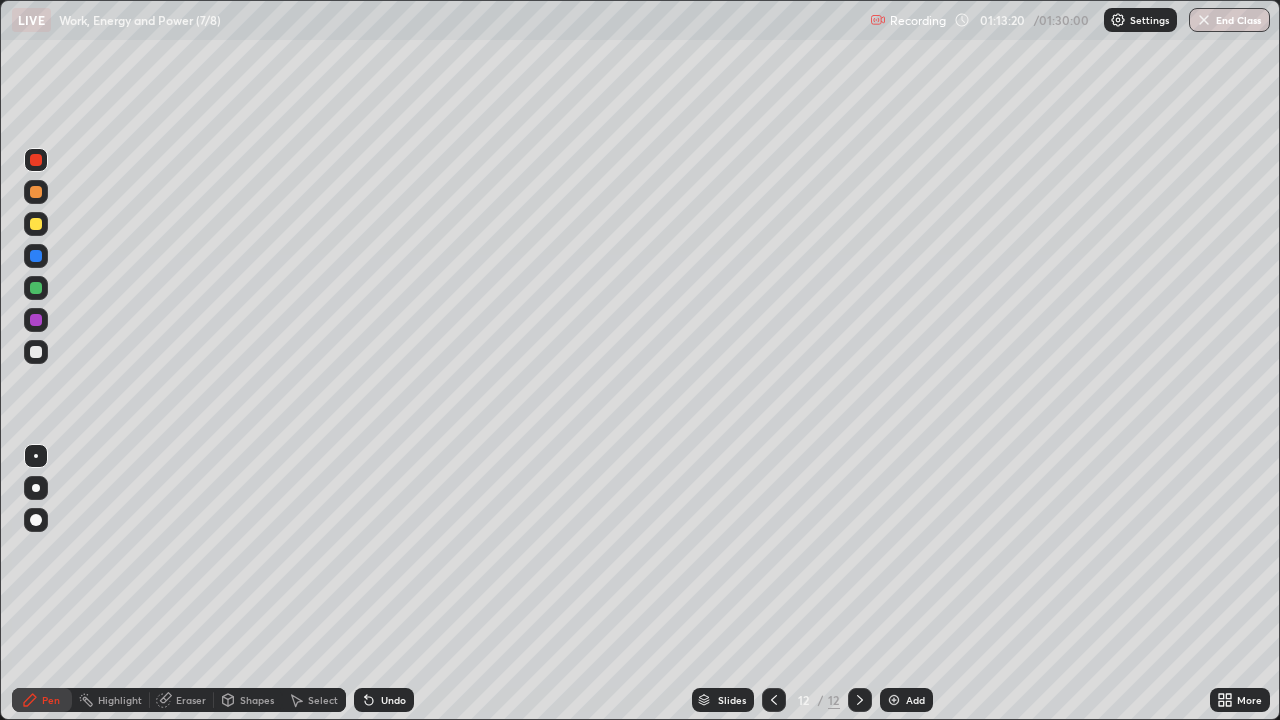 click at bounding box center (36, 256) 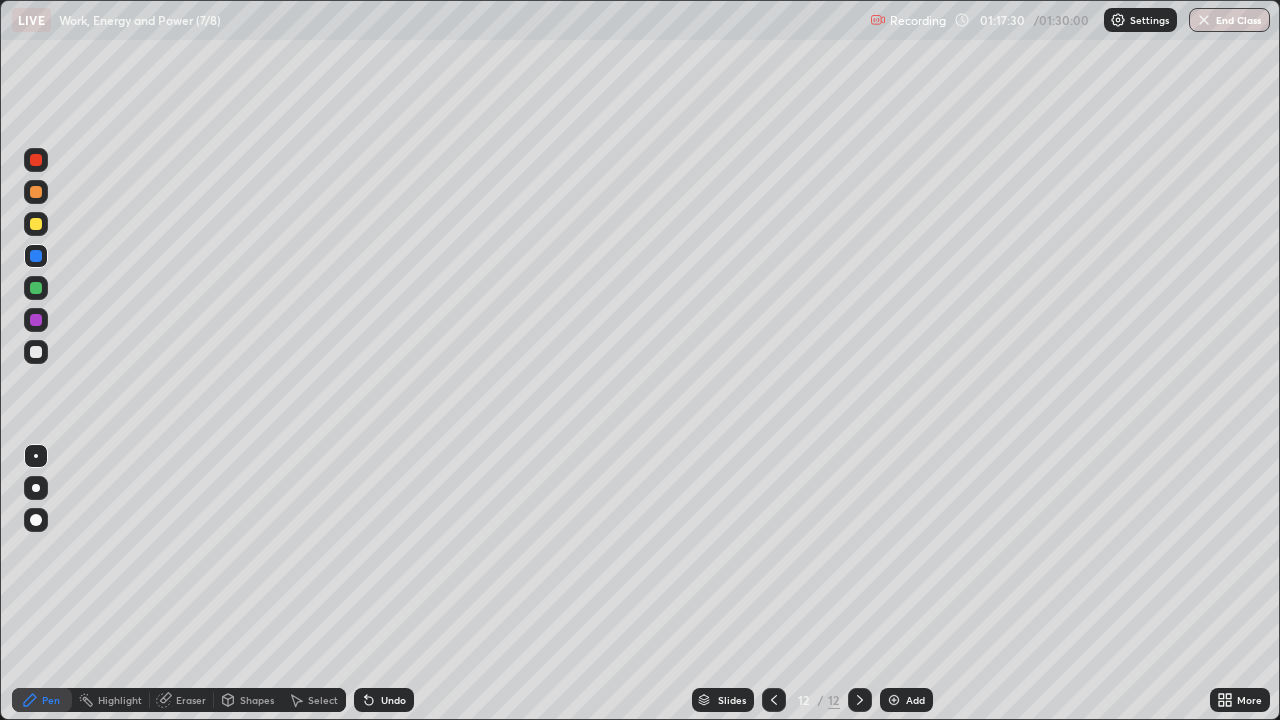 click at bounding box center (36, 352) 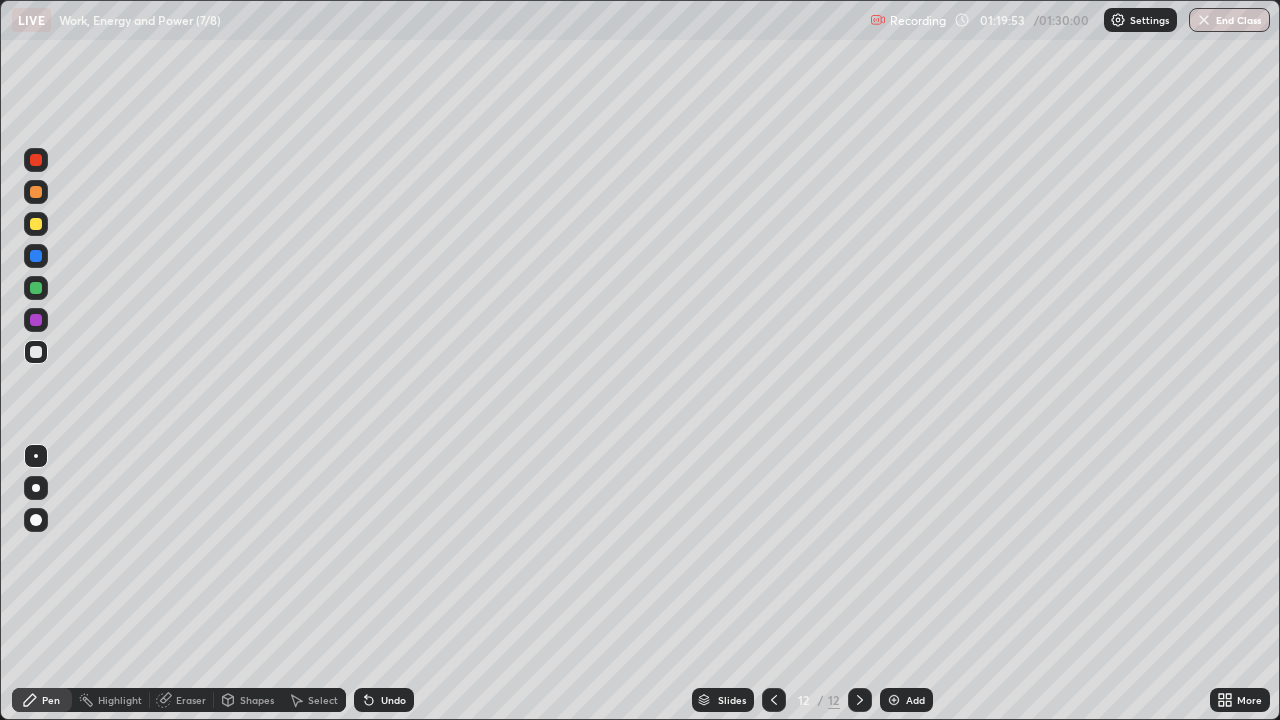 click on "Add" at bounding box center (906, 700) 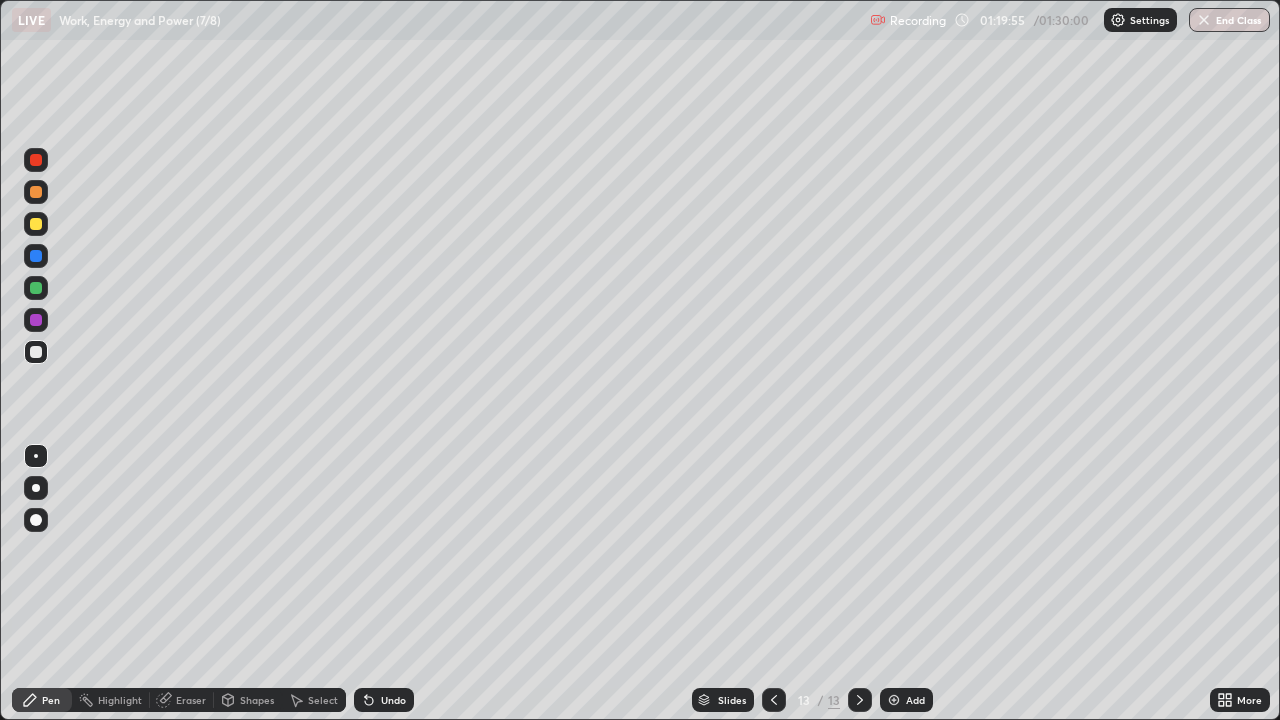 click at bounding box center (36, 224) 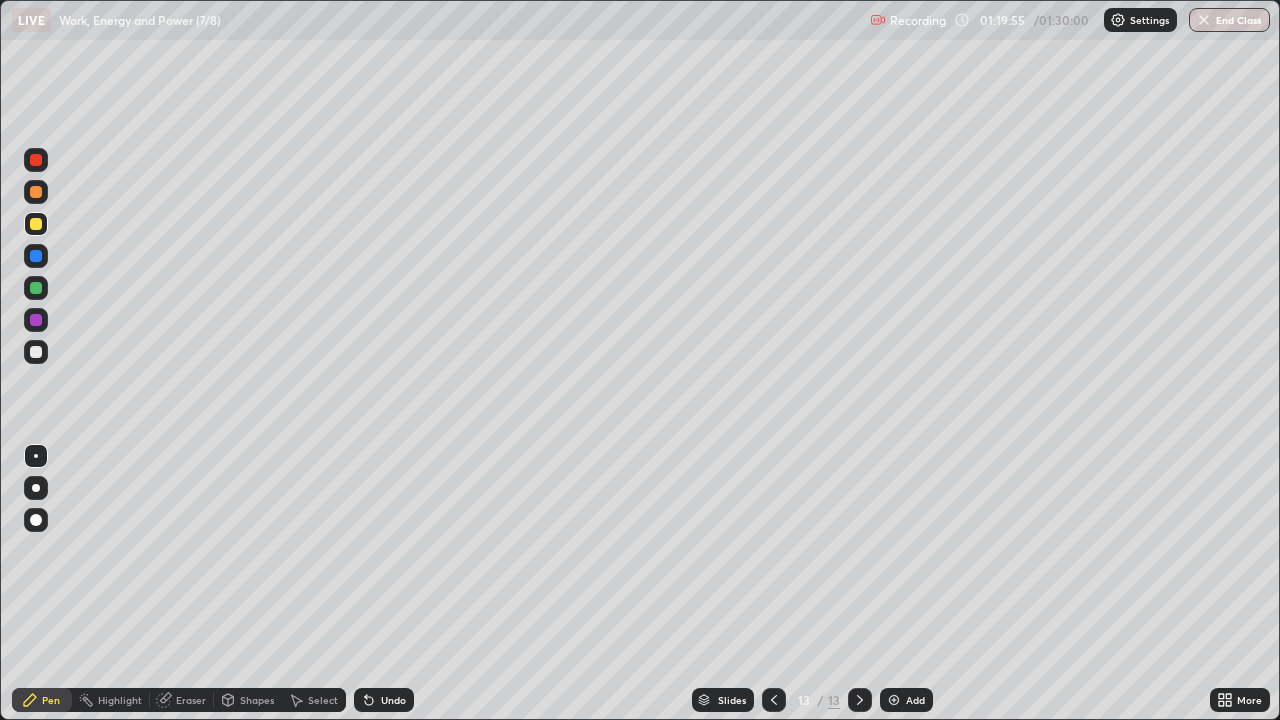 click at bounding box center (36, 224) 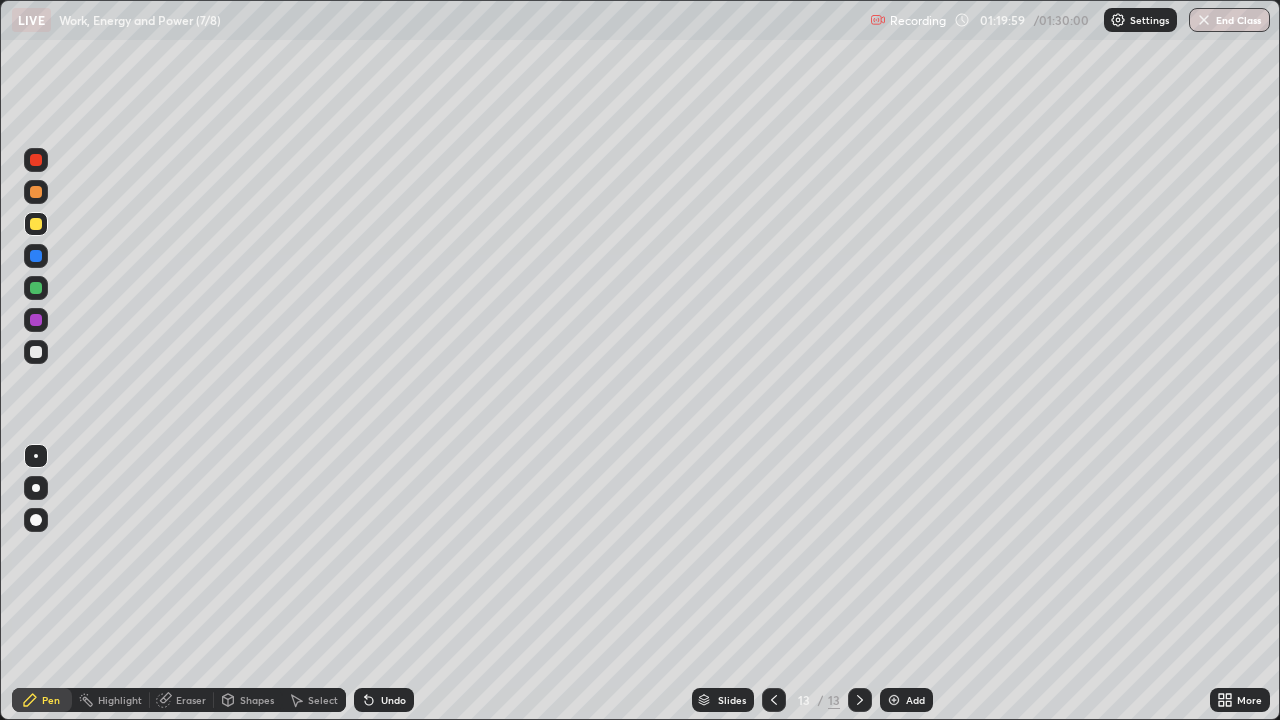 click on "Undo" at bounding box center (384, 700) 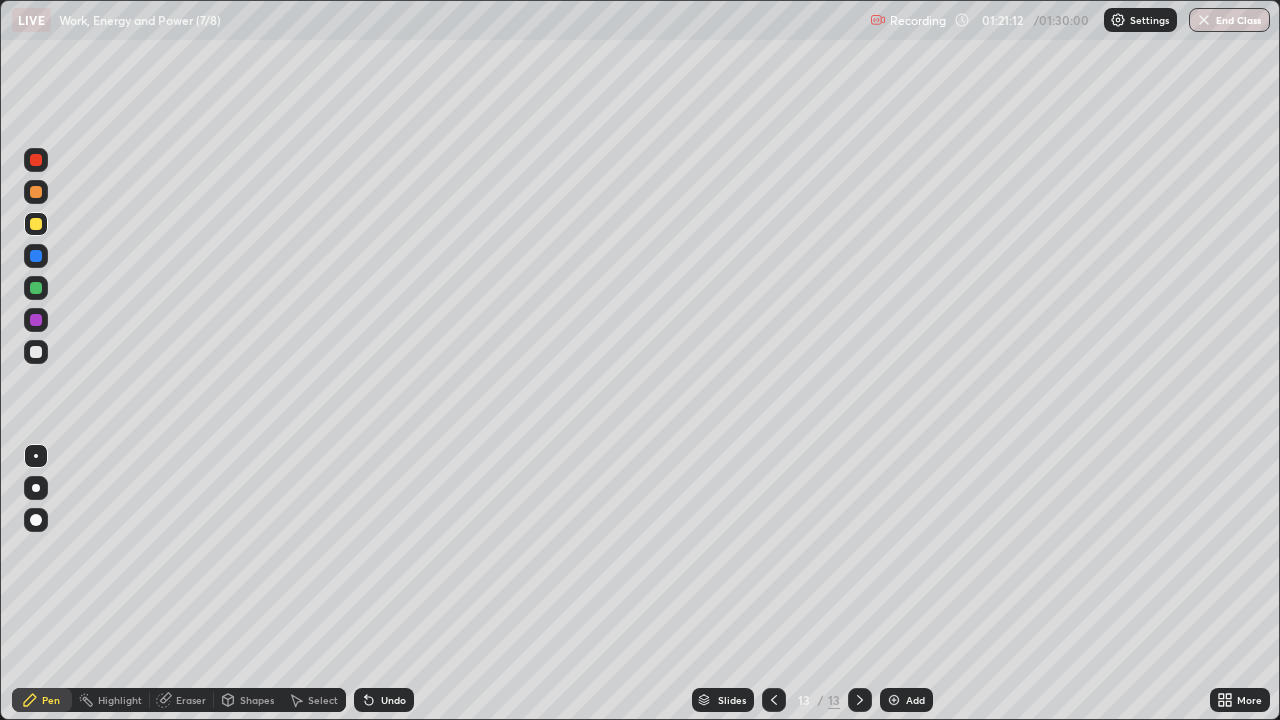 click at bounding box center (36, 352) 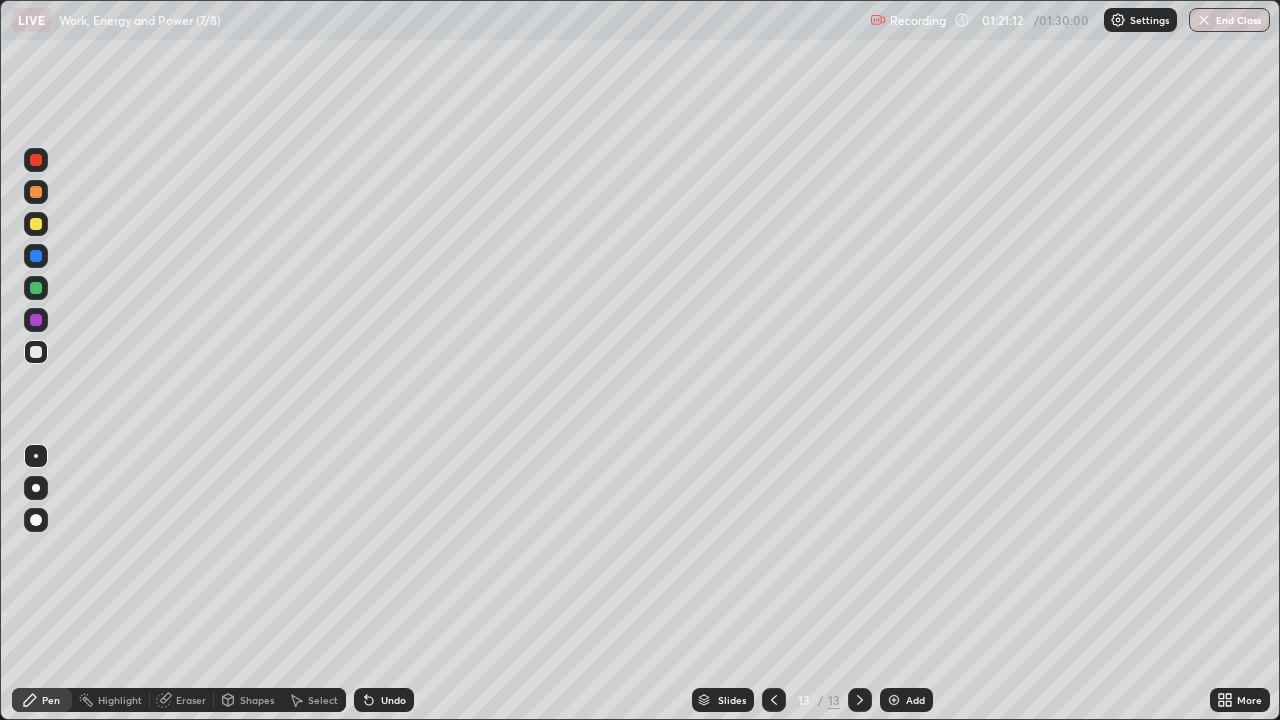 click at bounding box center [36, 352] 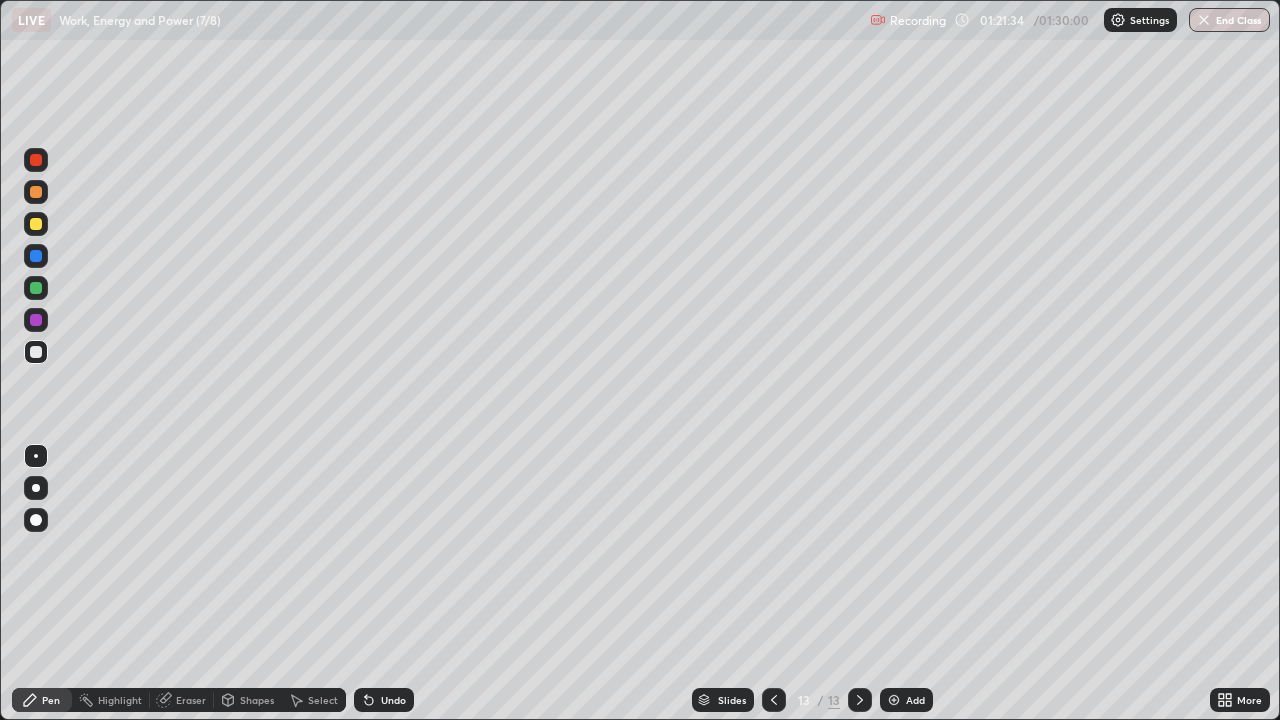 click on "Undo" at bounding box center [384, 700] 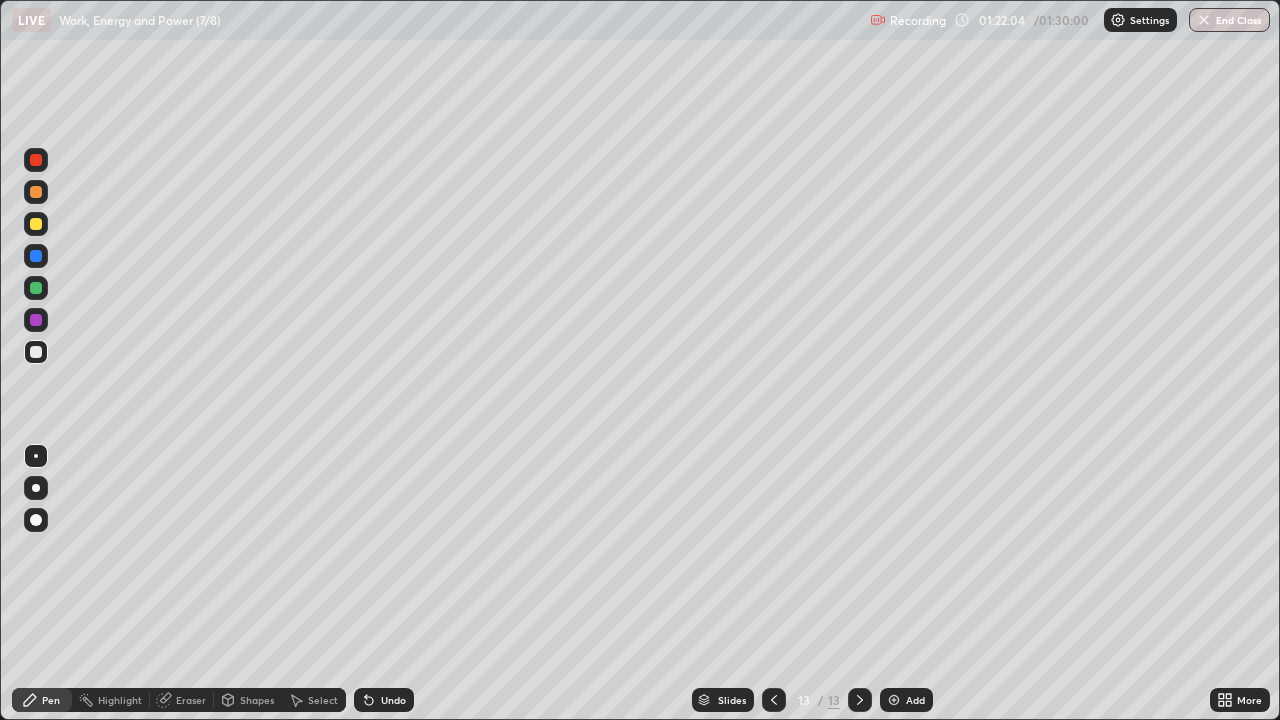 click at bounding box center (36, 288) 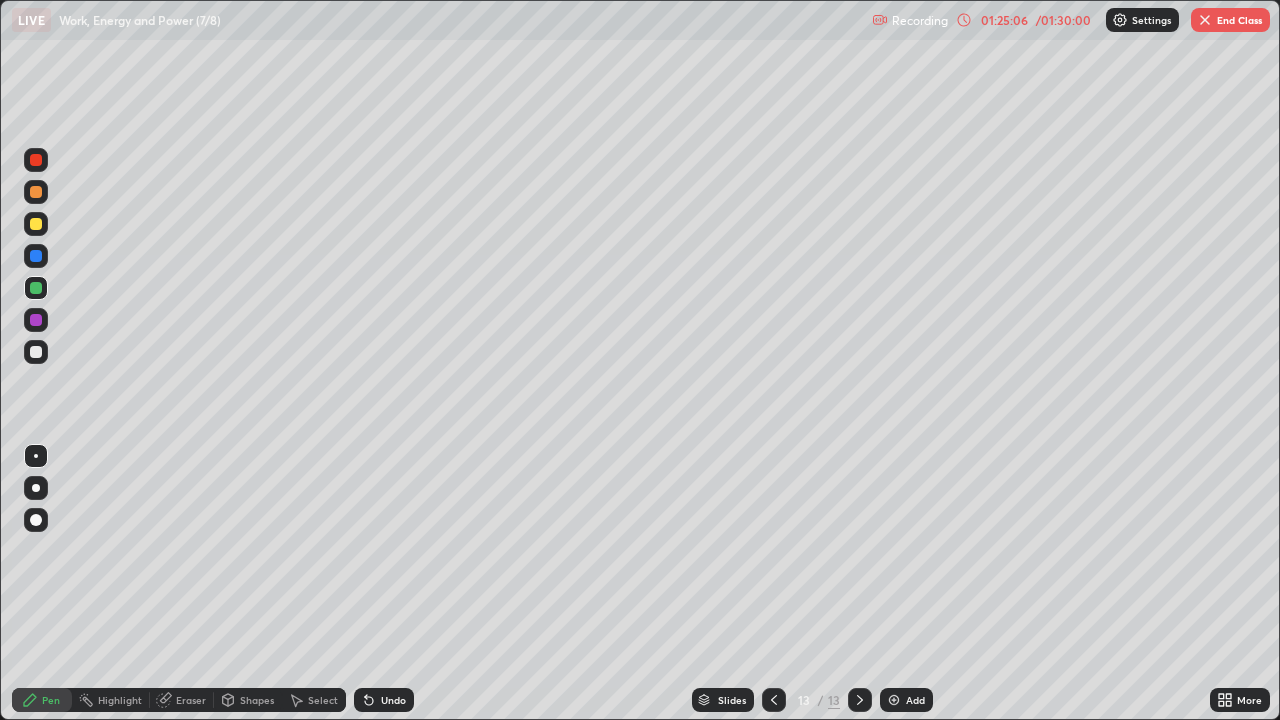 click on "End Class" at bounding box center [1230, 20] 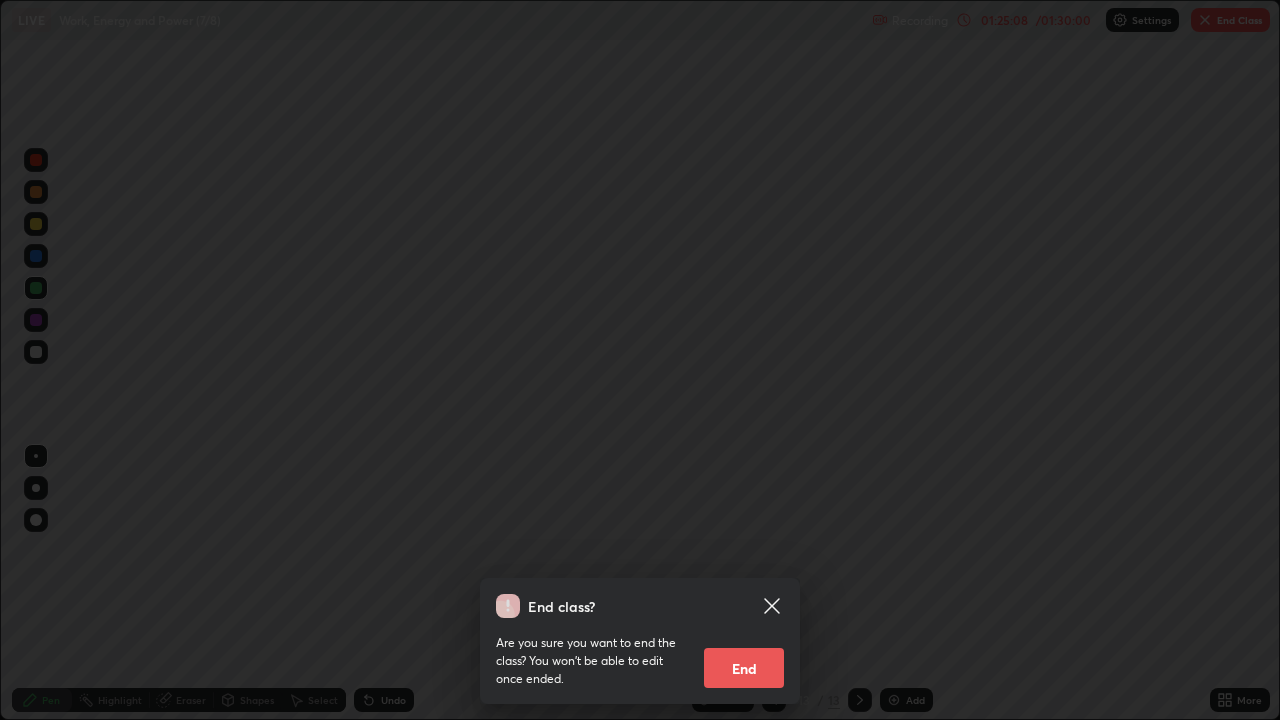 click on "End" at bounding box center (744, 668) 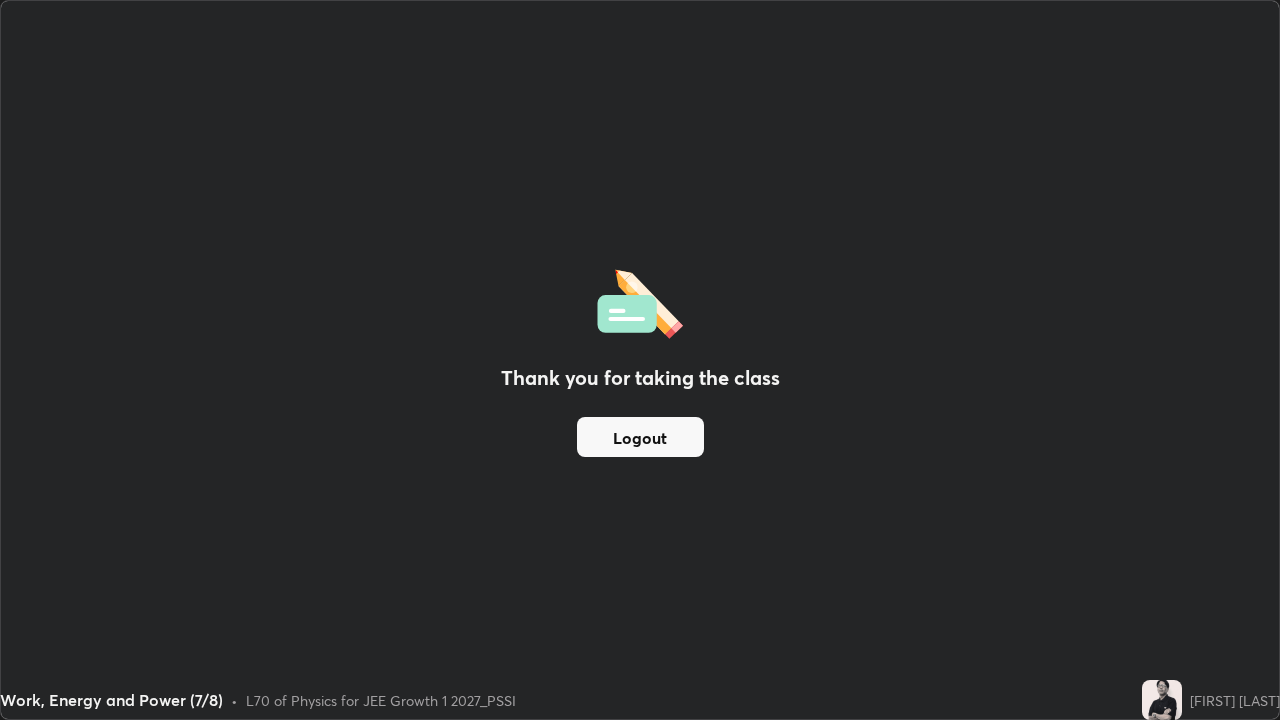 click on "Logout" at bounding box center [640, 437] 